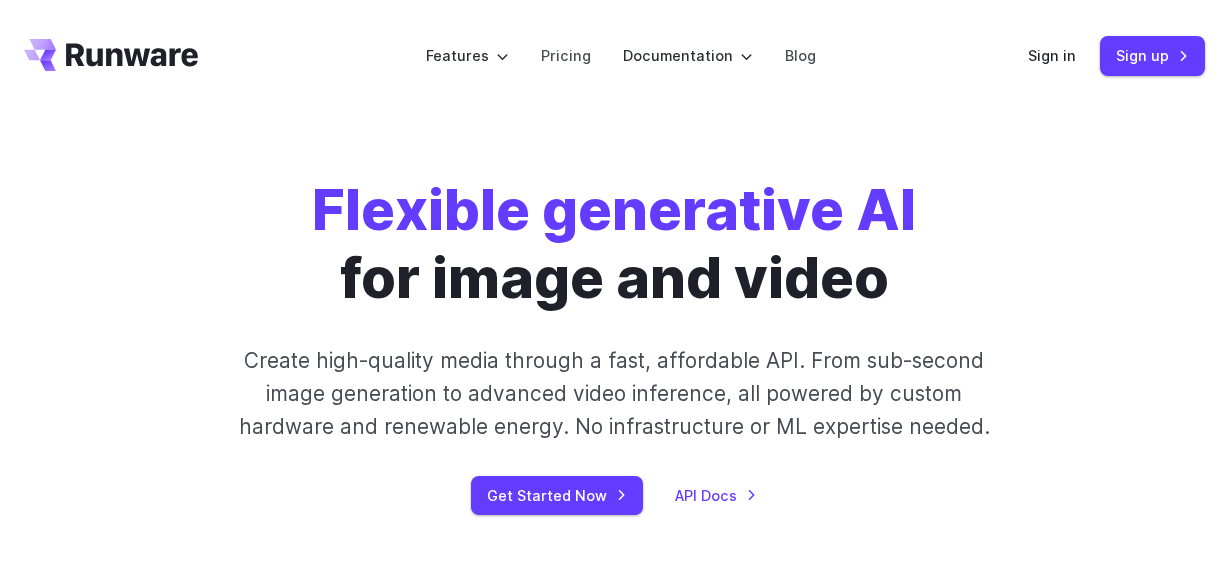 scroll, scrollTop: 0, scrollLeft: 0, axis: both 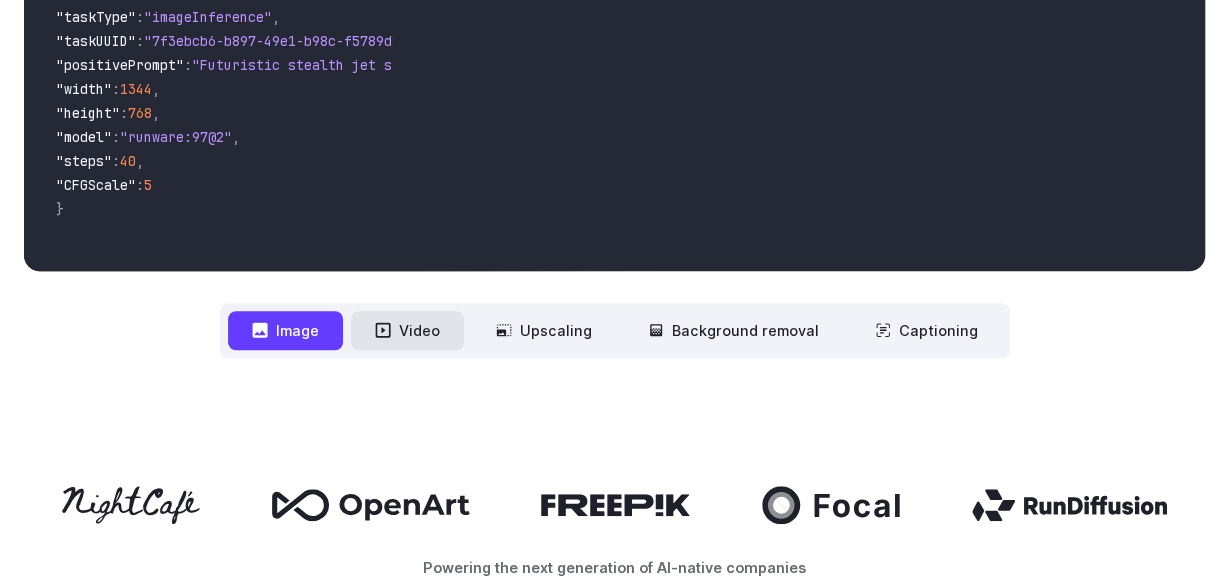 click on "Video" at bounding box center [407, 330] 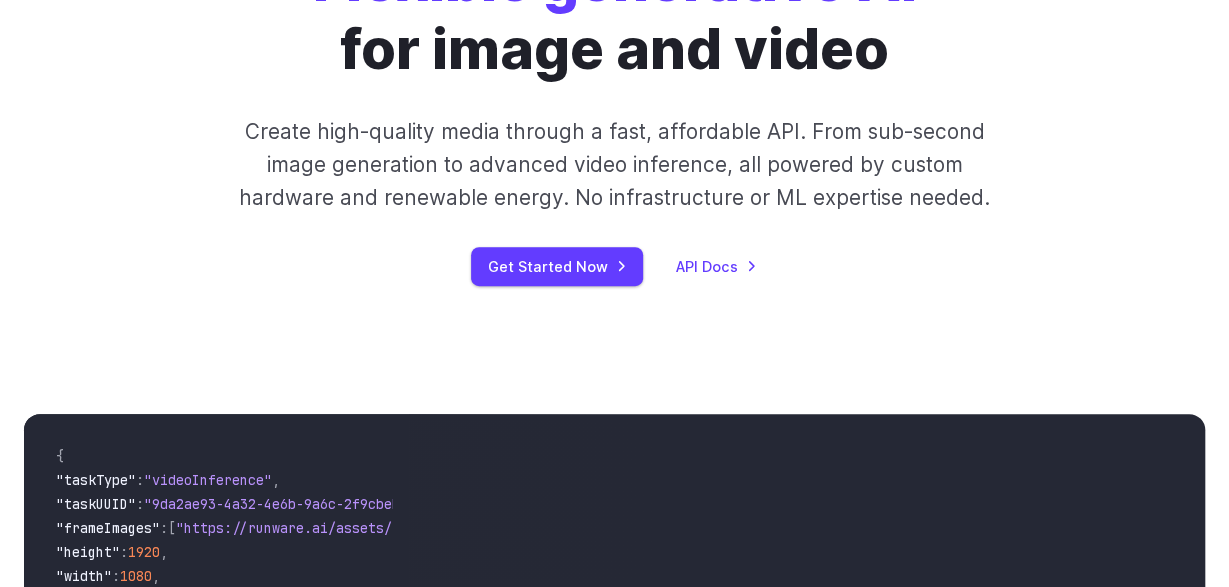 scroll, scrollTop: 172, scrollLeft: 0, axis: vertical 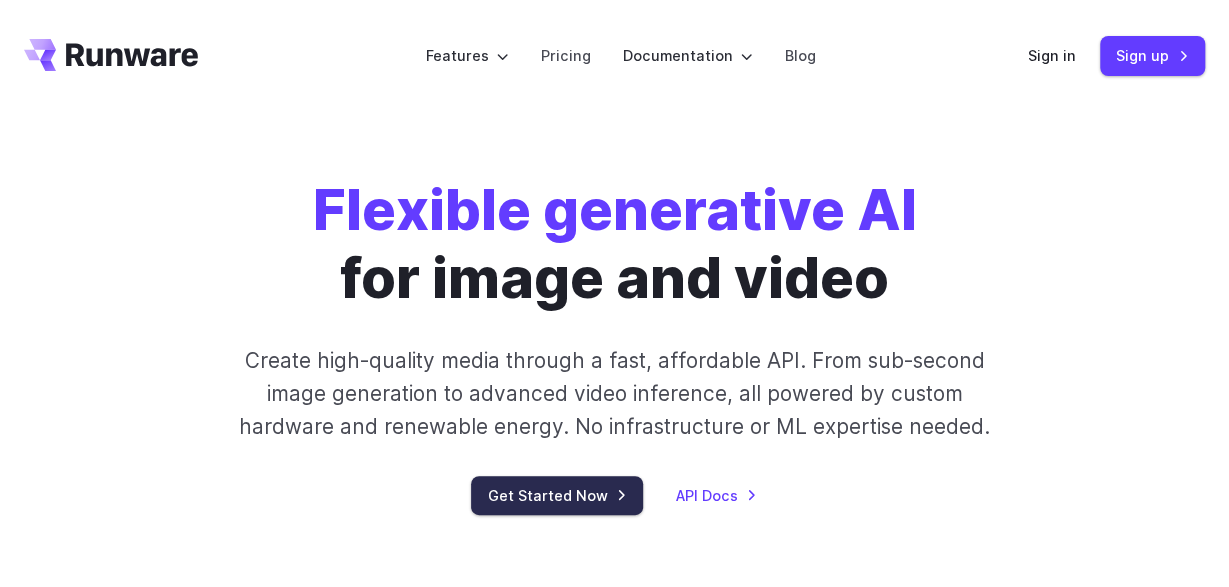 click on "Get Started Now" at bounding box center (557, 495) 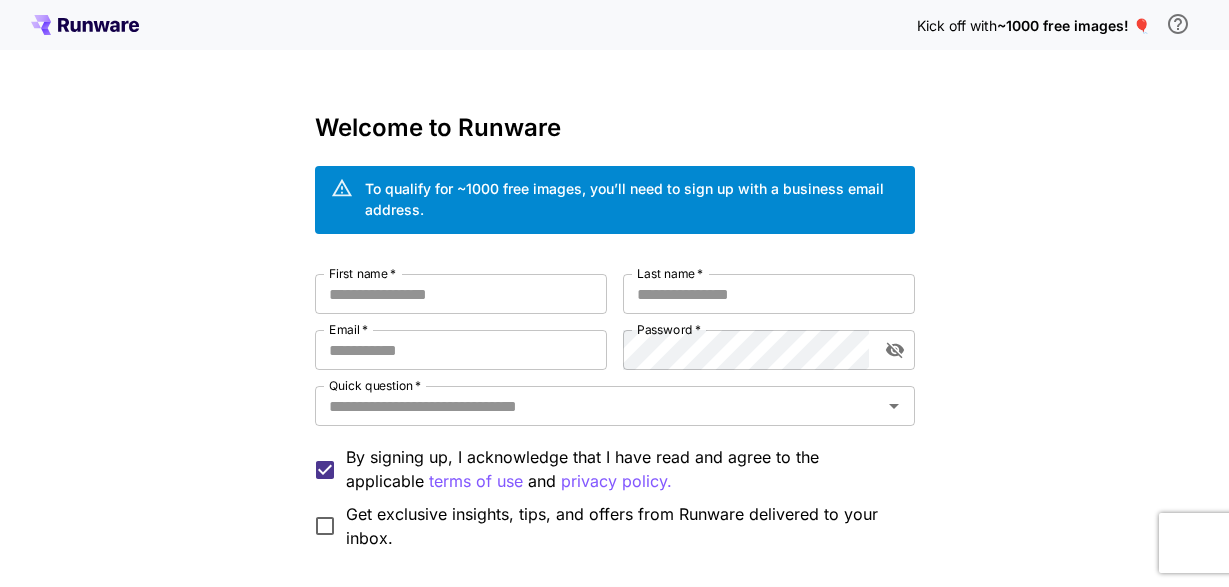 scroll, scrollTop: 0, scrollLeft: 0, axis: both 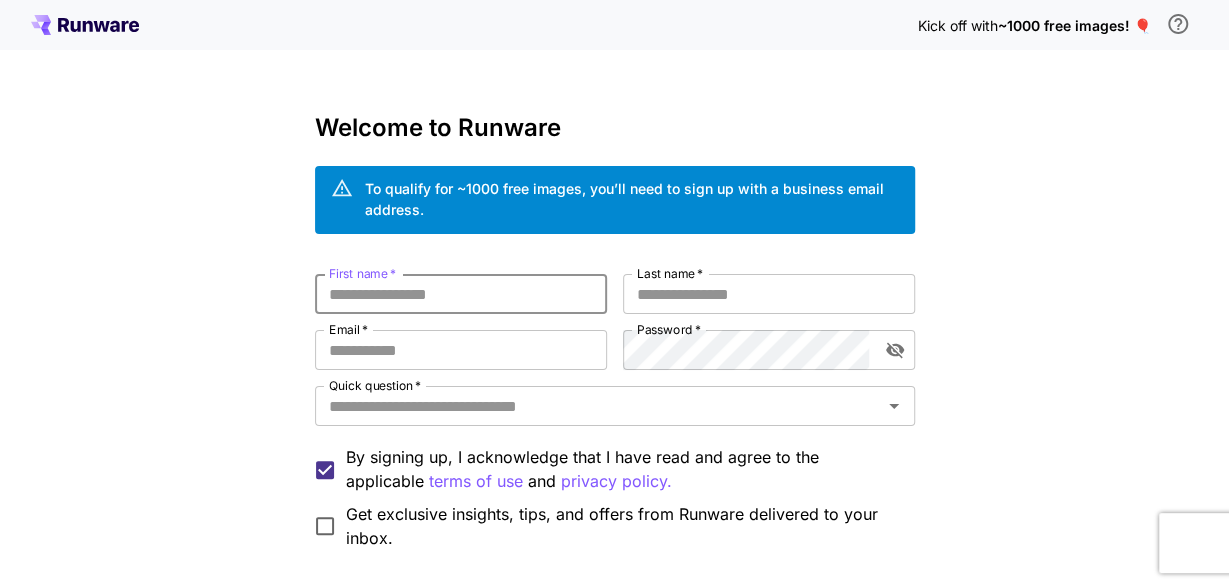 click on "First name   *" at bounding box center [461, 294] 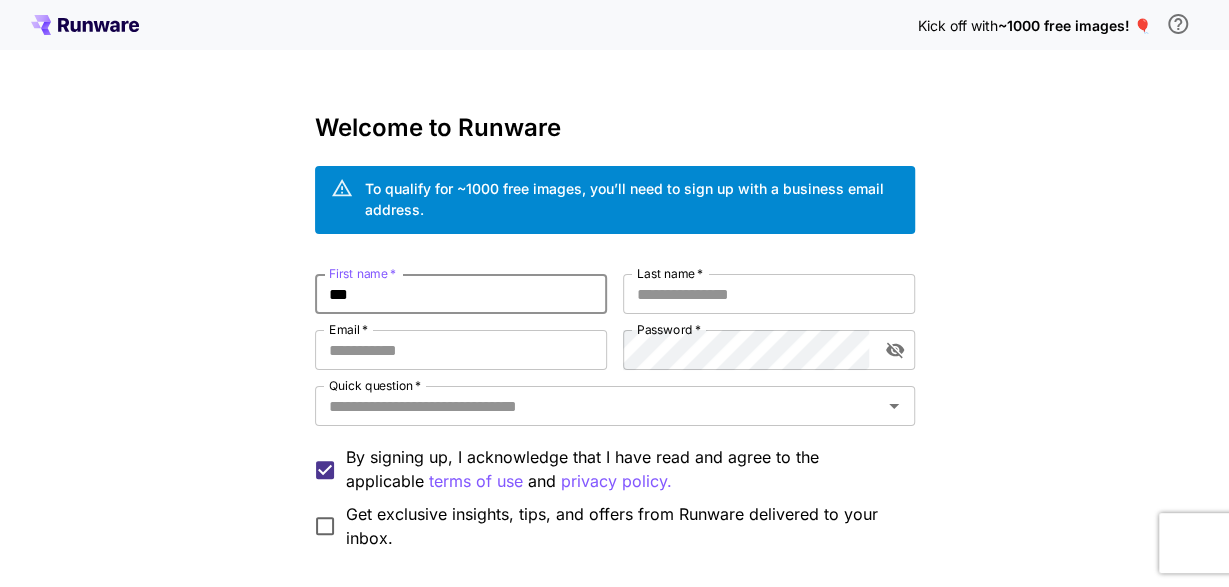 type on "***" 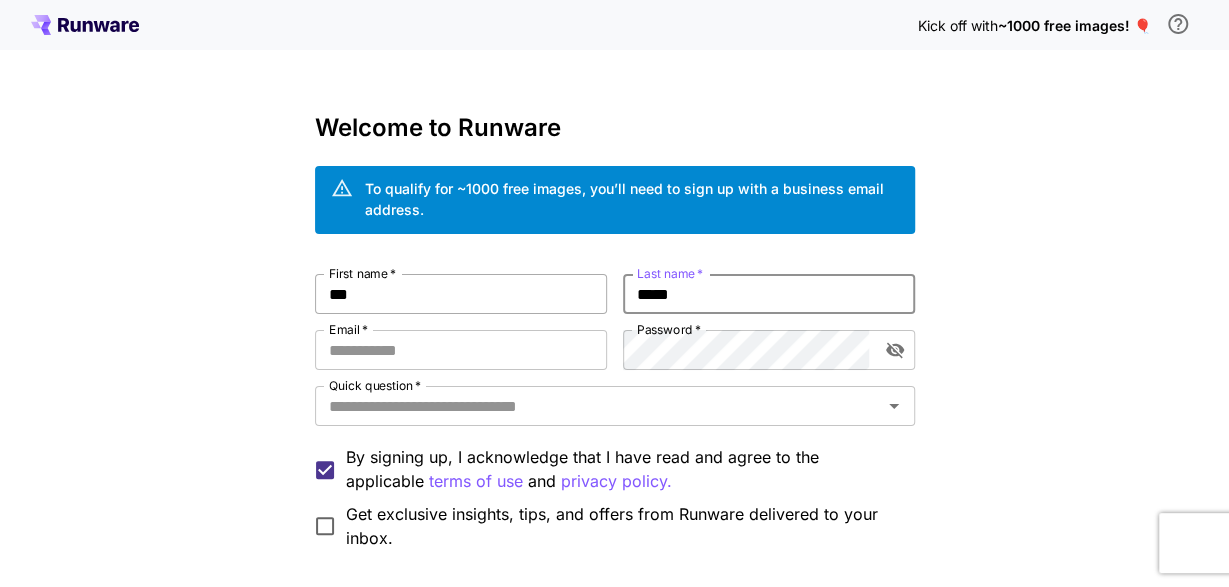 type on "*****" 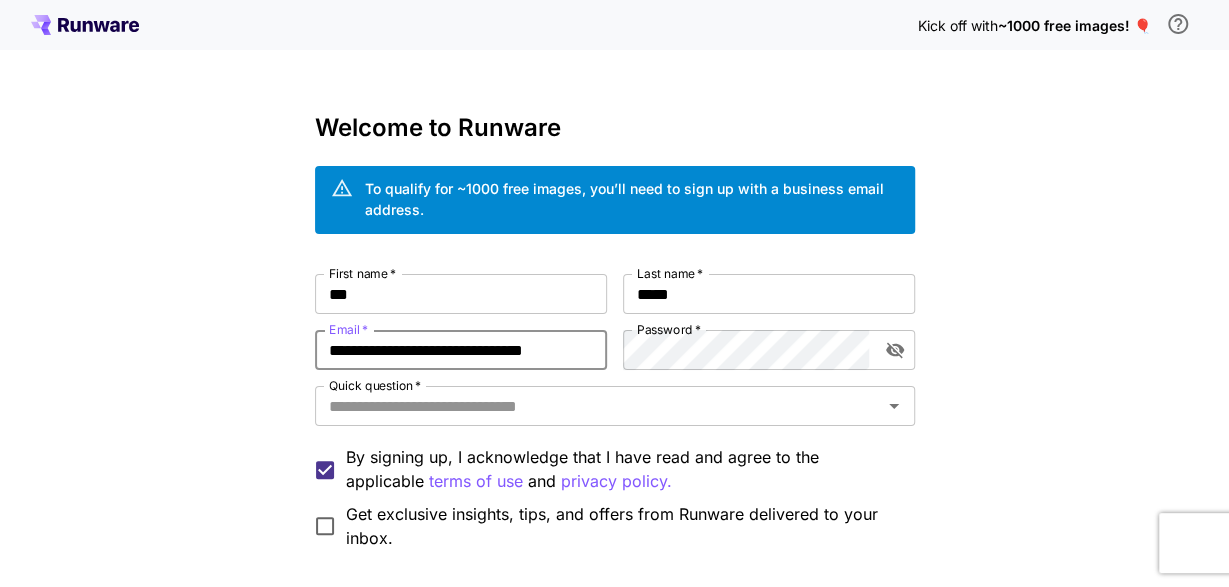 type on "**********" 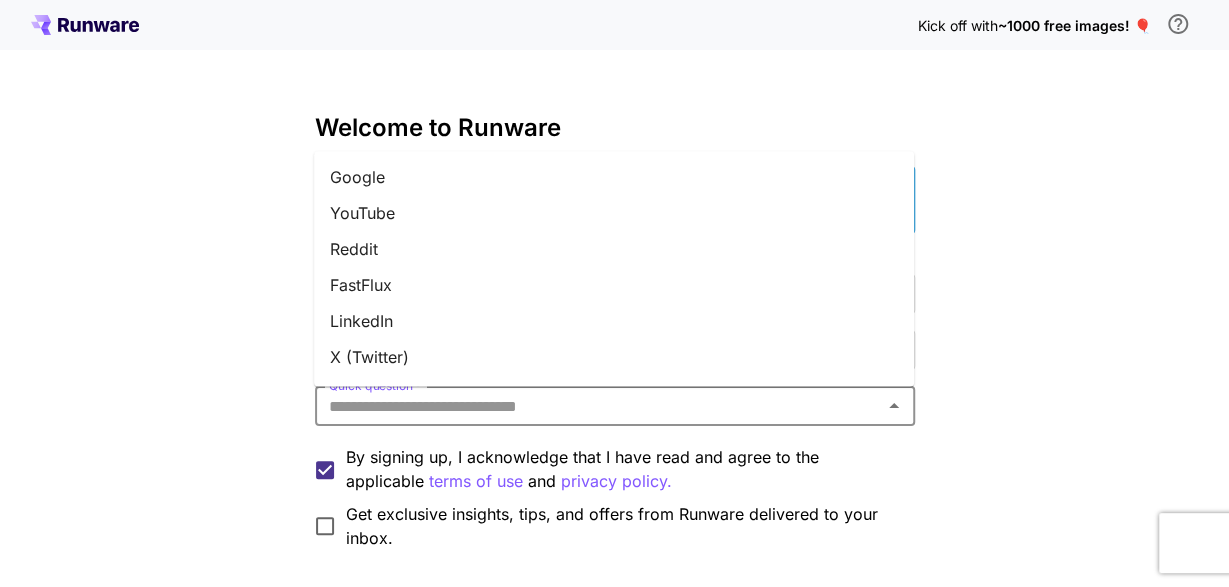 click on "Quick question   *" at bounding box center [598, 406] 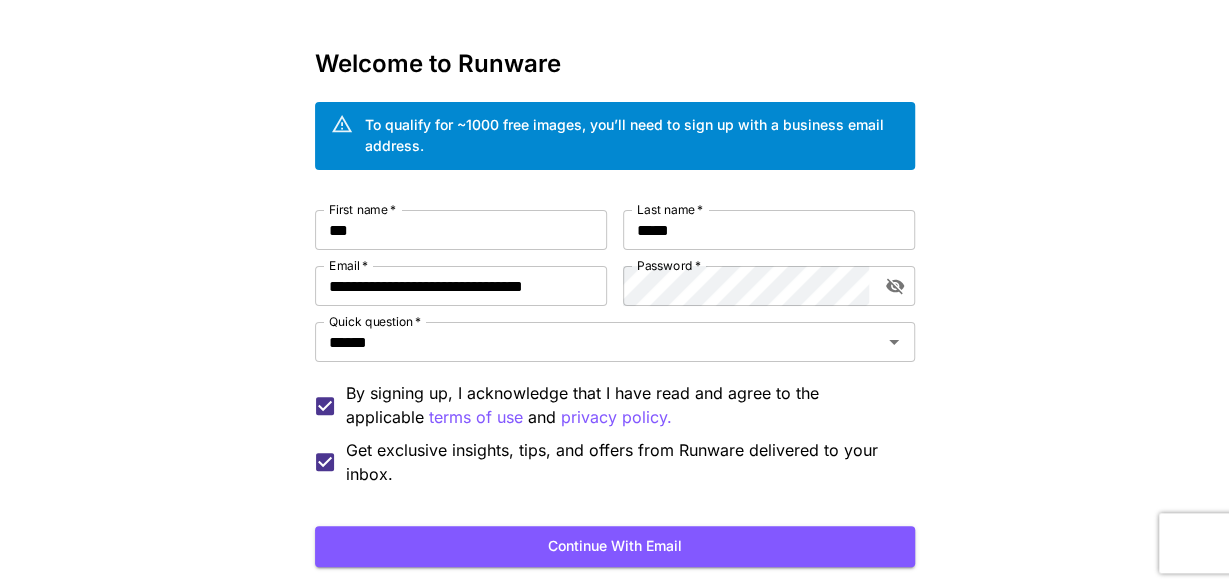 scroll, scrollTop: 190, scrollLeft: 0, axis: vertical 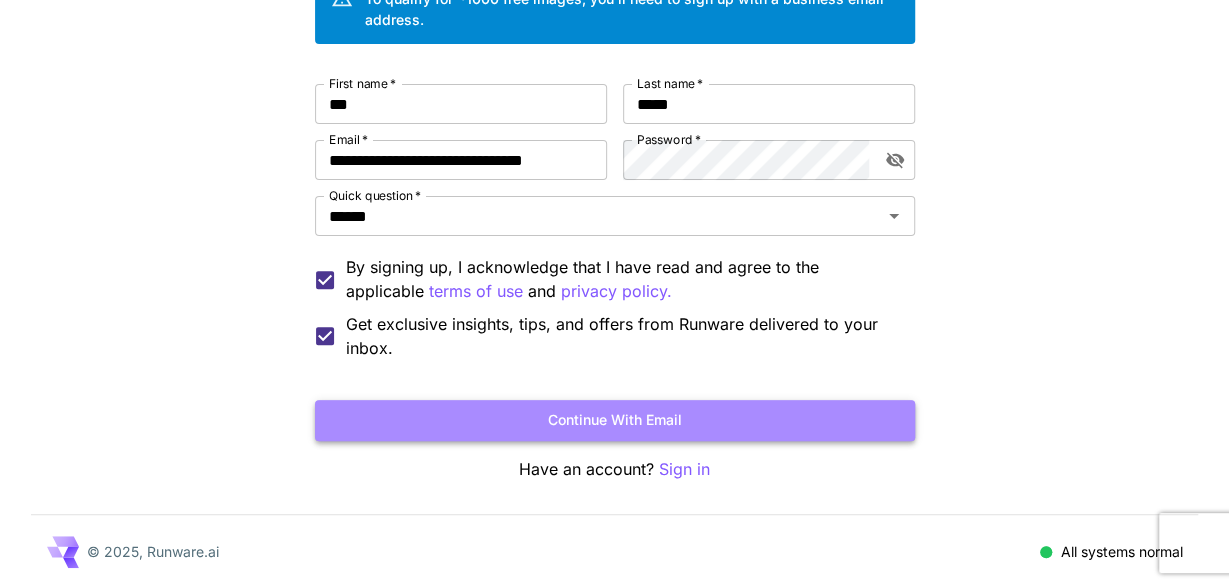 click on "Continue with email" at bounding box center [615, 420] 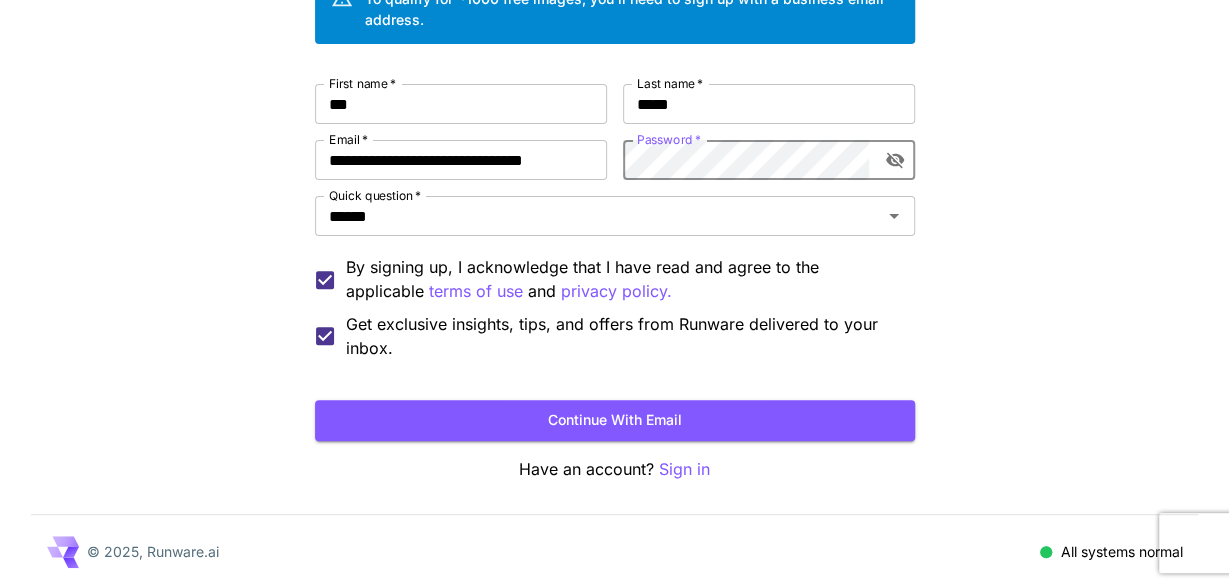 click 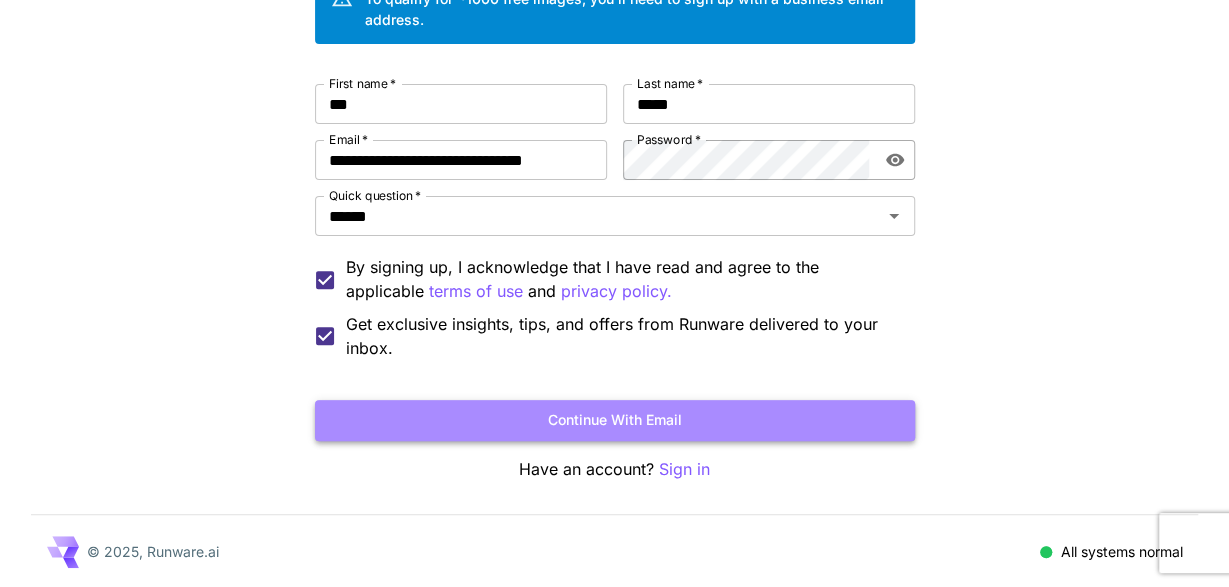 click on "Continue with email" at bounding box center [615, 420] 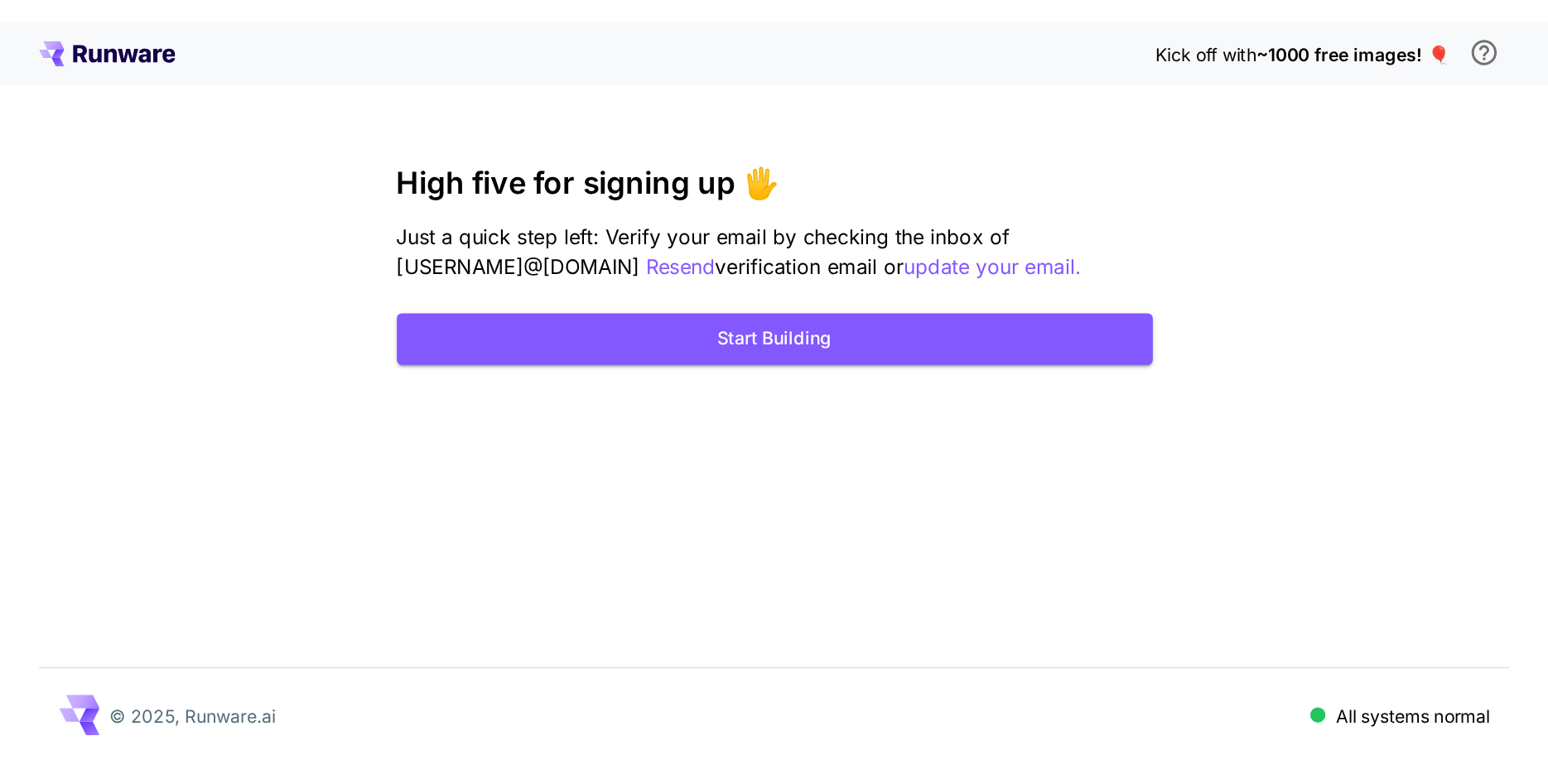 scroll, scrollTop: 0, scrollLeft: 0, axis: both 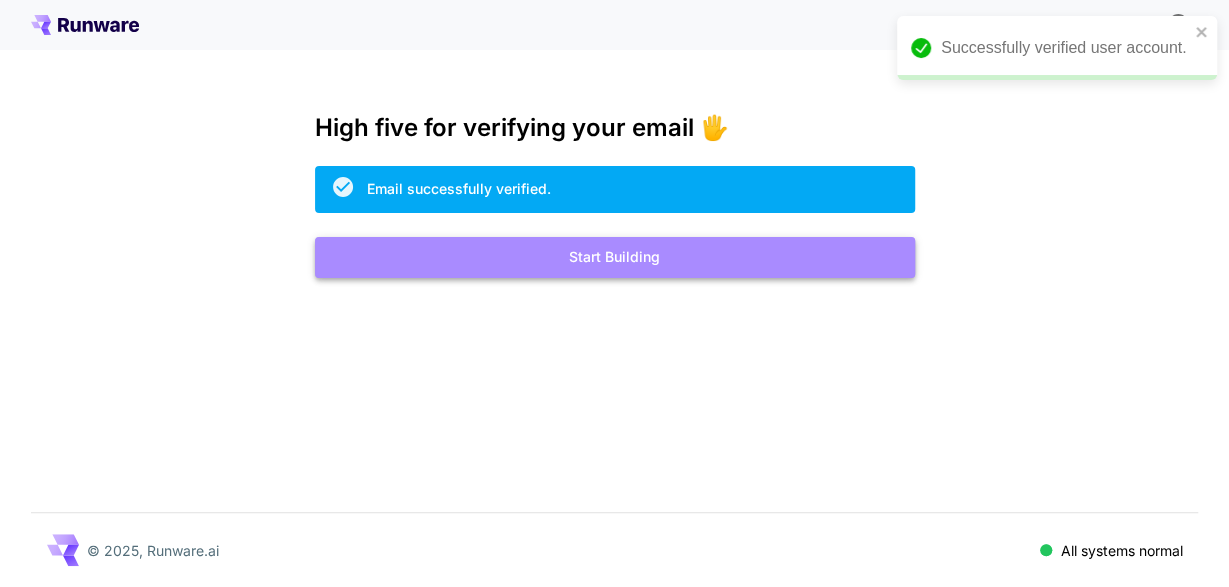 click on "Start Building" at bounding box center (615, 257) 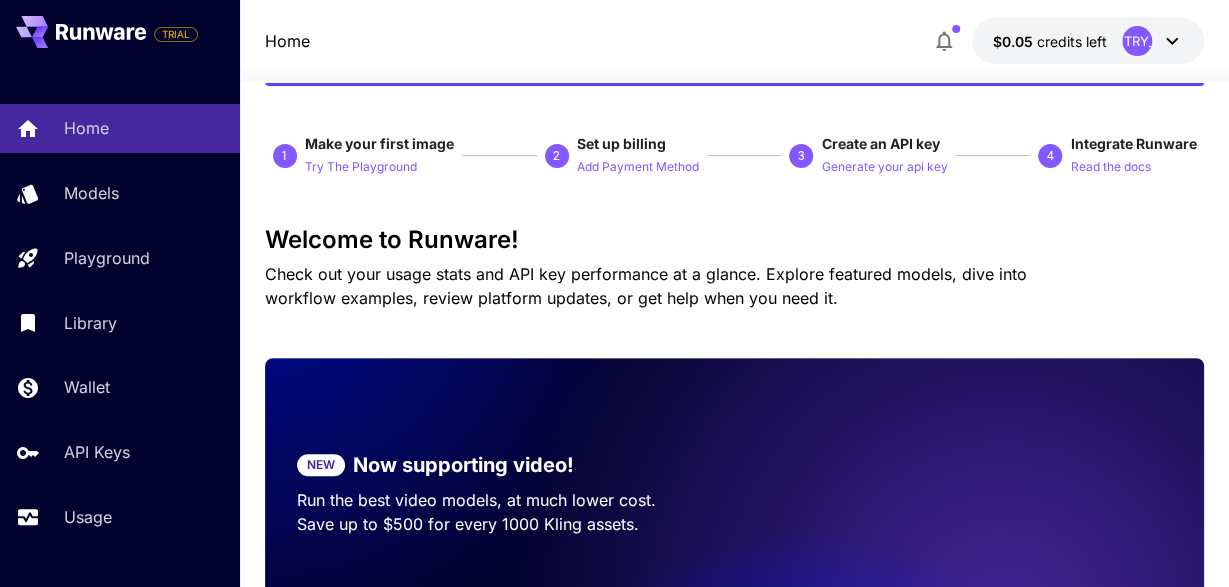 scroll, scrollTop: 208, scrollLeft: 0, axis: vertical 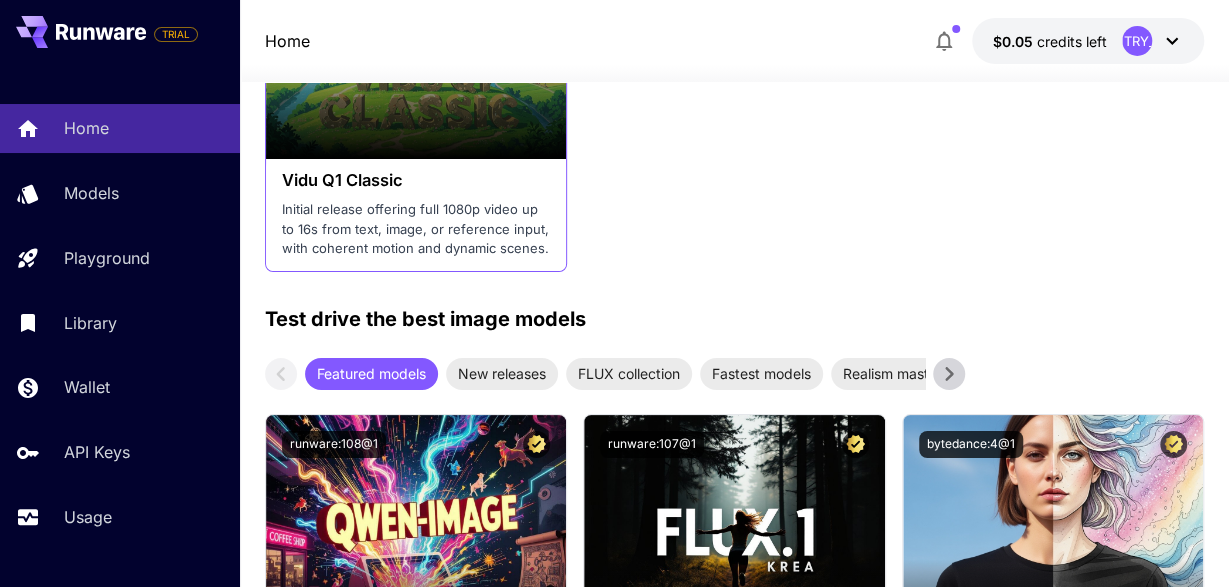 click on "Initial release offering full 1080p video up to 16s from text, image, or reference input, with coherent motion and dynamic scenes." at bounding box center (416, 229) 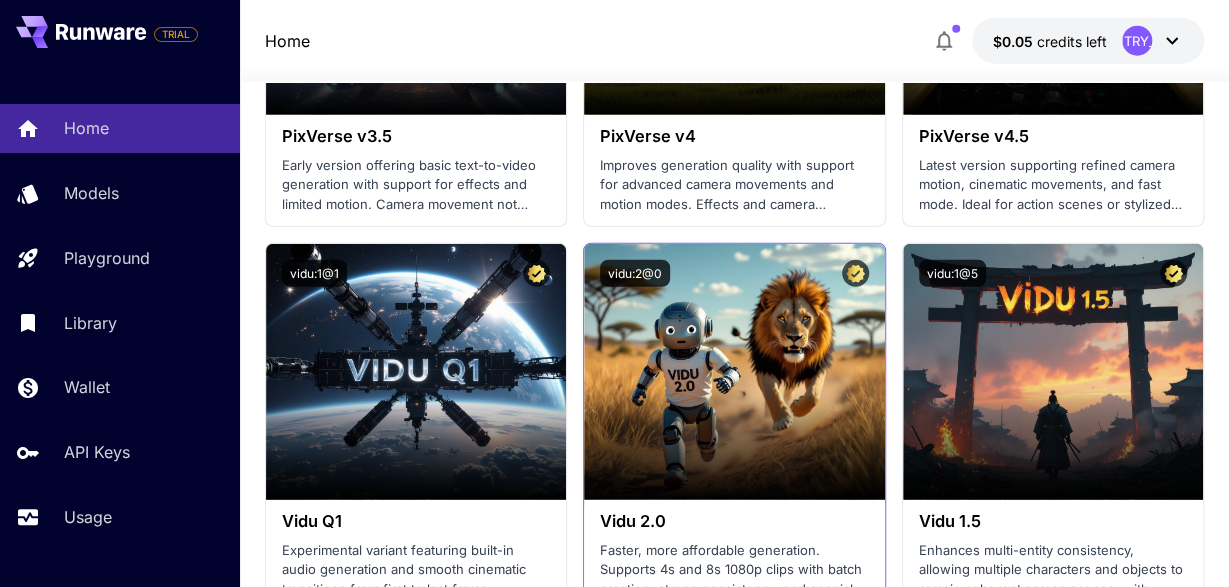 scroll, scrollTop: 2600, scrollLeft: 0, axis: vertical 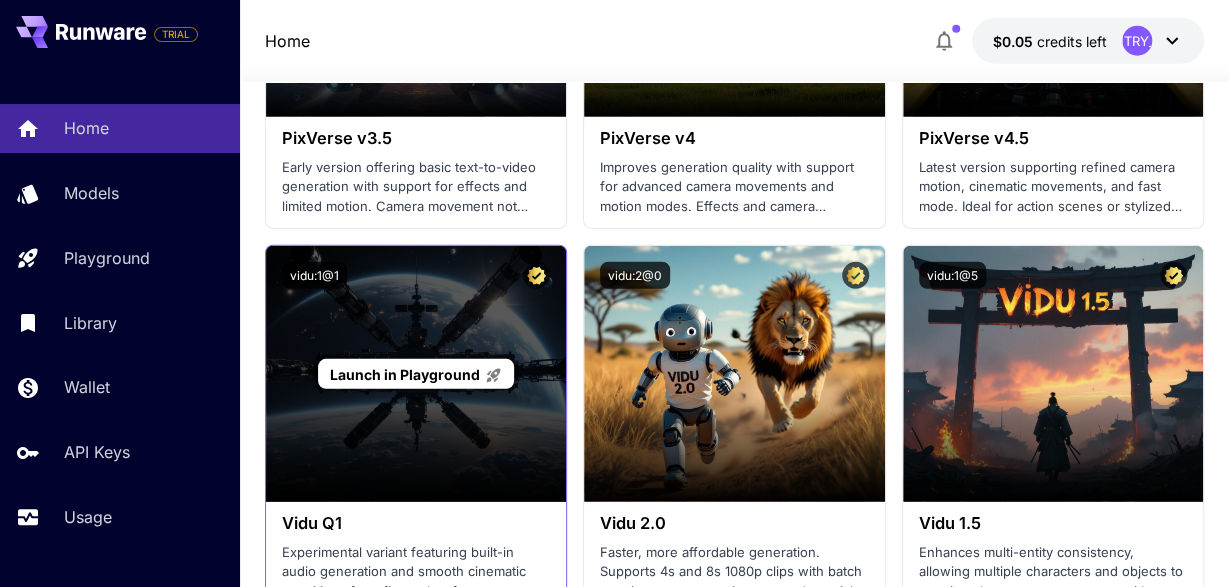 click on "Launch in Playground" at bounding box center [416, 374] 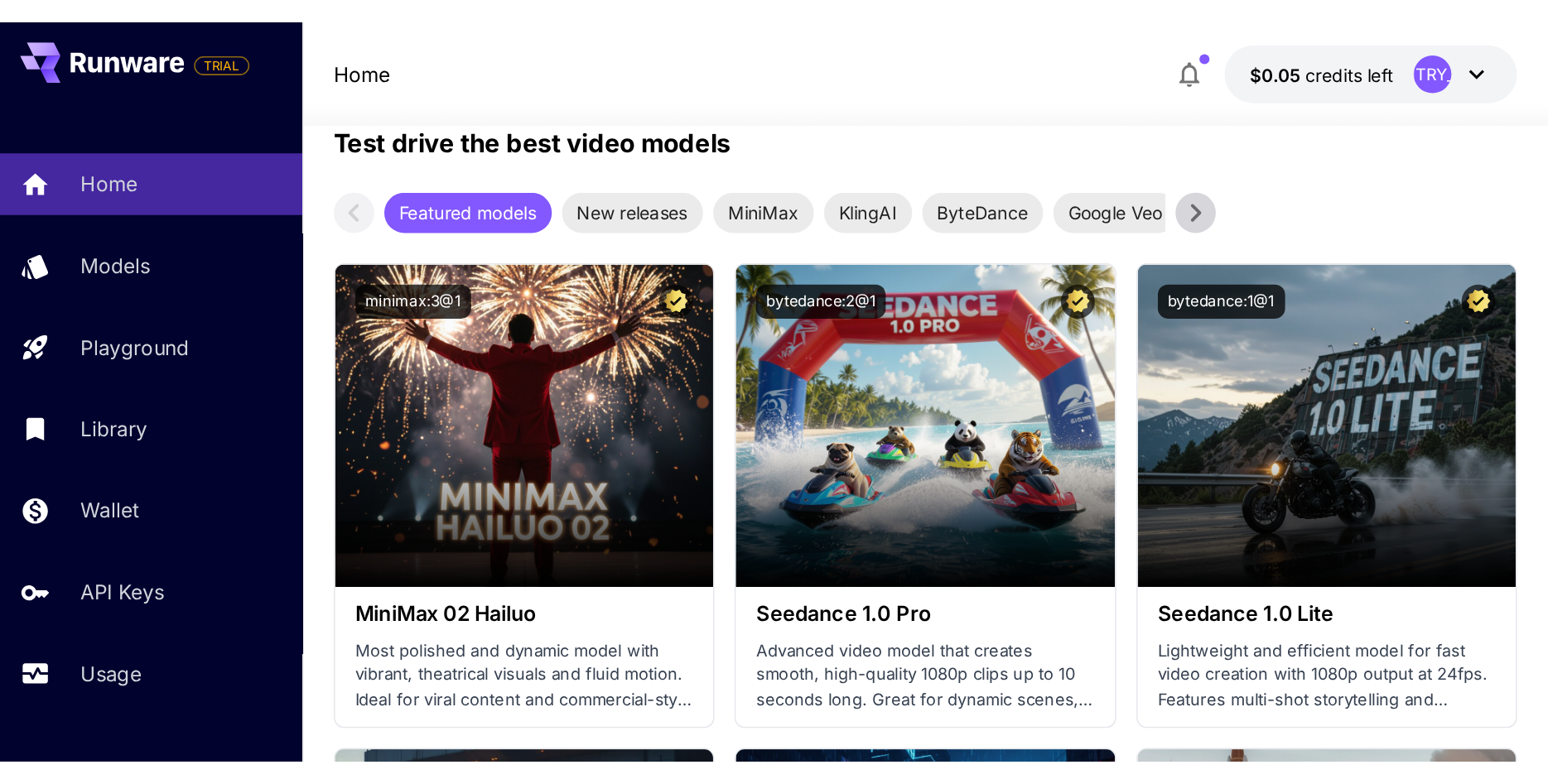 scroll, scrollTop: 517, scrollLeft: 0, axis: vertical 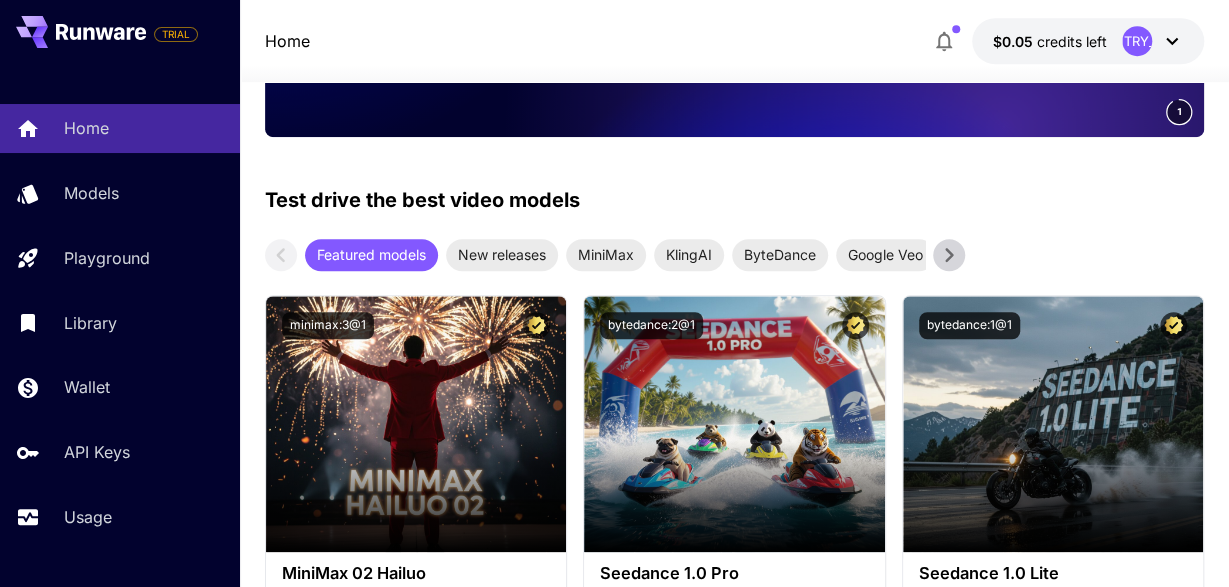 click 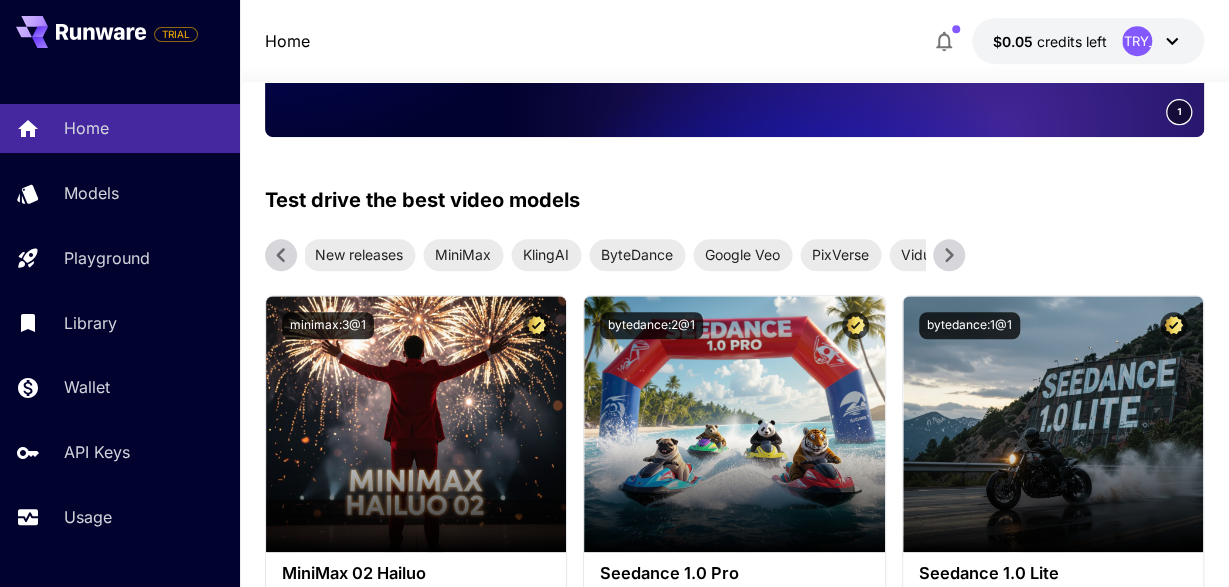 click 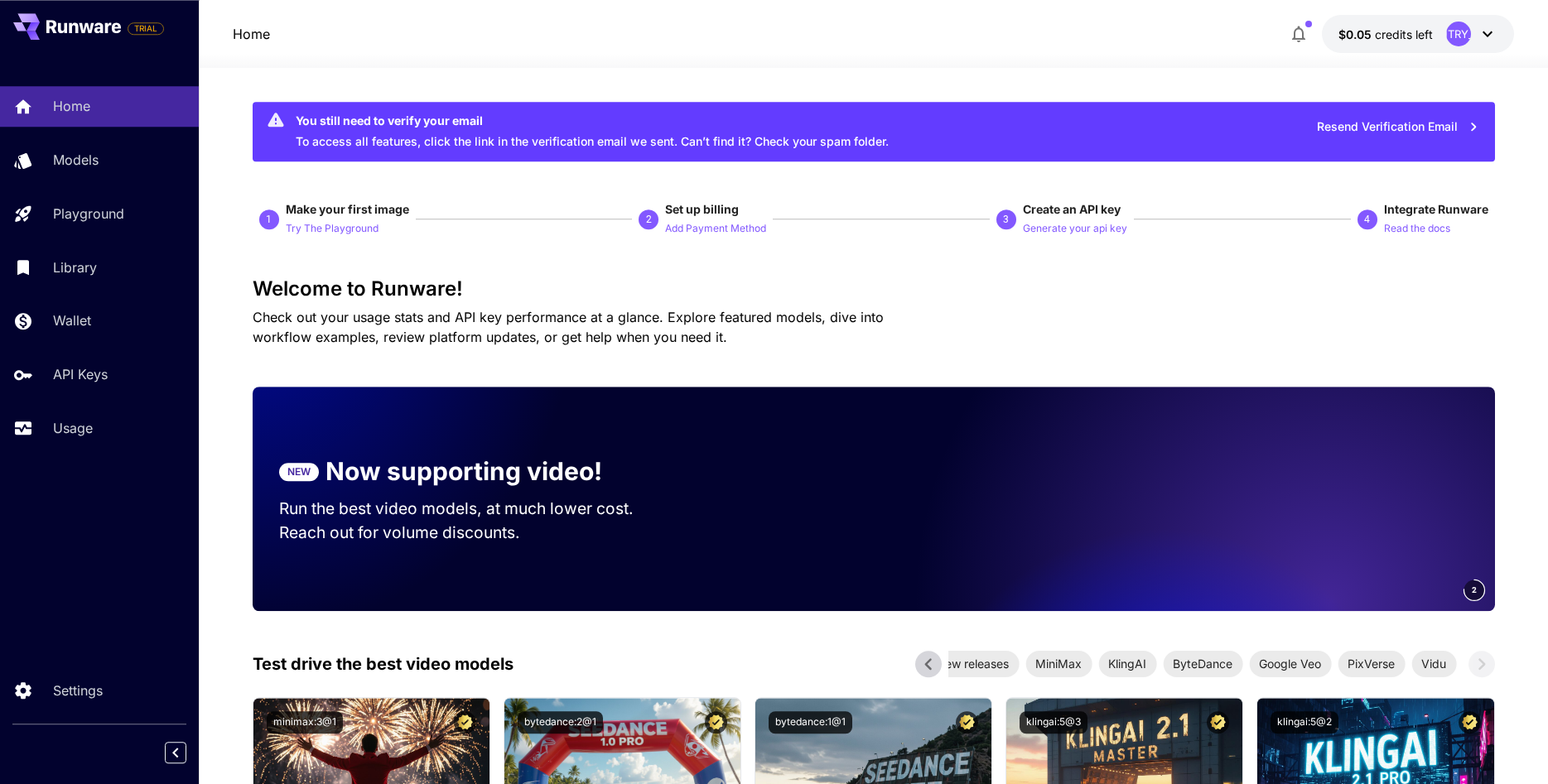scroll, scrollTop: 0, scrollLeft: 0, axis: both 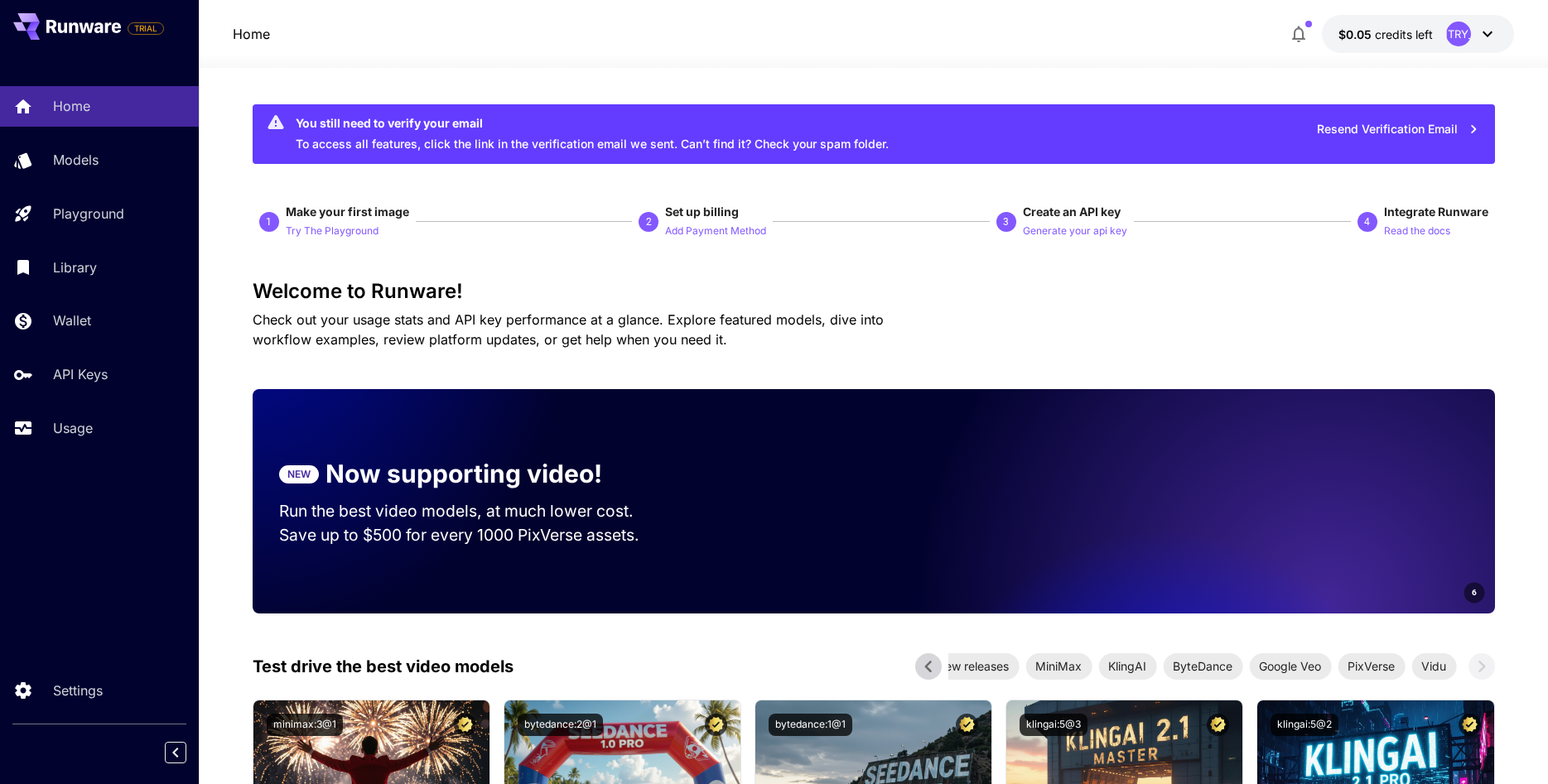 click on "NEW" at bounding box center (299, 474) 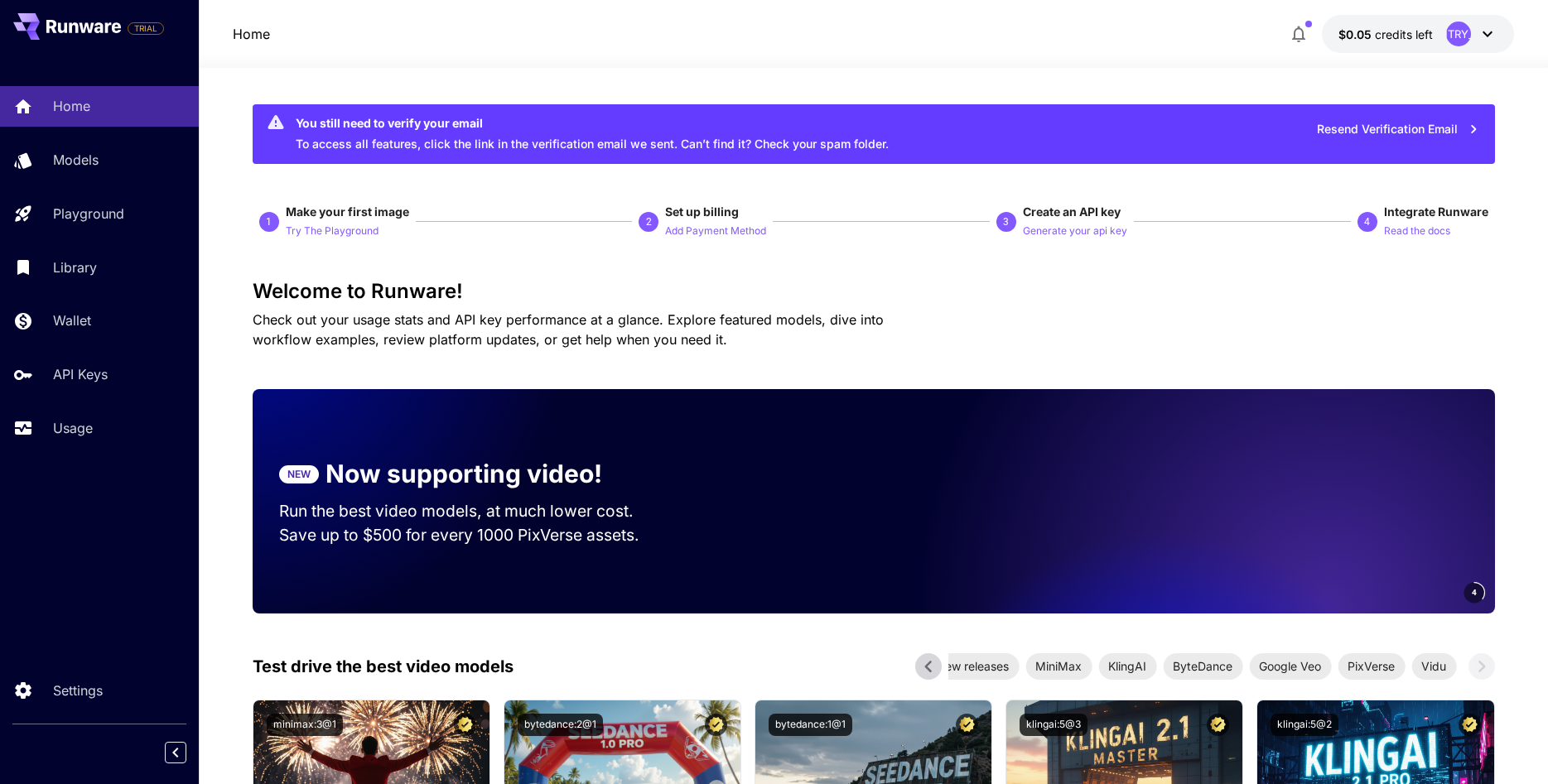 click on "Welcome to Runware!" at bounding box center (874, 291) 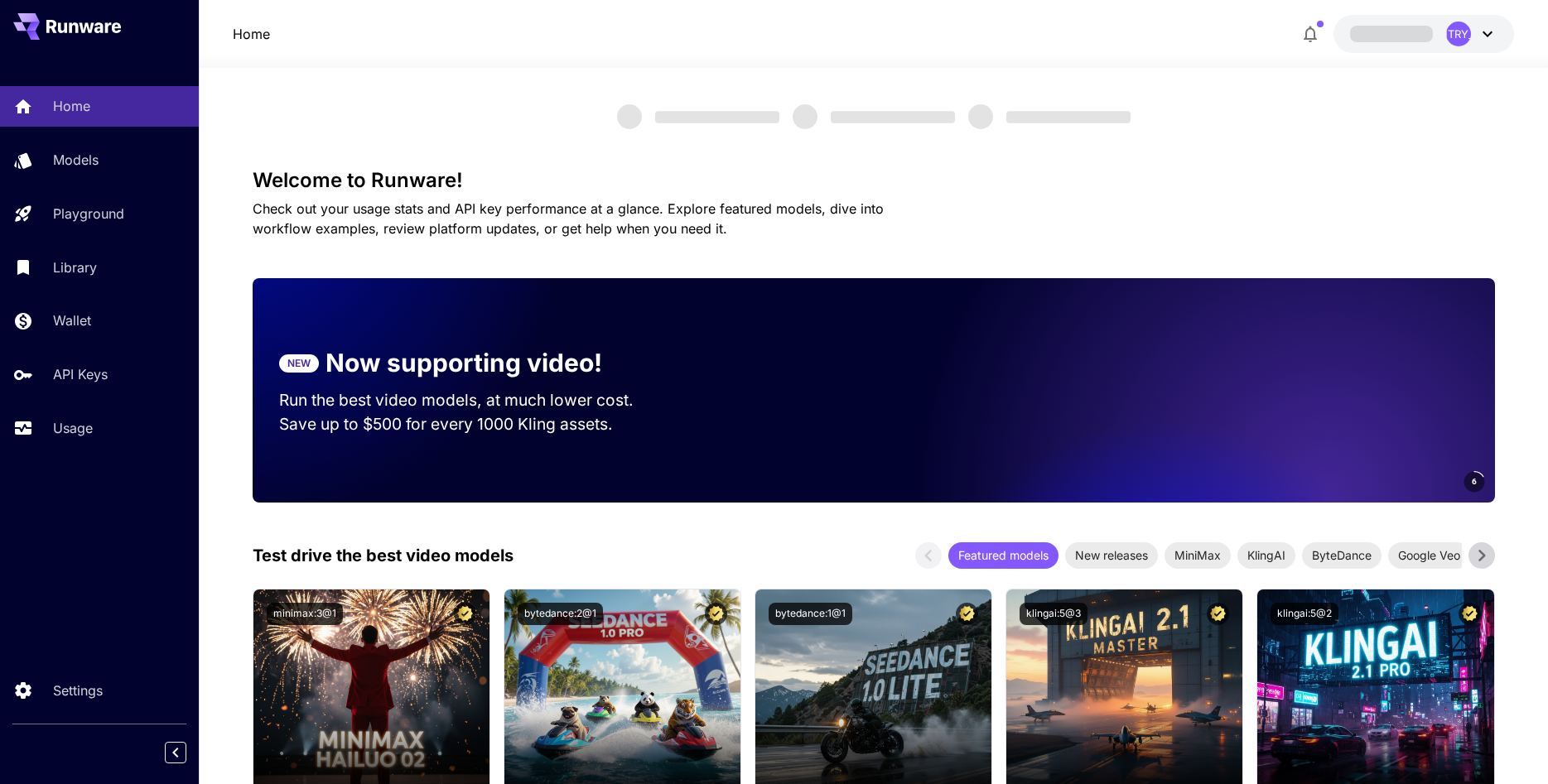 scroll, scrollTop: 0, scrollLeft: 0, axis: both 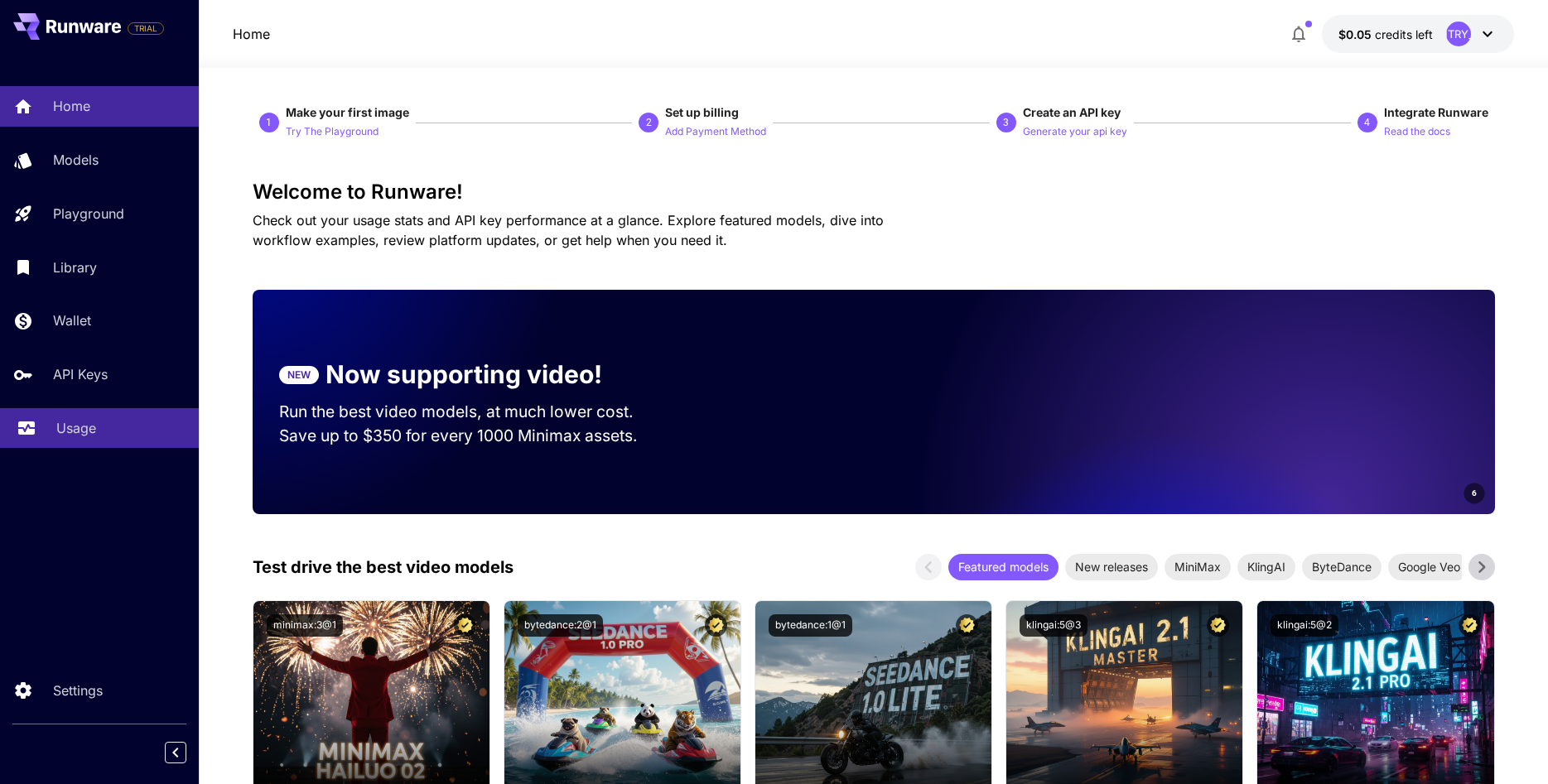 click on "Usage" at bounding box center (76, 428) 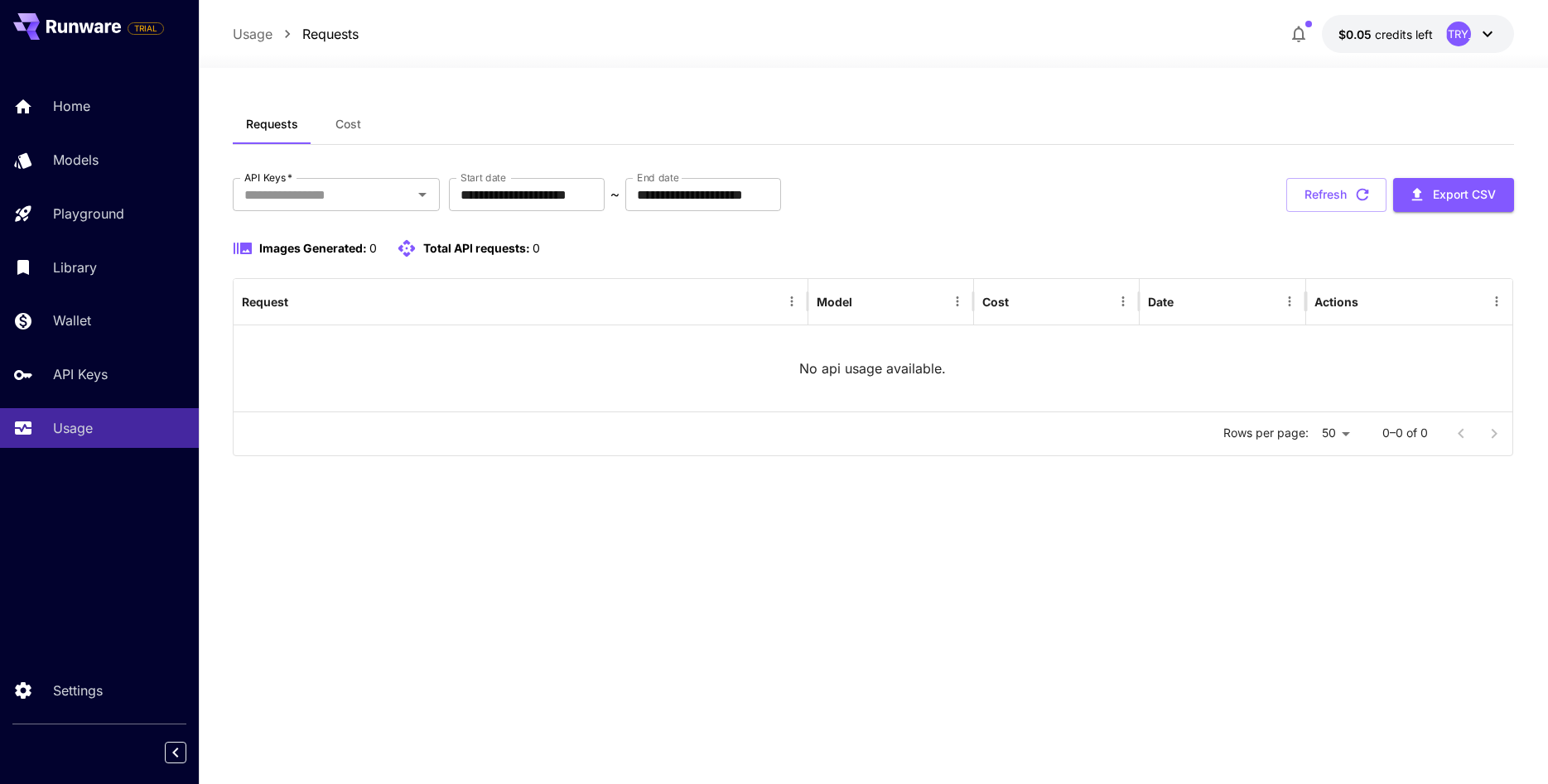 click on "Total API requests: 0" at bounding box center [468, 248] 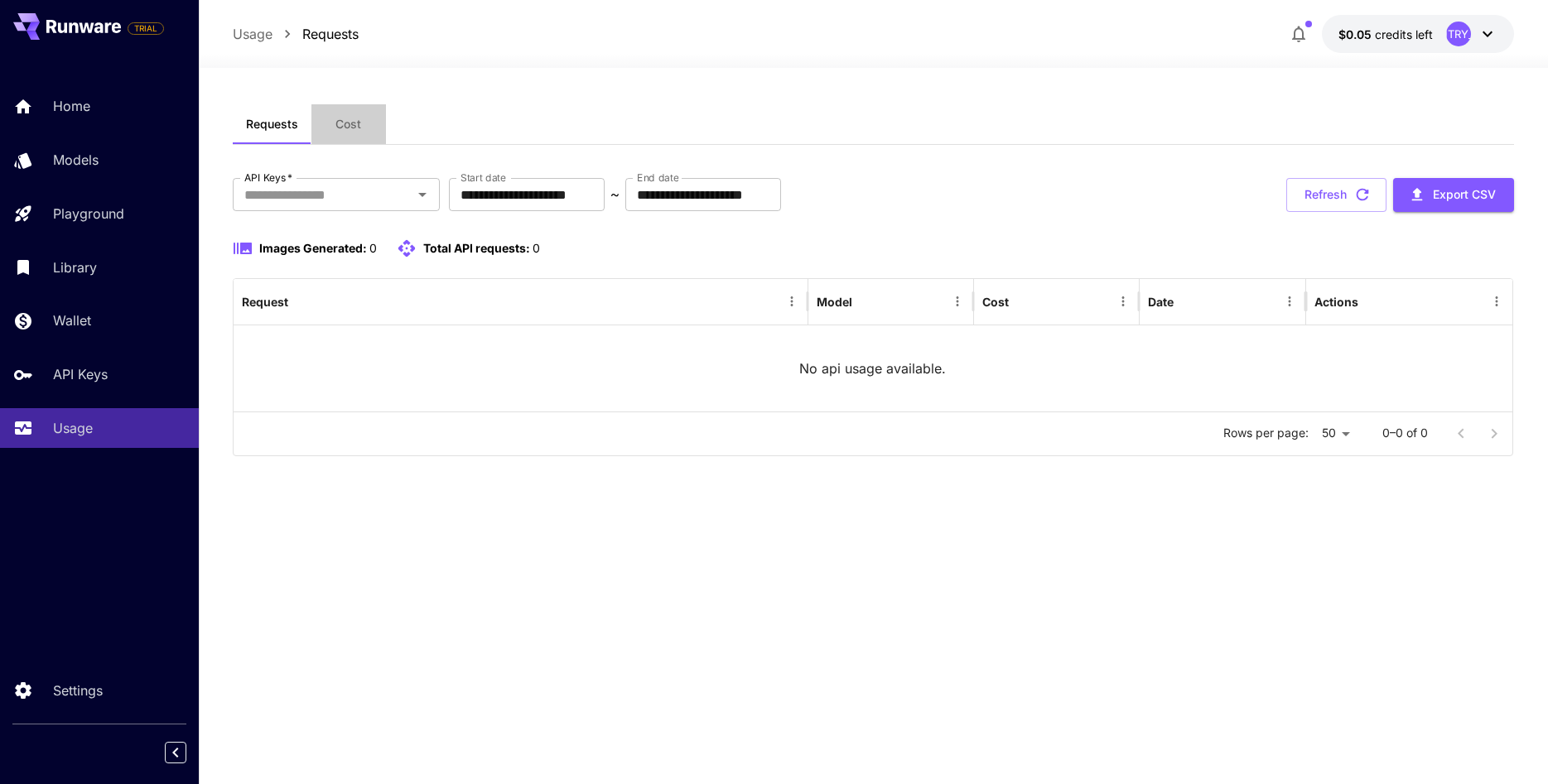 click on "Cost" at bounding box center (349, 124) 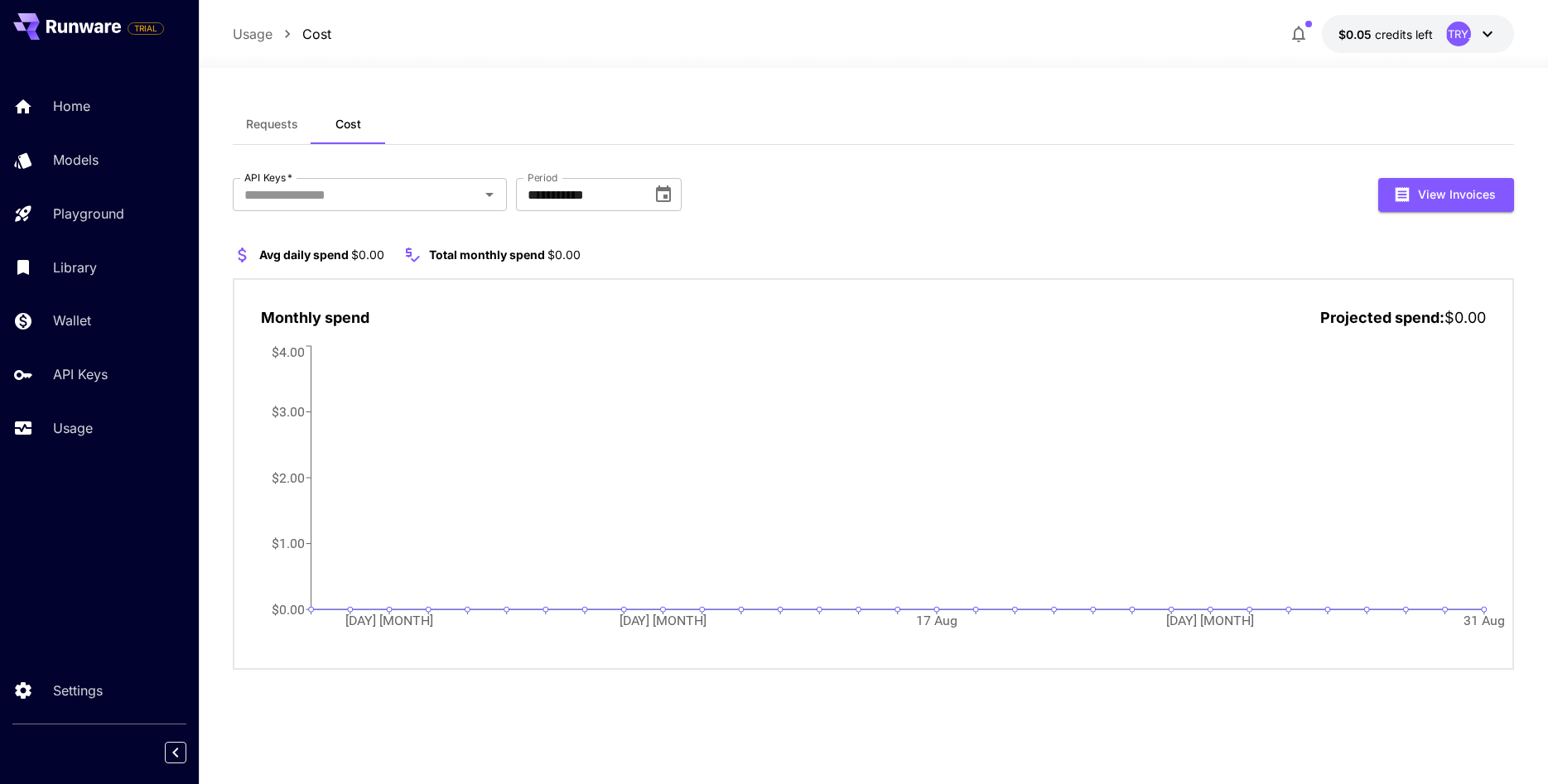 click on "Requests" at bounding box center [272, 124] 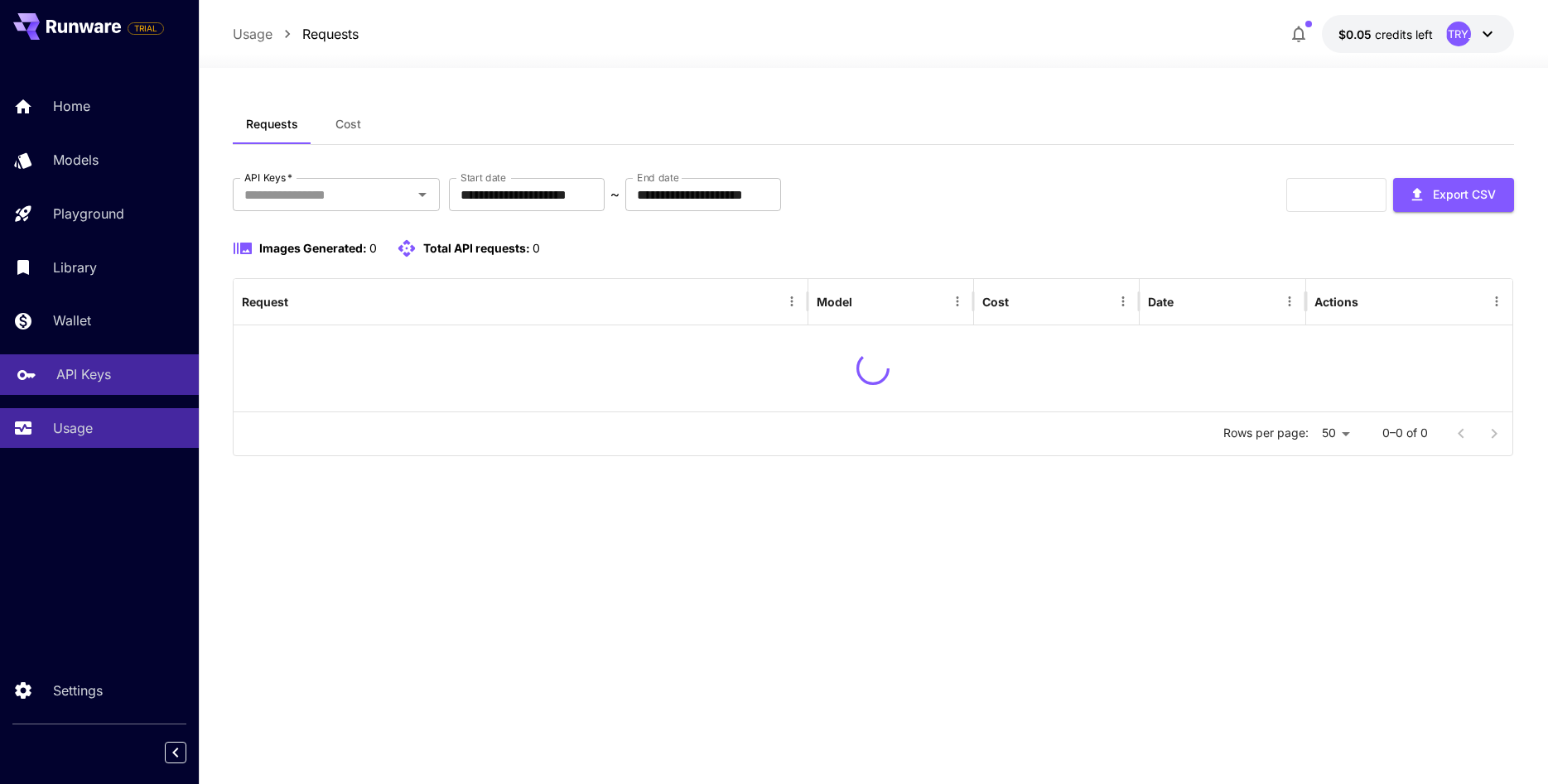 click on "API Keys" at bounding box center [121, 374] 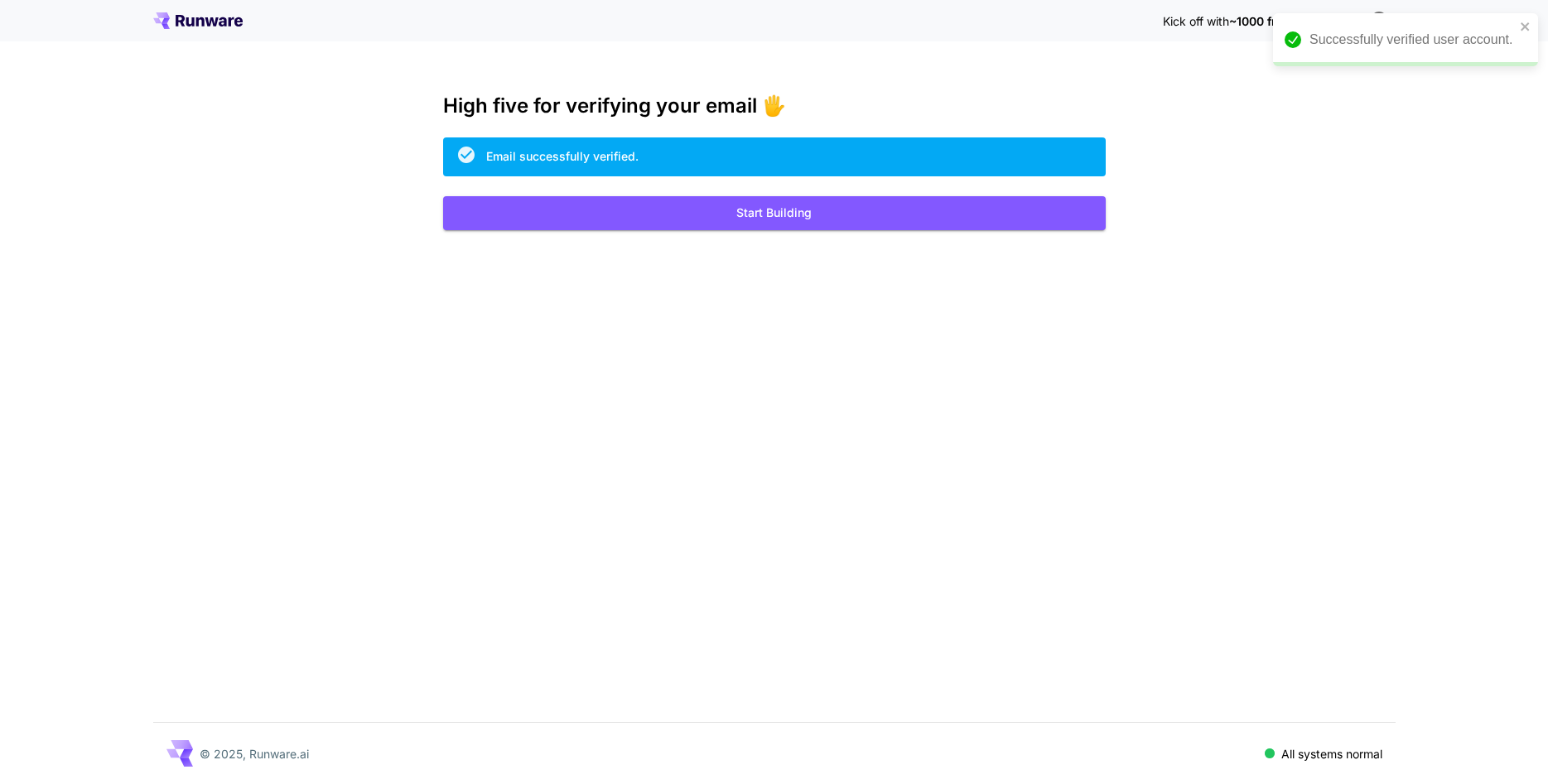 scroll, scrollTop: 0, scrollLeft: 0, axis: both 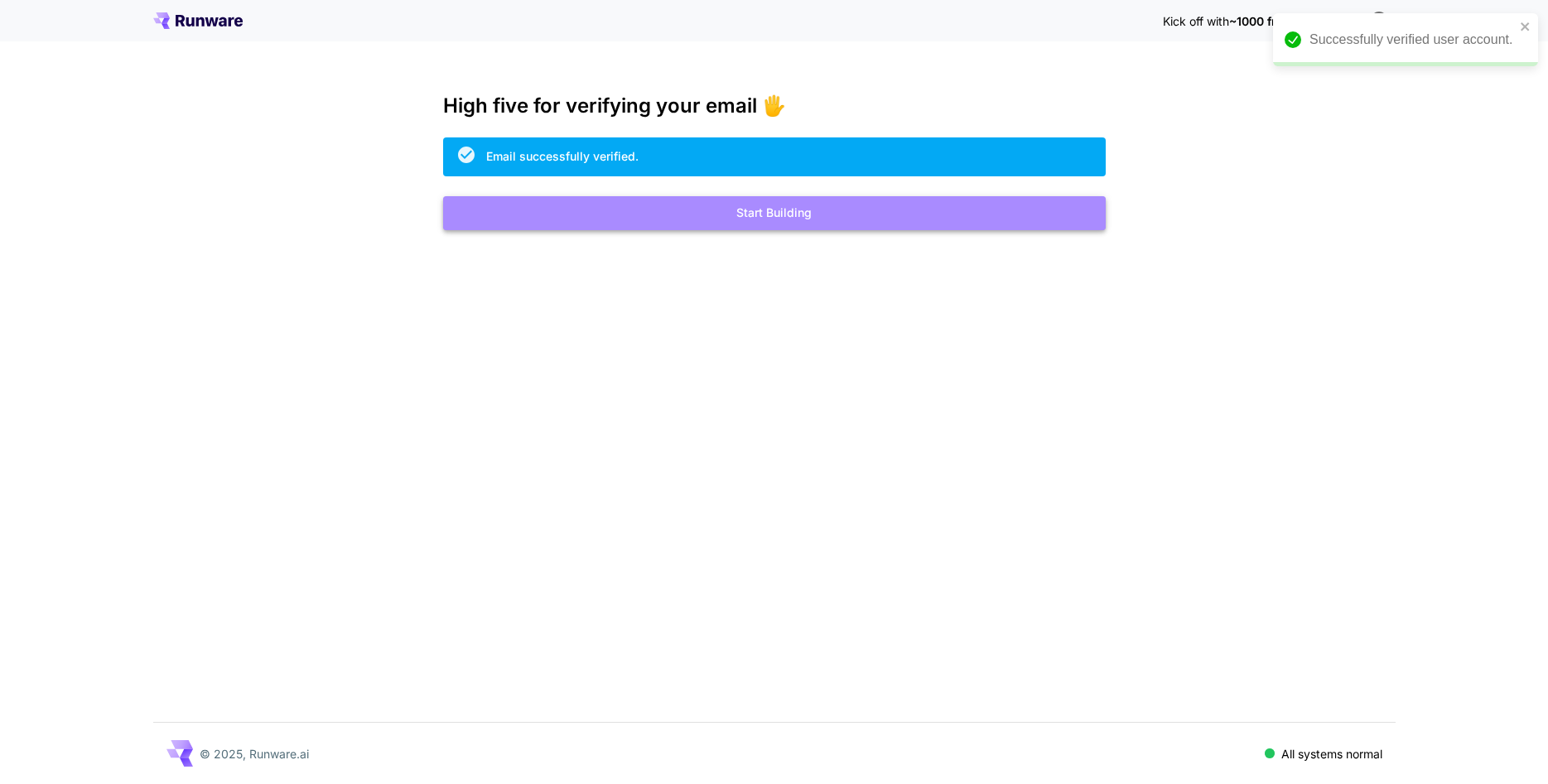 click on "Start Building" at bounding box center (774, 213) 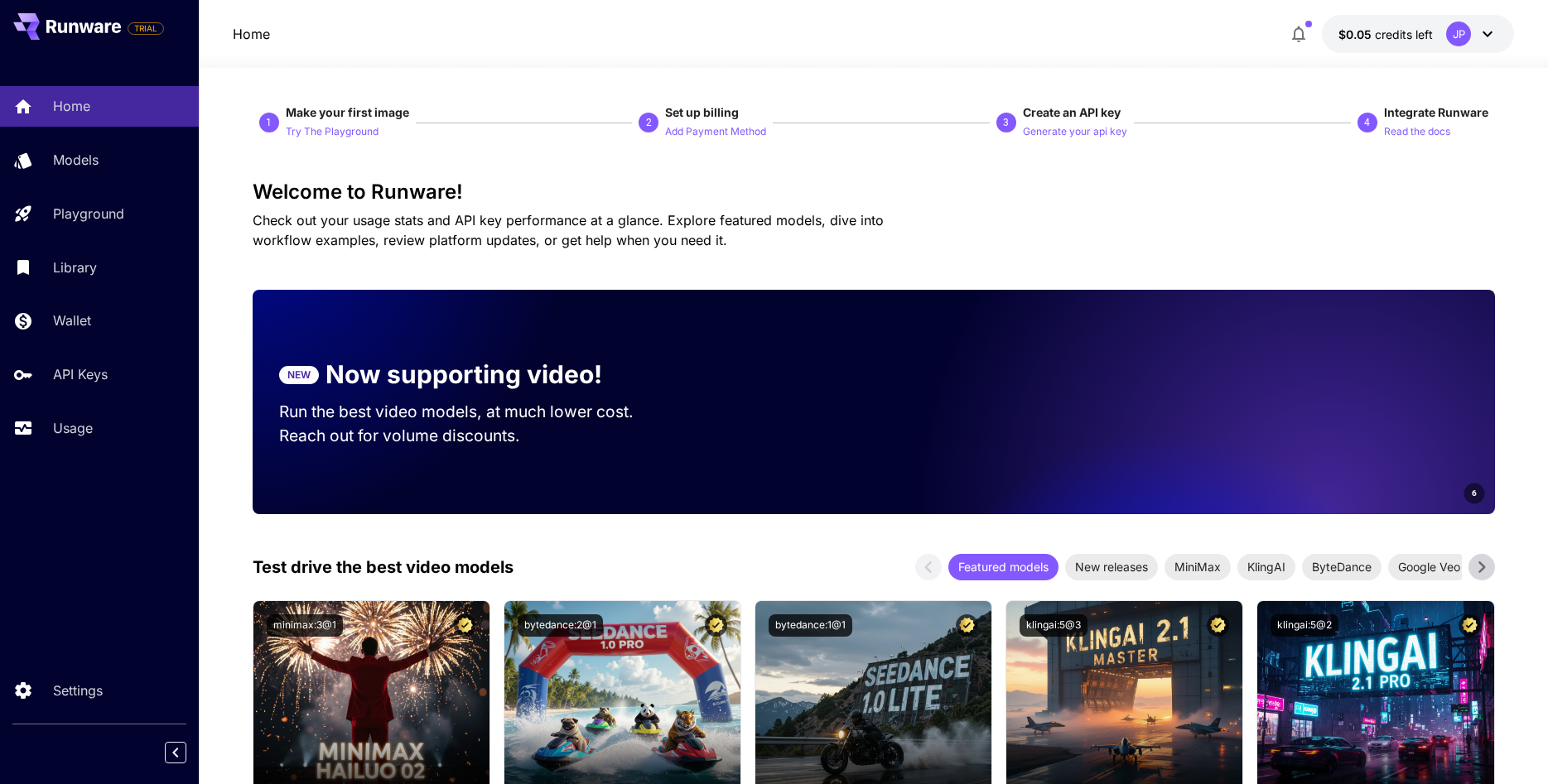 click on "Reach out for volume discounts." at bounding box center [472, 435] 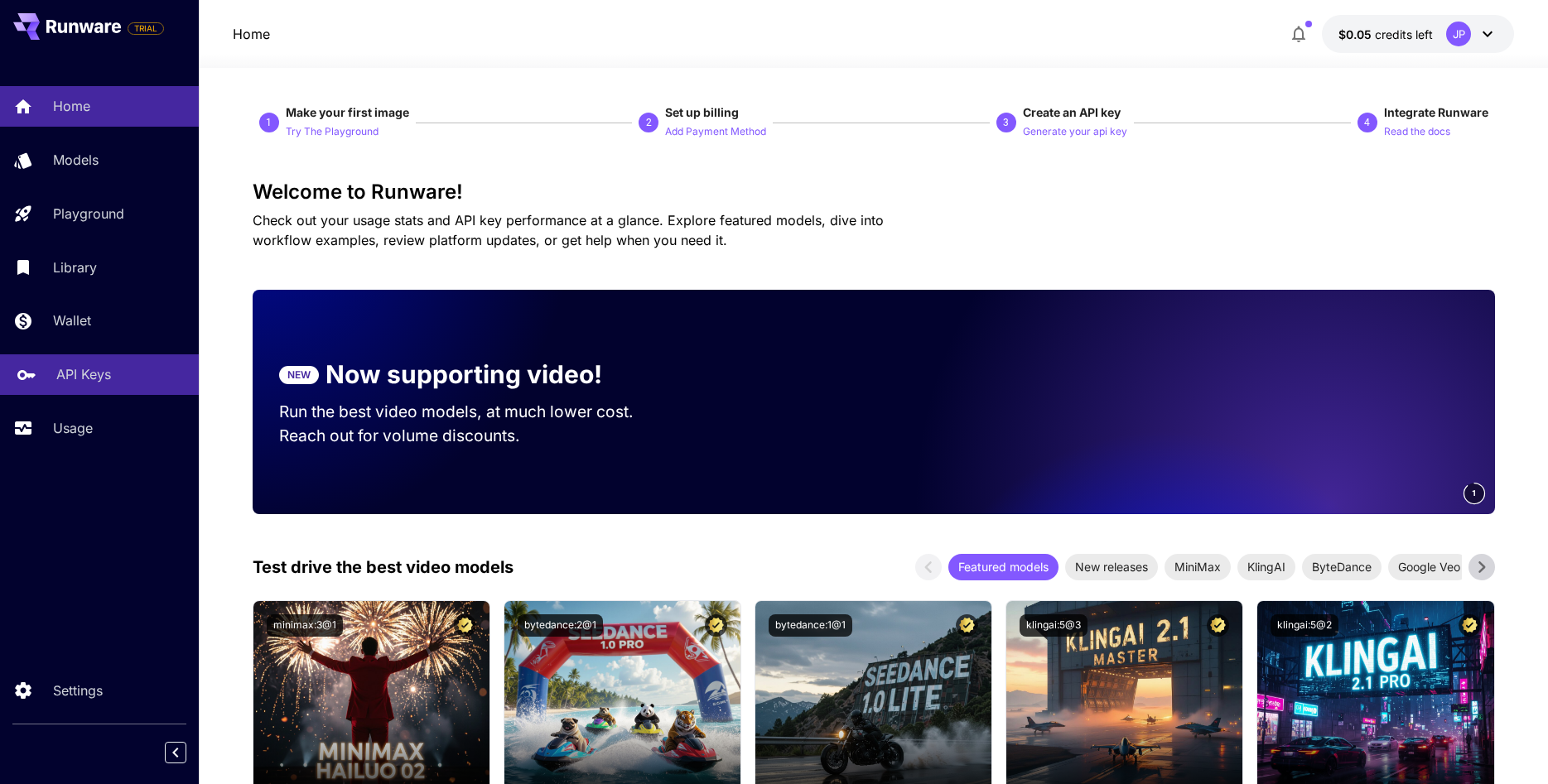 click on "API Keys" at bounding box center (84, 374) 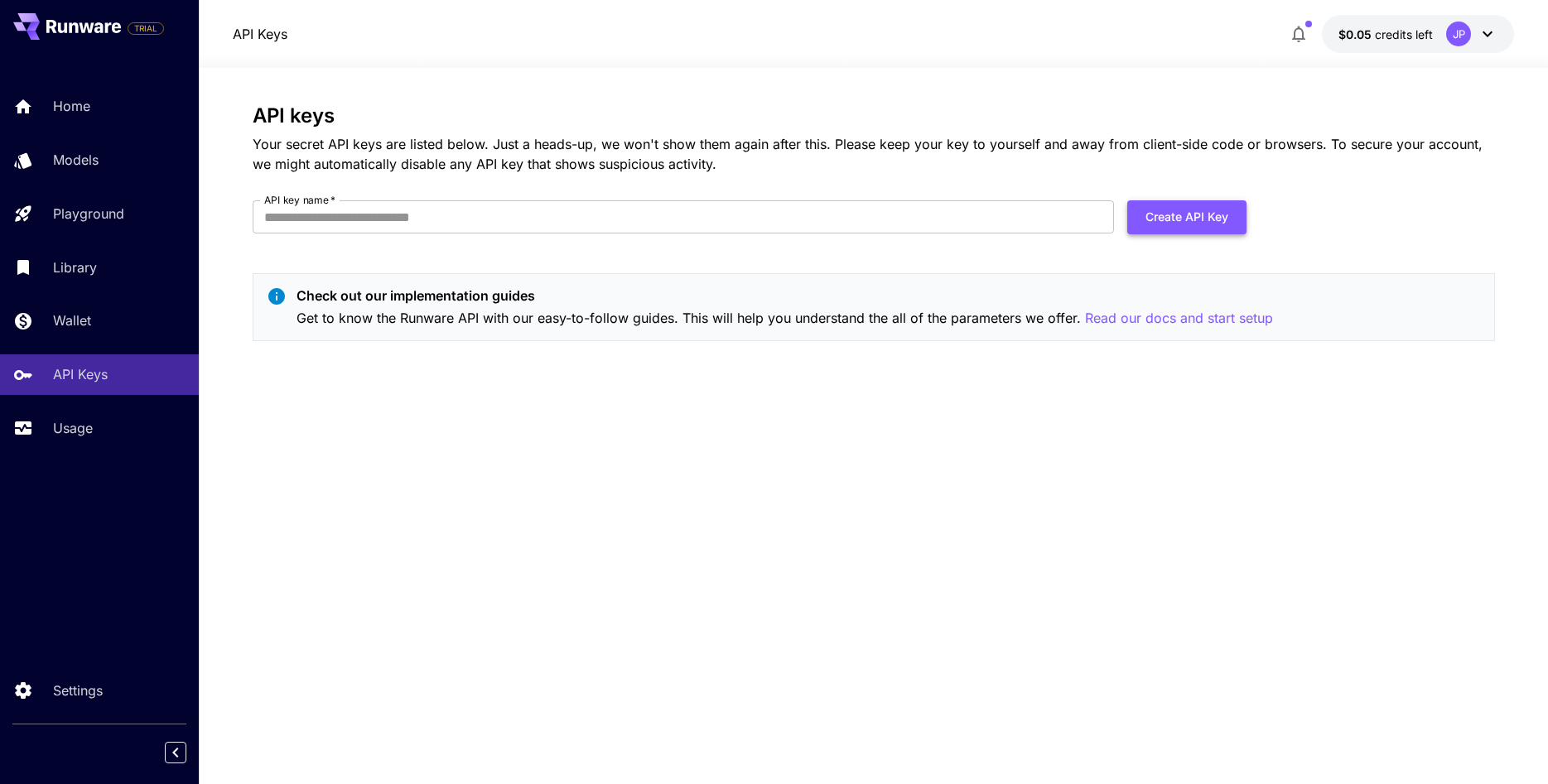 click on "Create API Key" at bounding box center [1187, 217] 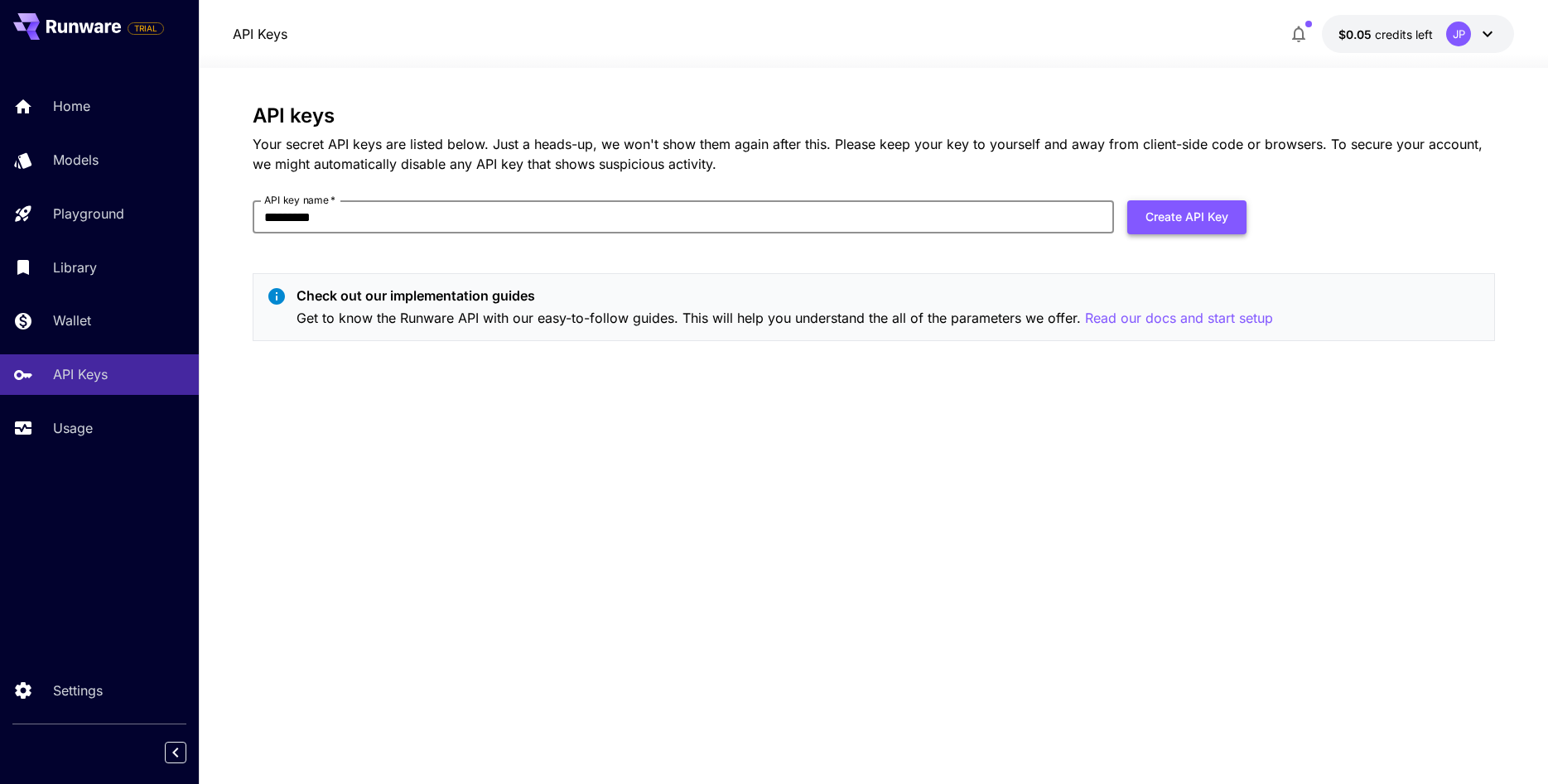 type on "*********" 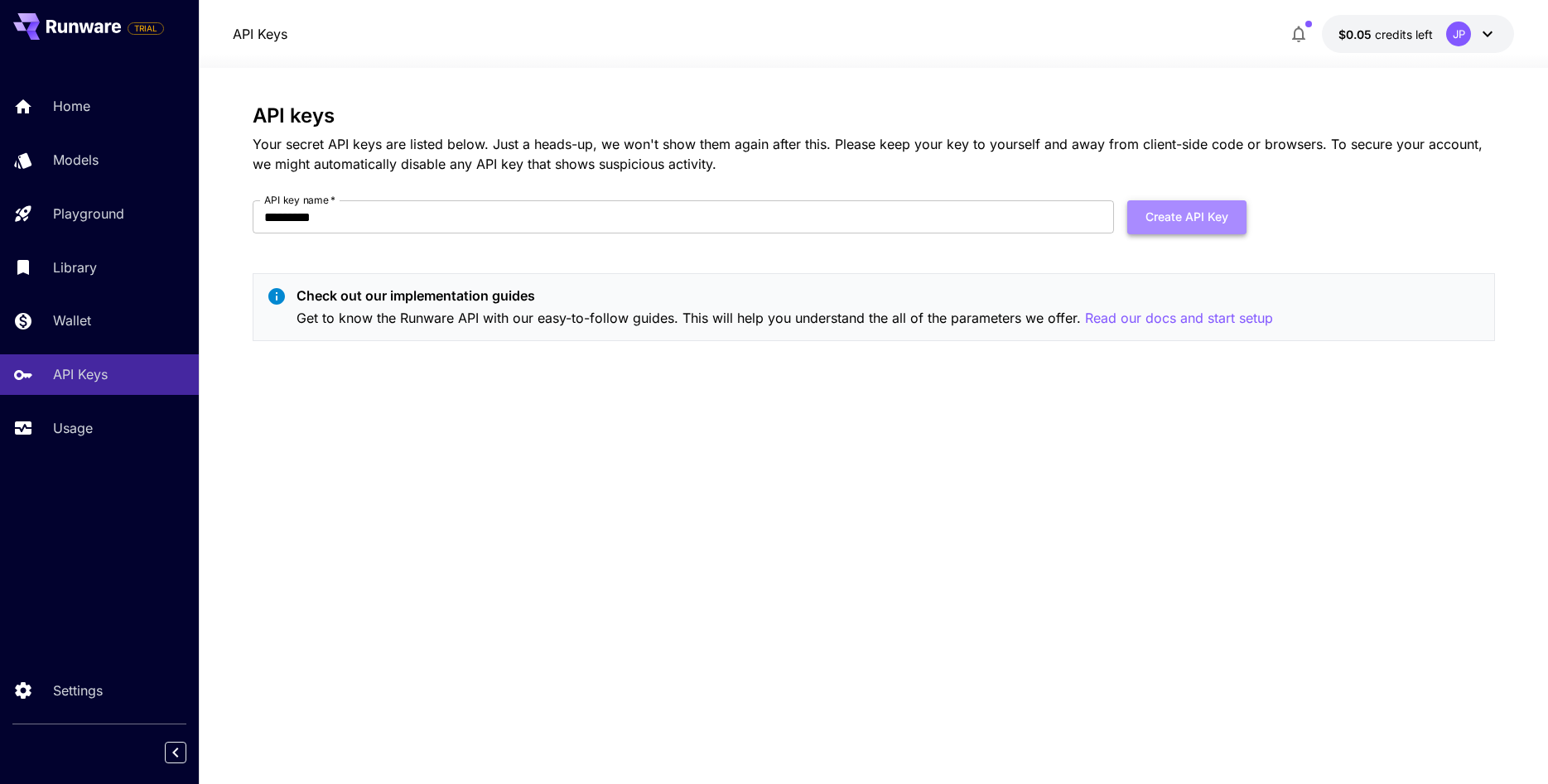 click on "Create API Key" at bounding box center [1187, 217] 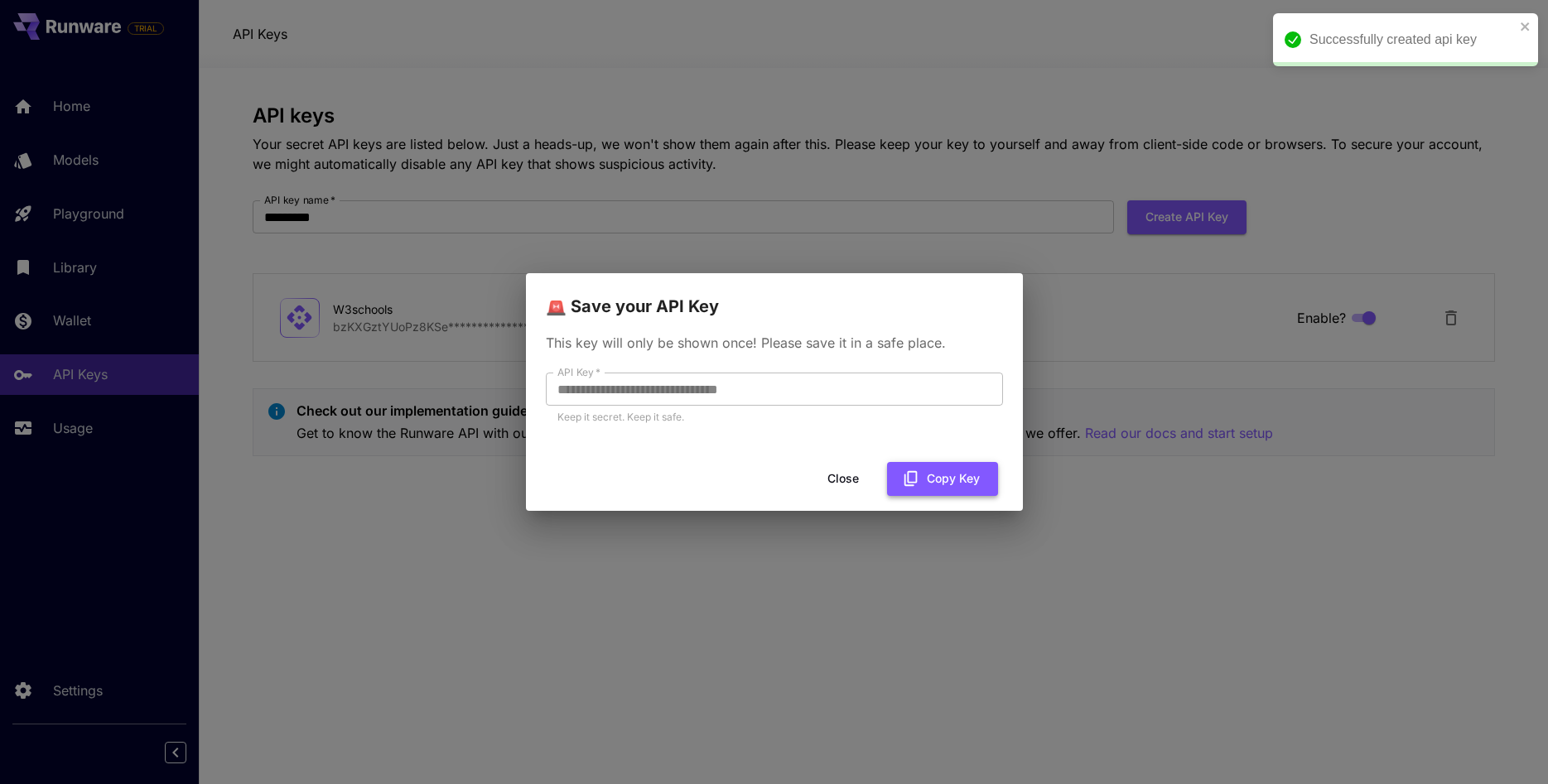 click on "Copy Key" at bounding box center (943, 479) 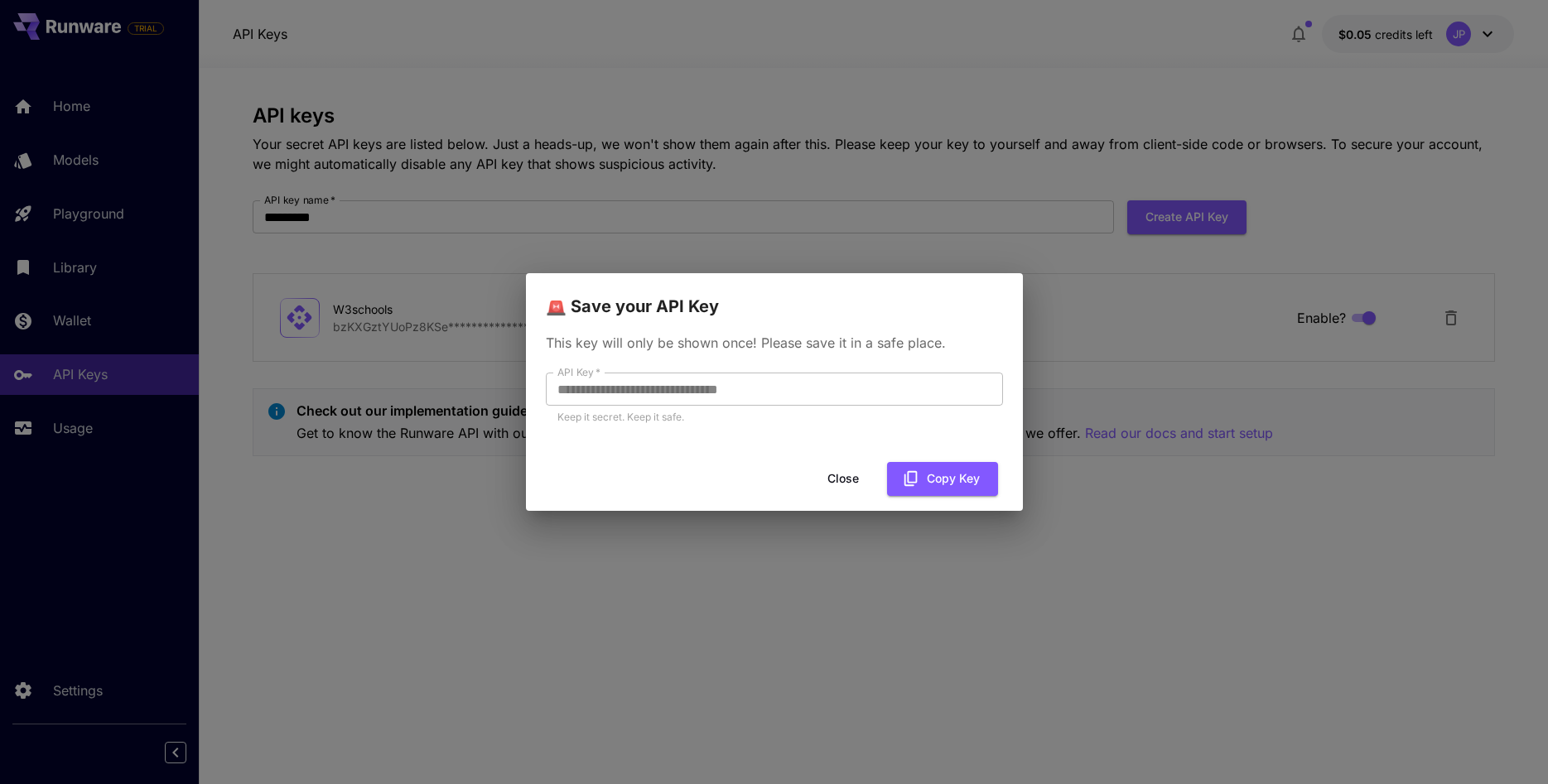 click on "Close" at bounding box center (843, 479) 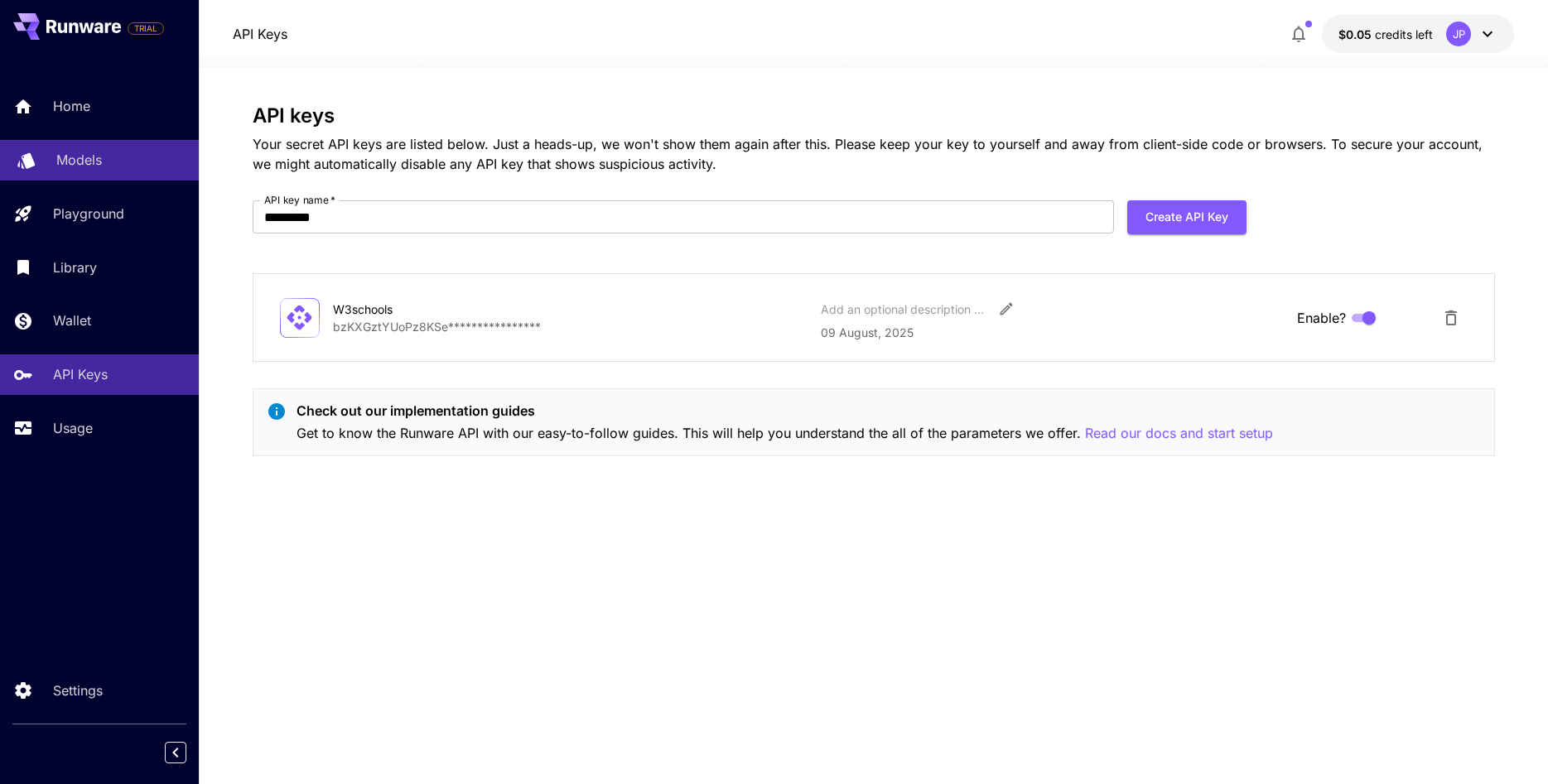 click on "Models" at bounding box center [79, 160] 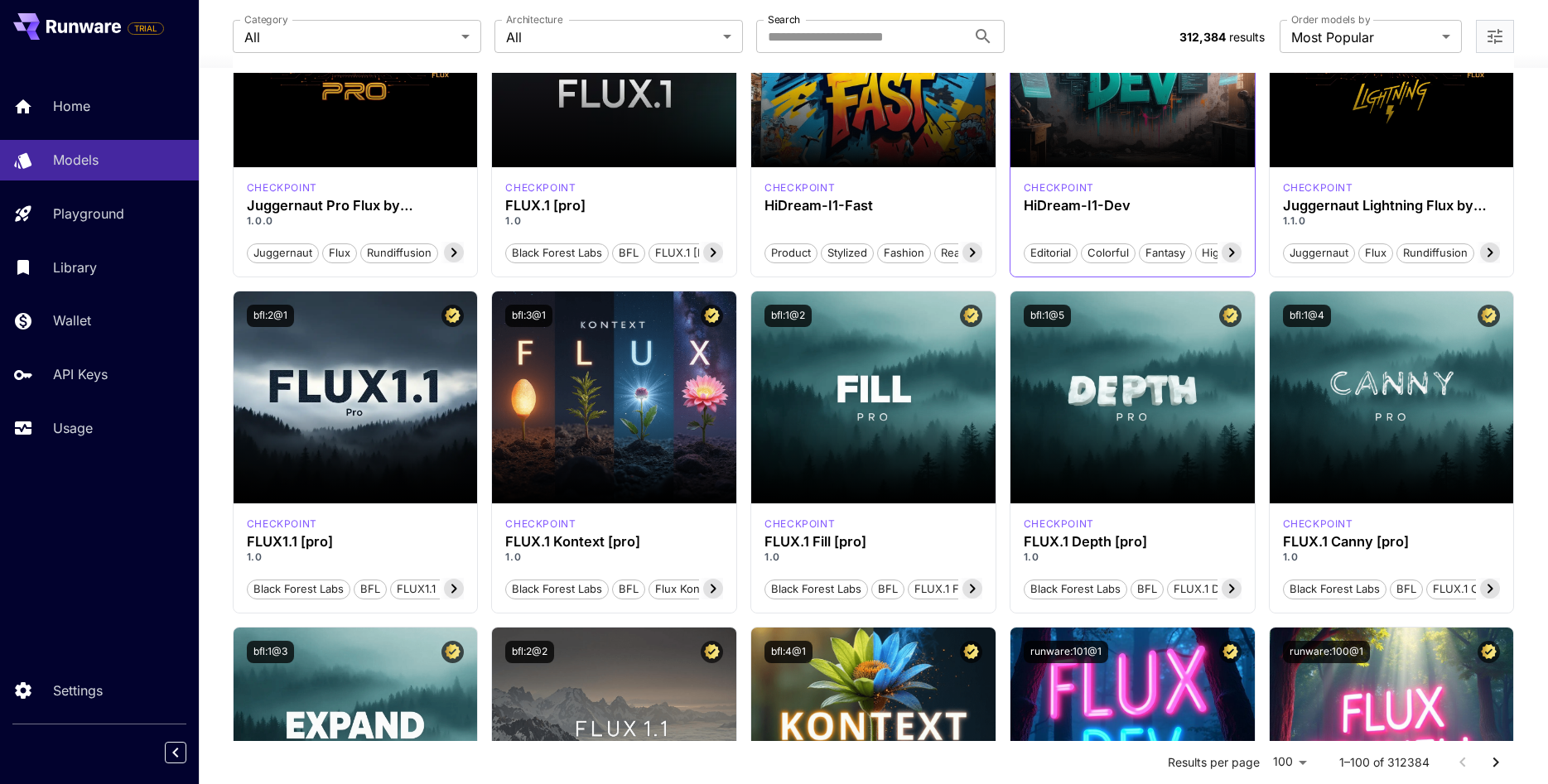 scroll, scrollTop: 0, scrollLeft: 0, axis: both 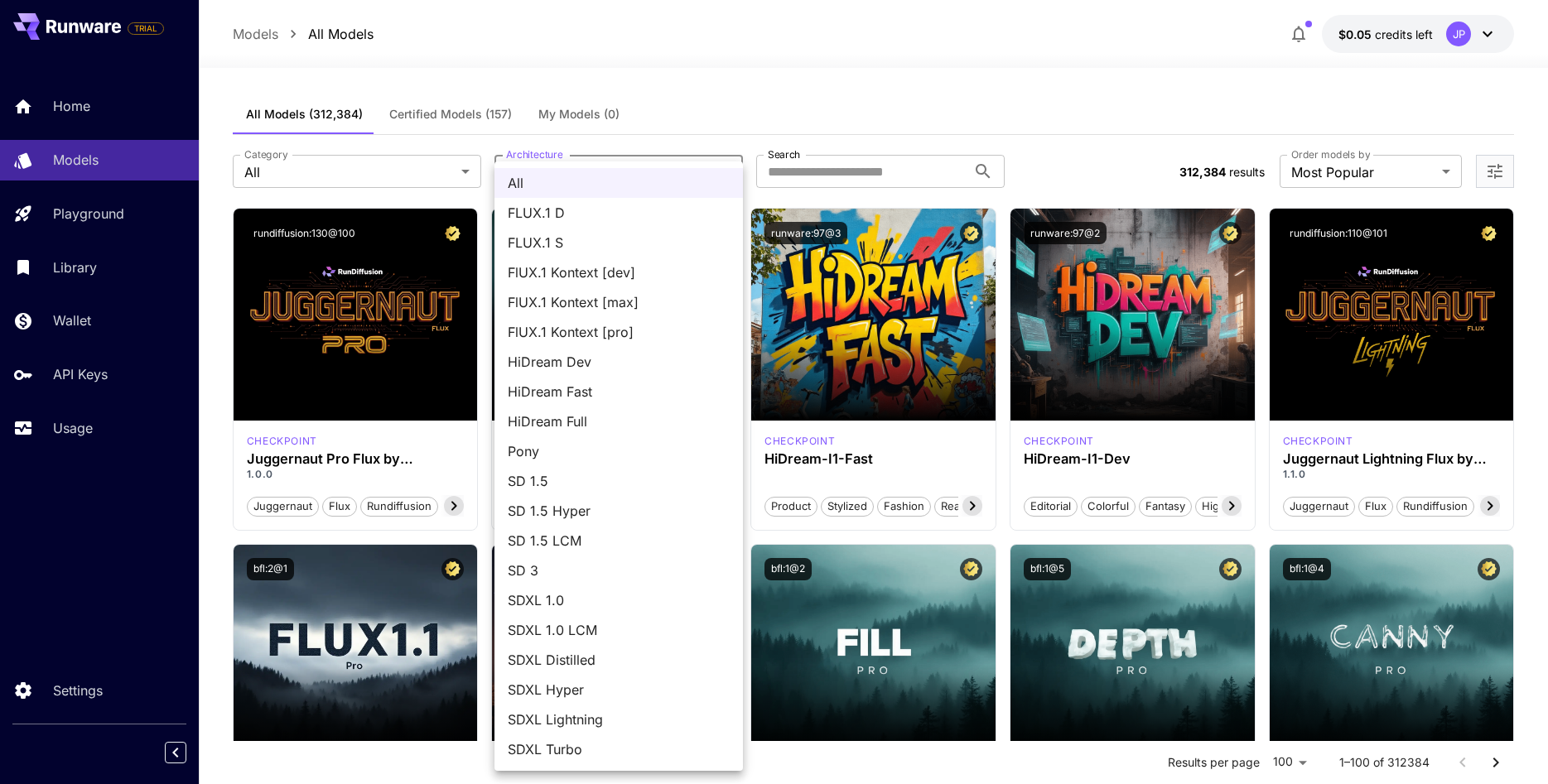 click on "**********" at bounding box center (774, 5551) 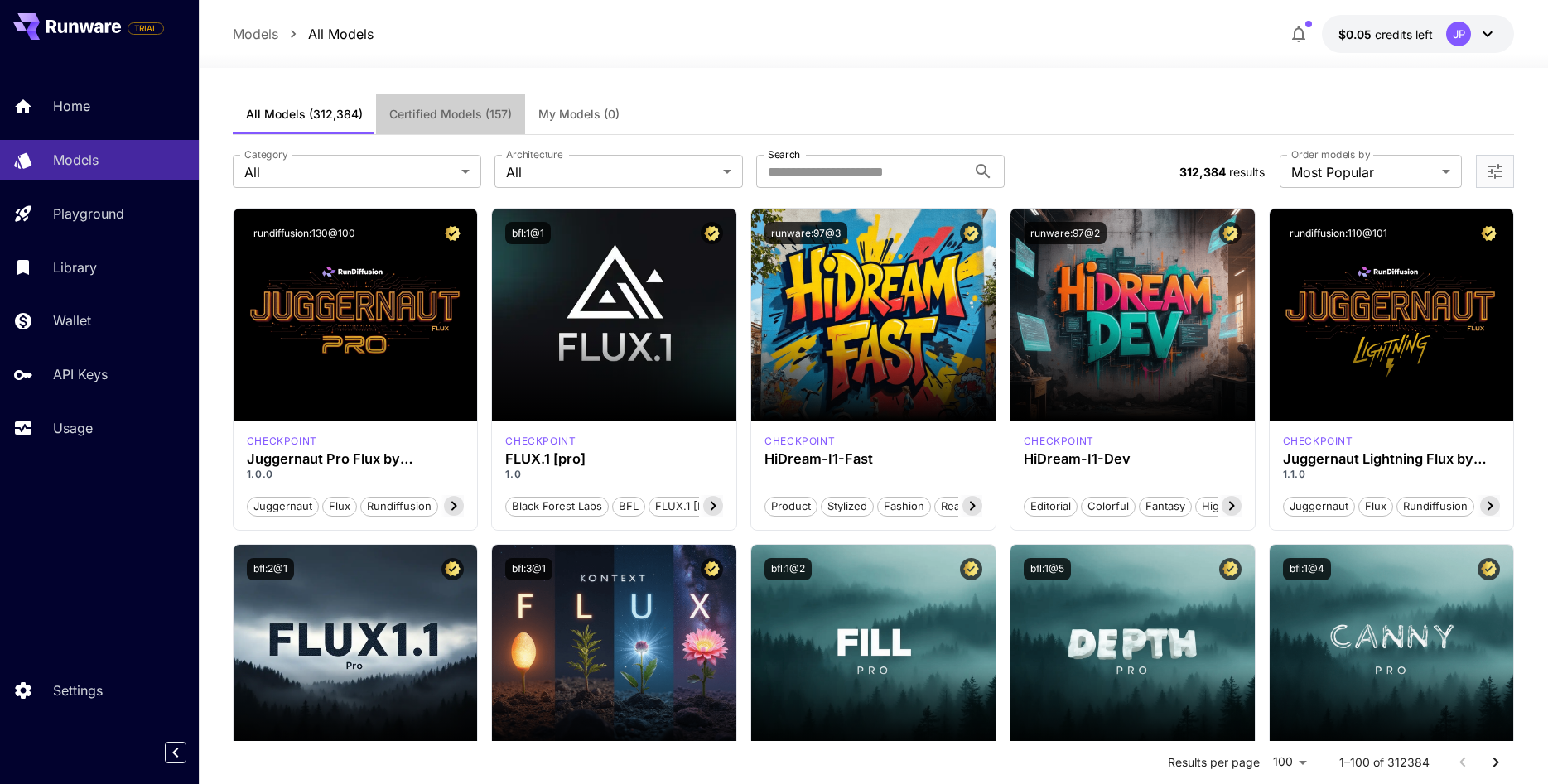 click on "Certified Models (157)" at bounding box center (451, 114) 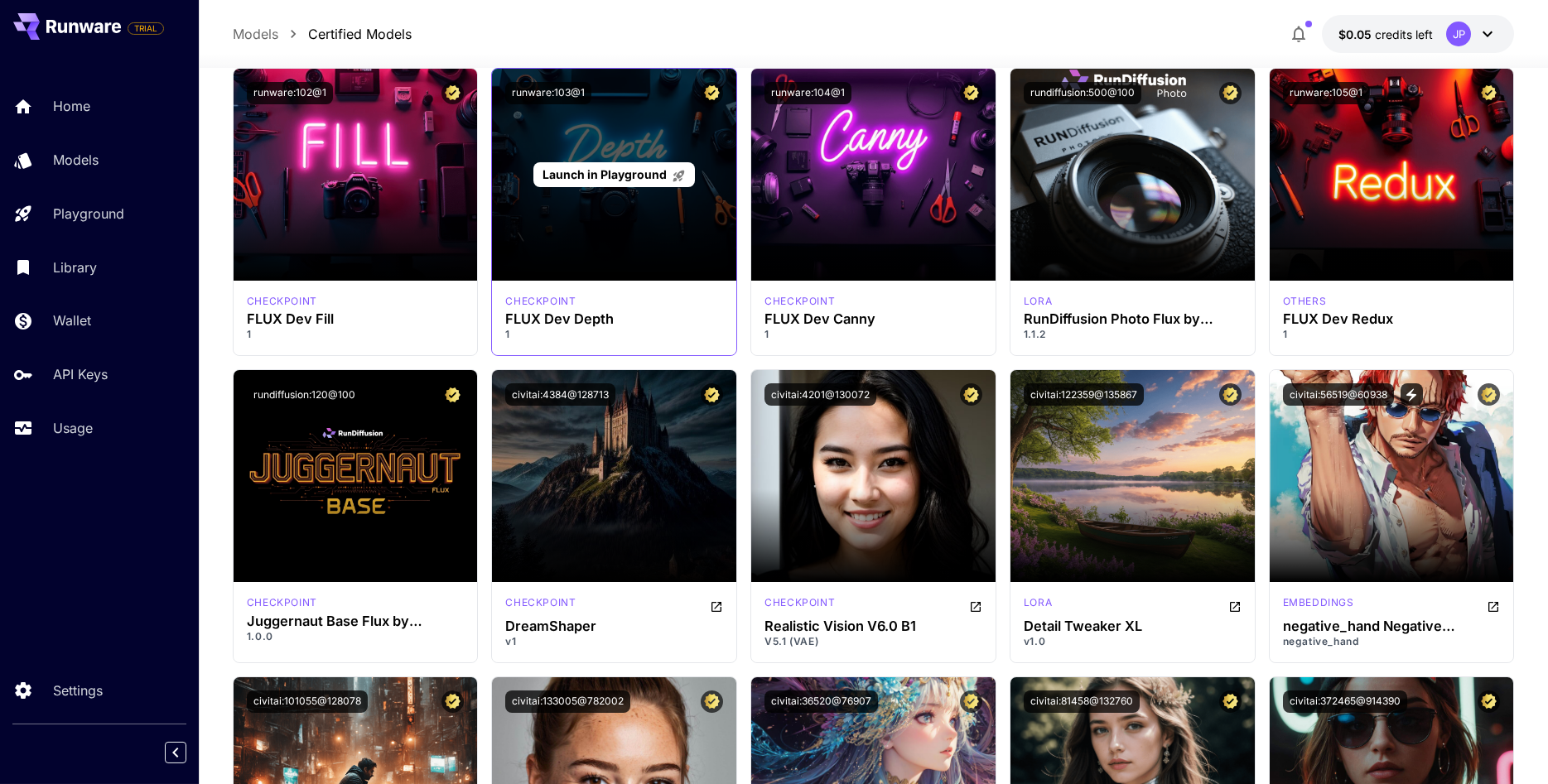 scroll, scrollTop: 1013, scrollLeft: 0, axis: vertical 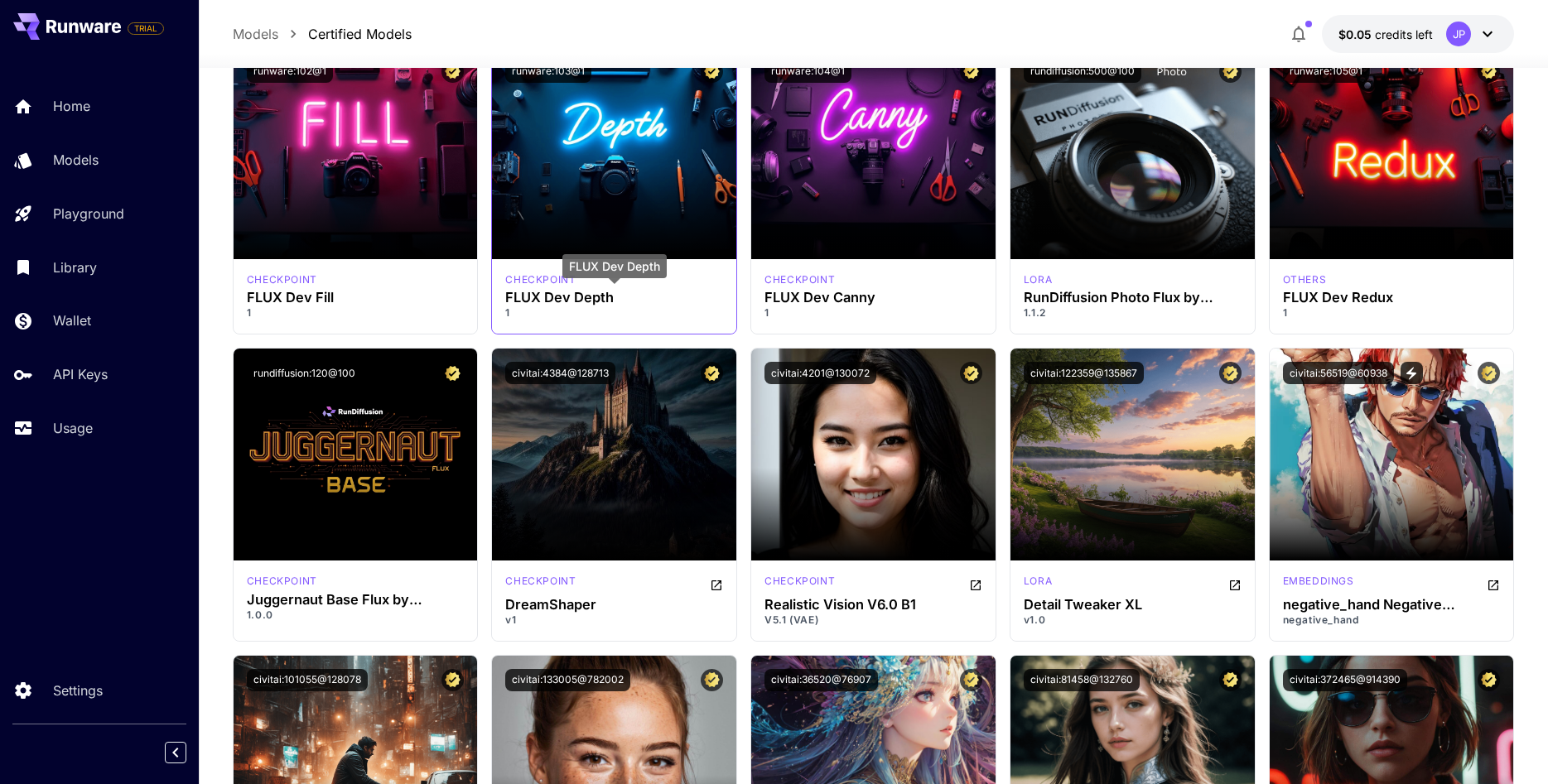 click on "FLUX Dev Depth" at bounding box center (614, 297) 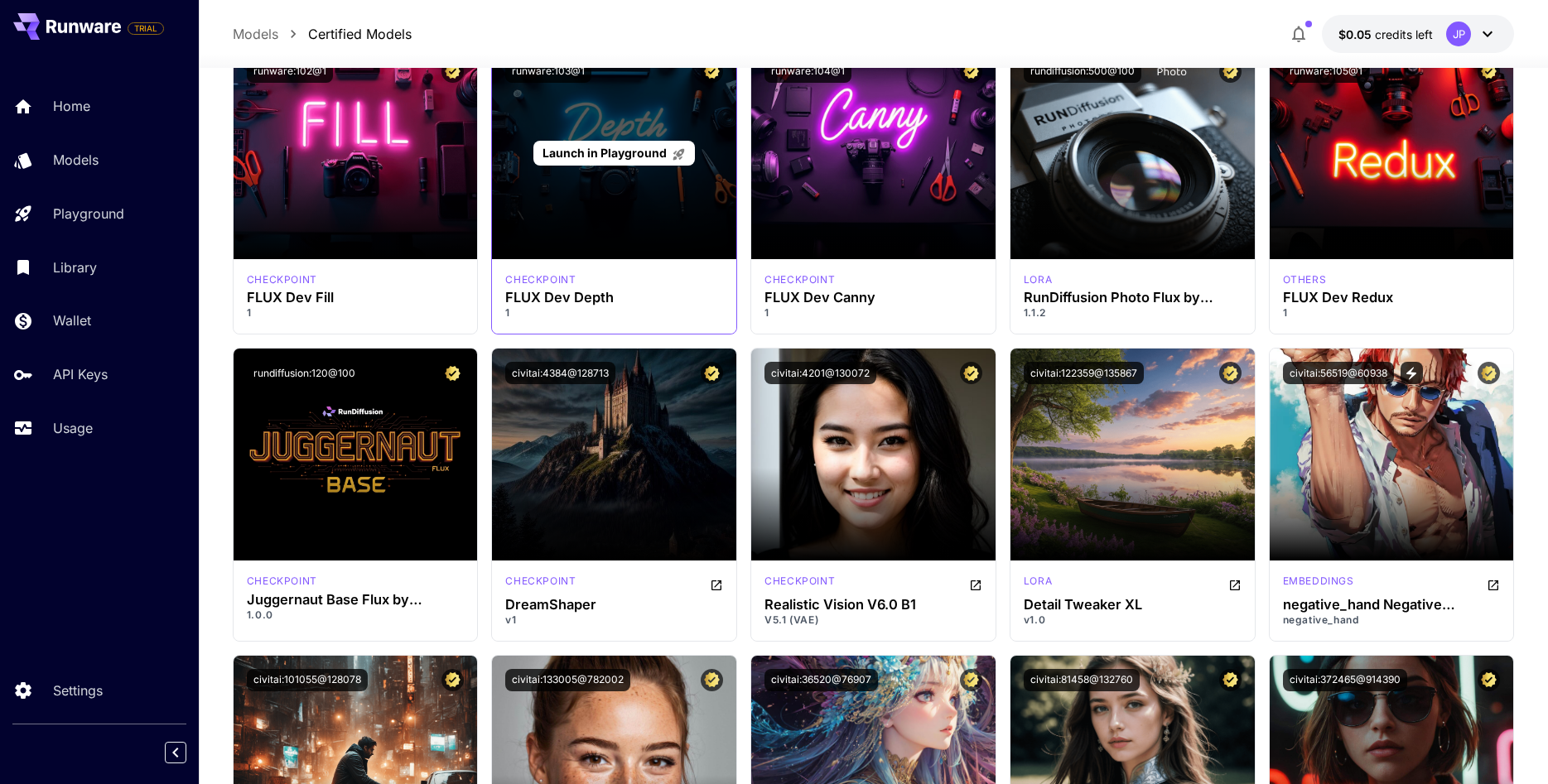 click on "Launch in Playground" at bounding box center (614, 153) 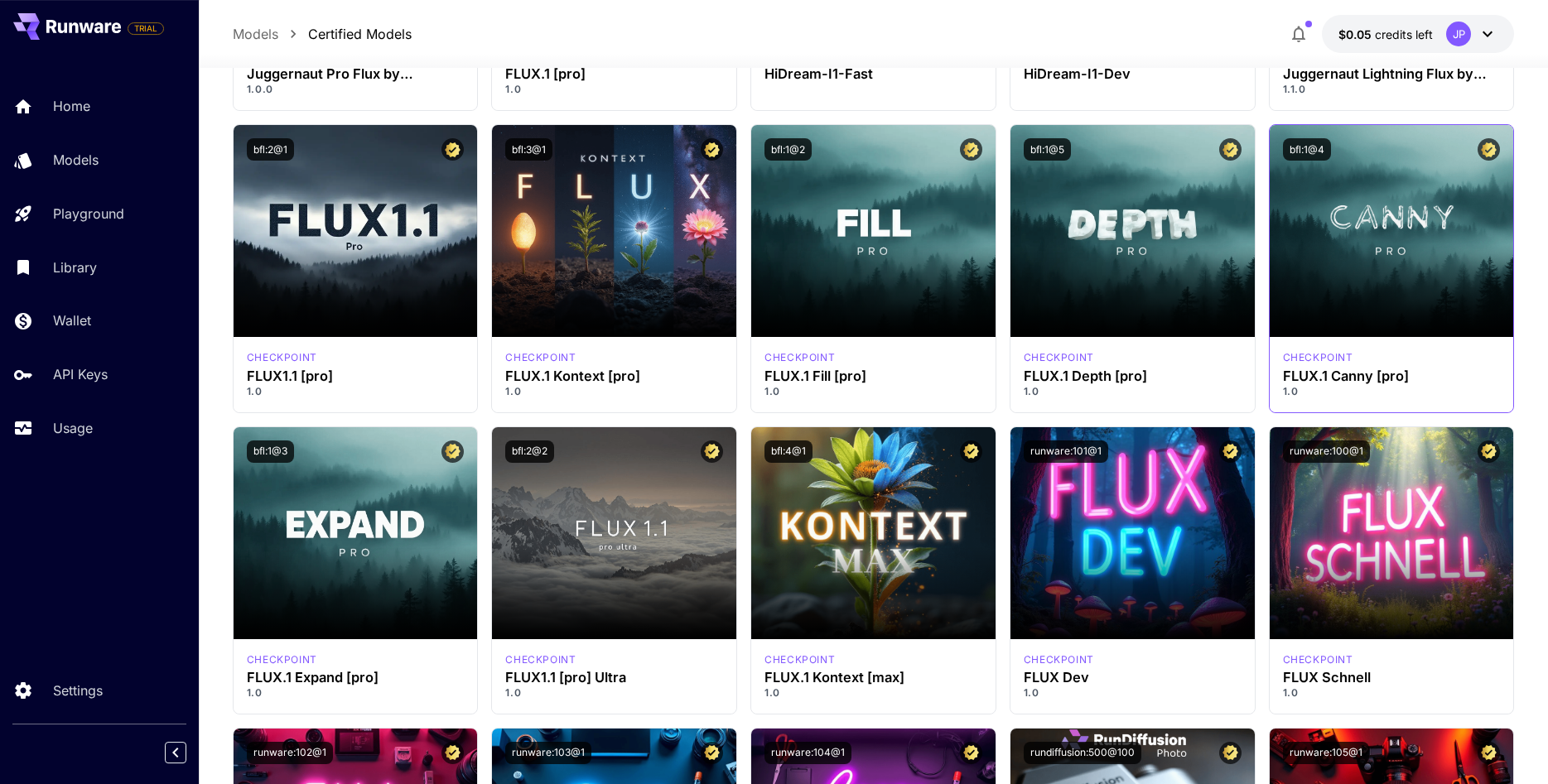 scroll, scrollTop: 338, scrollLeft: 0, axis: vertical 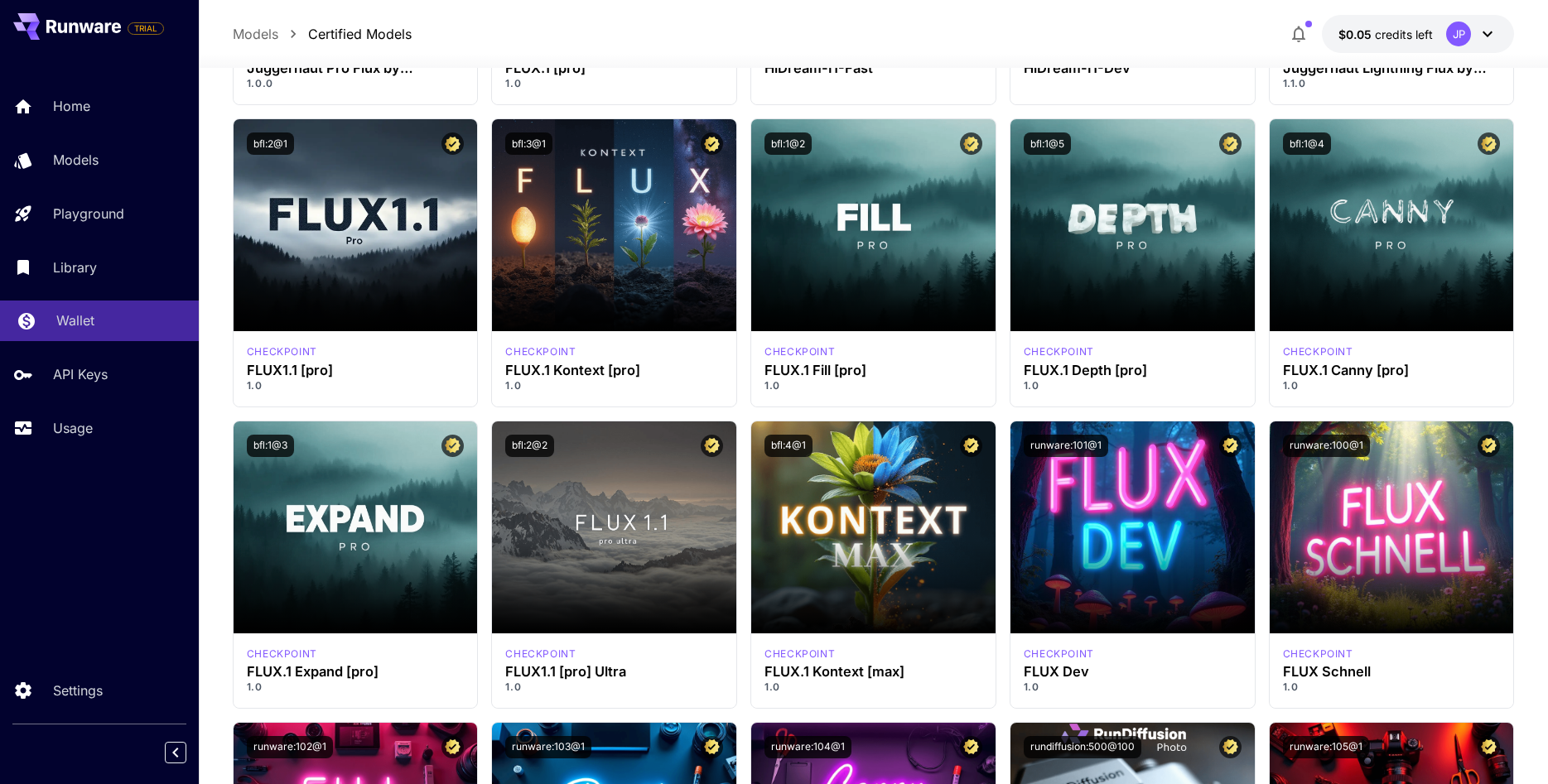 click on "Wallet" at bounding box center [75, 320] 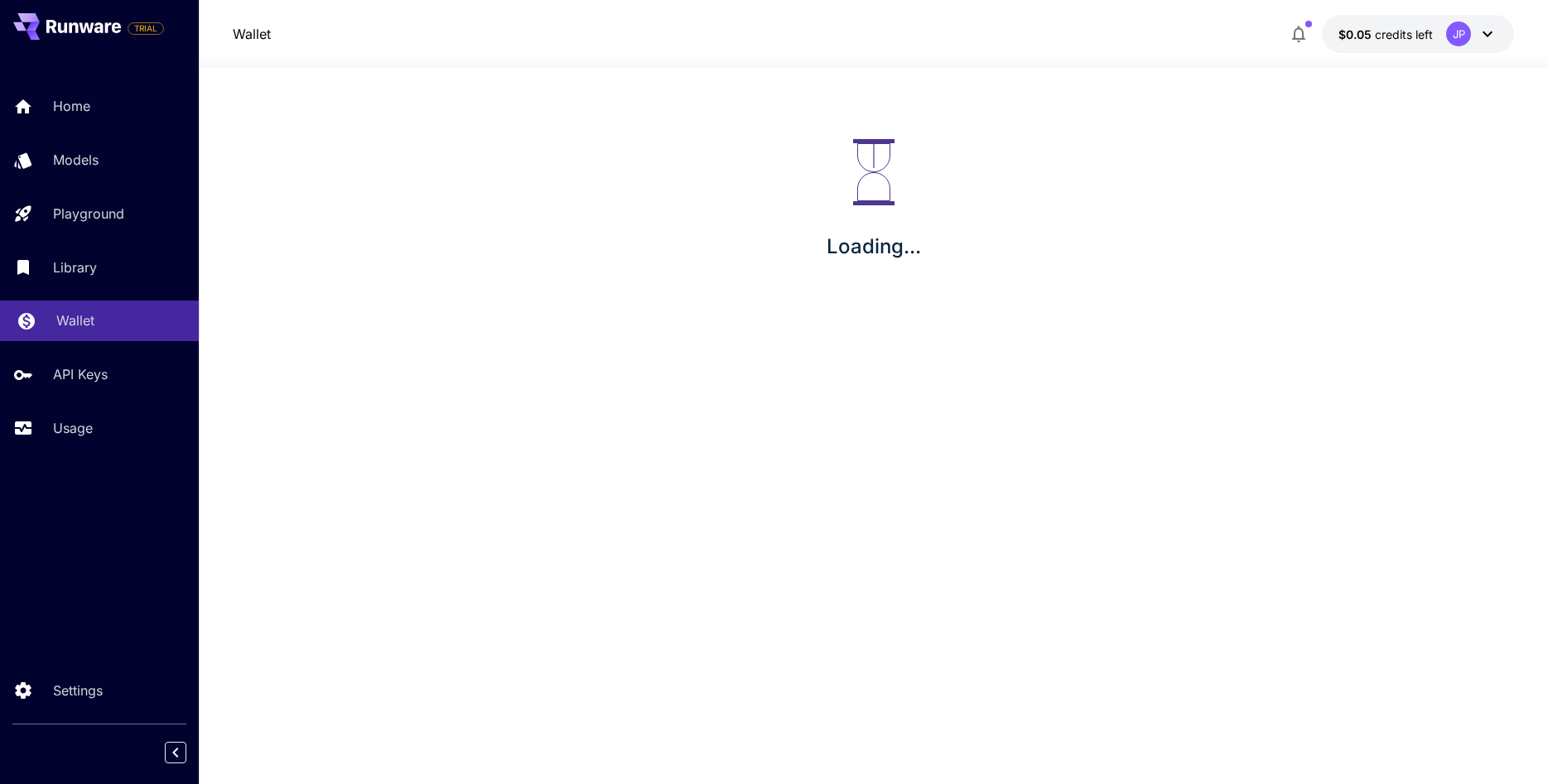scroll, scrollTop: 0, scrollLeft: 0, axis: both 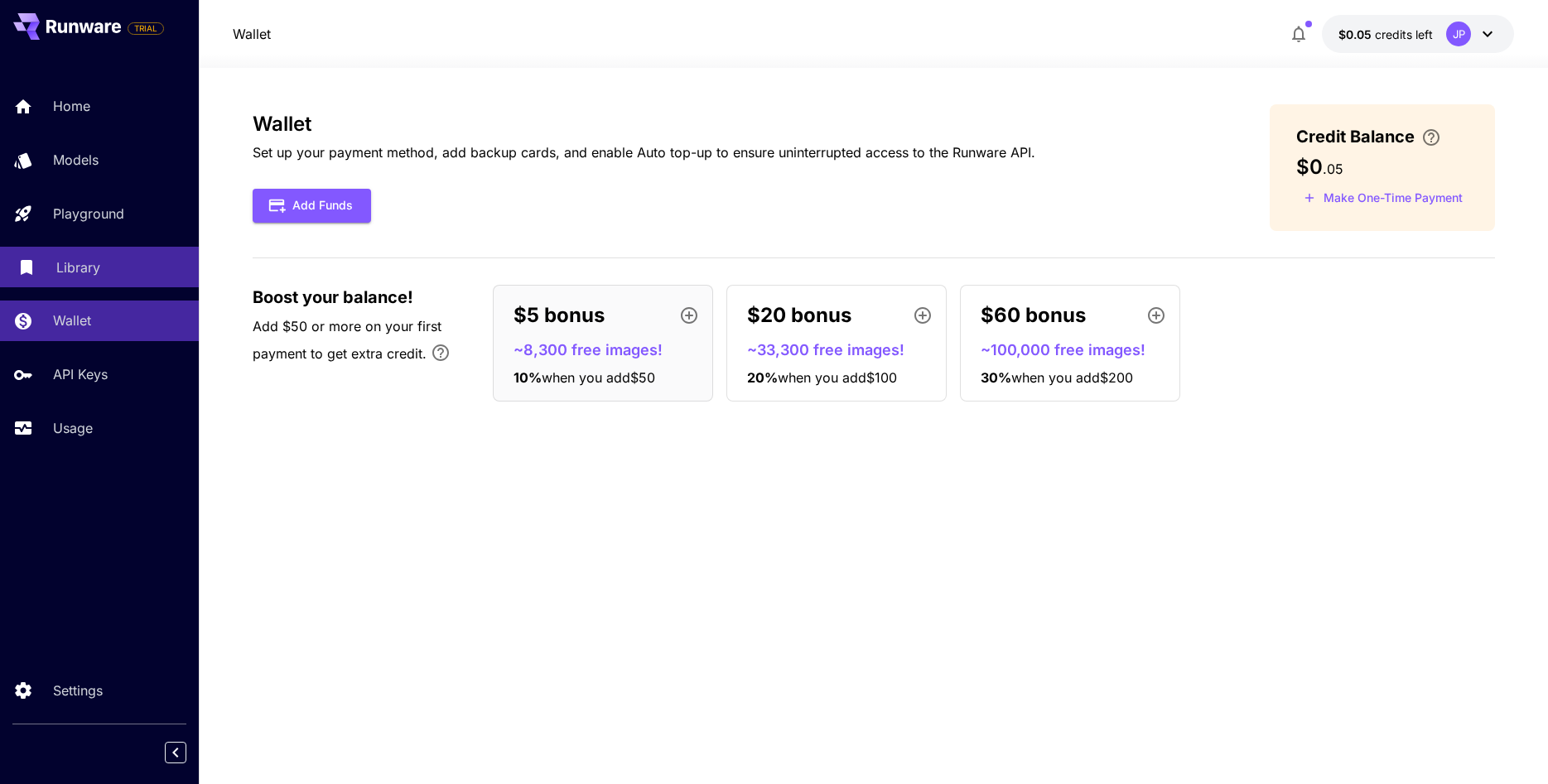 click on "Library" at bounding box center [121, 267] 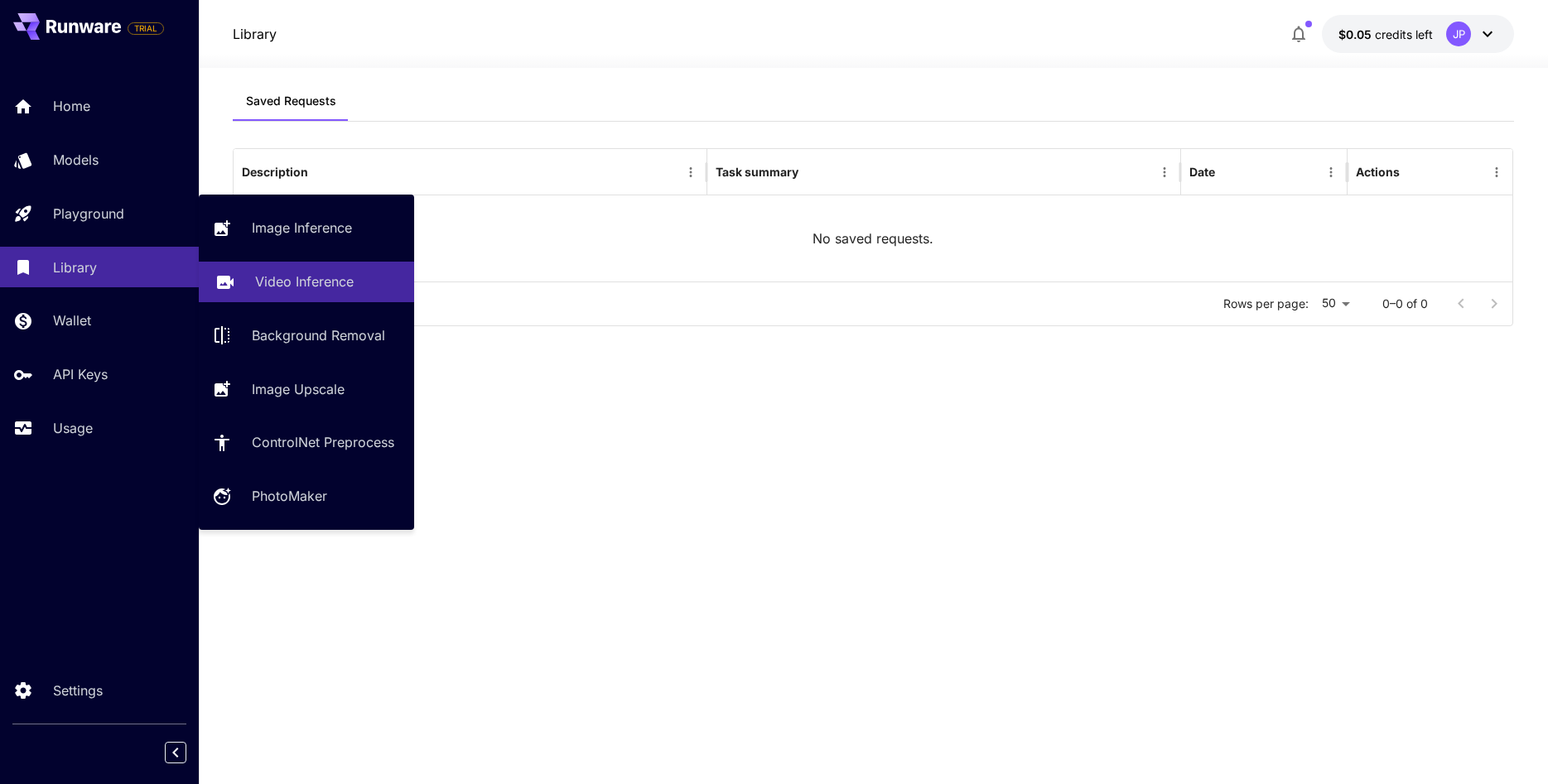click on "Video Inference" at bounding box center (304, 281) 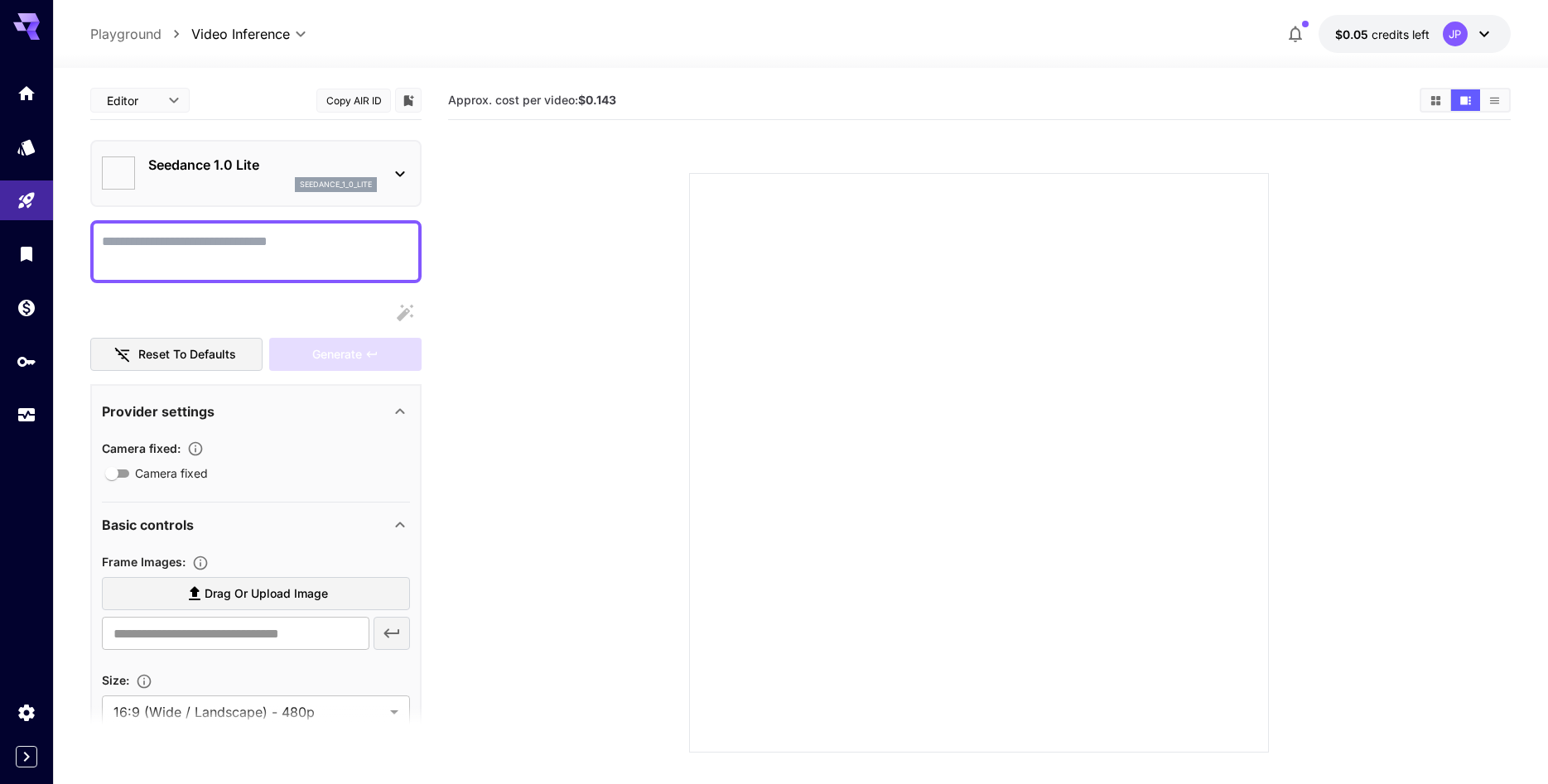 type on "*" 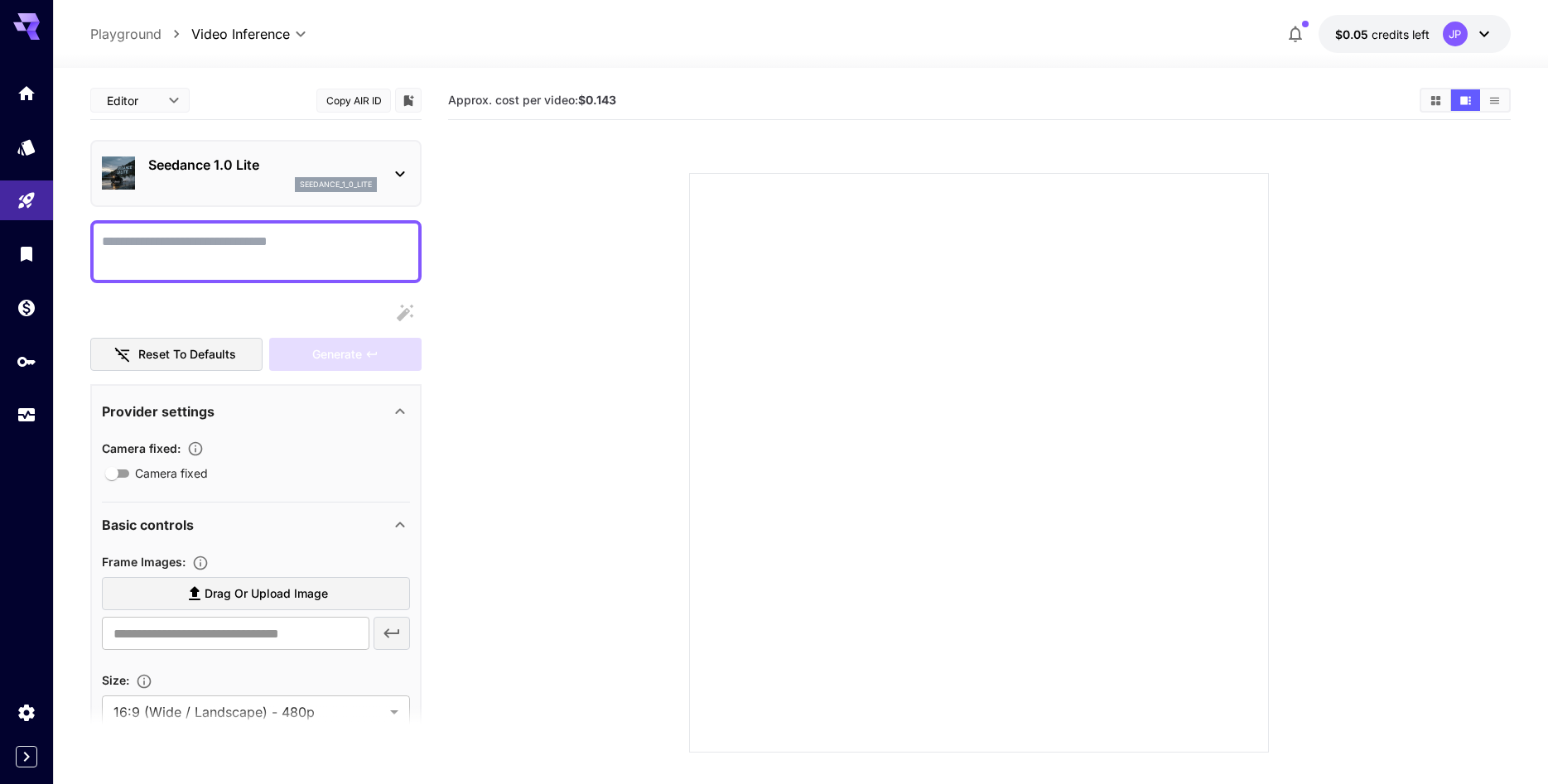 click on "Seedance 1.0 Lite seedance_1_0_lite" at bounding box center [256, 173] 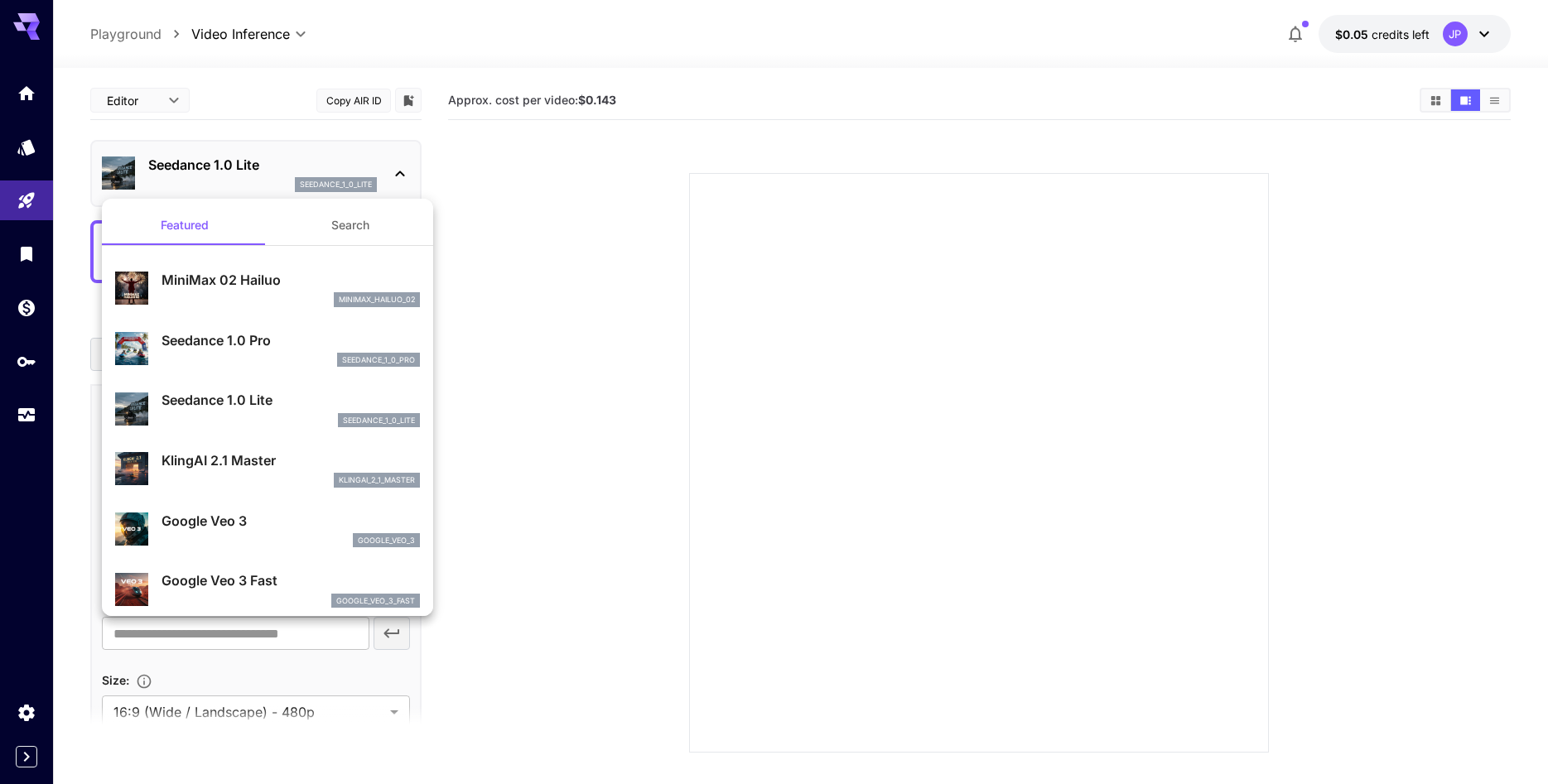 click at bounding box center (774, 392) 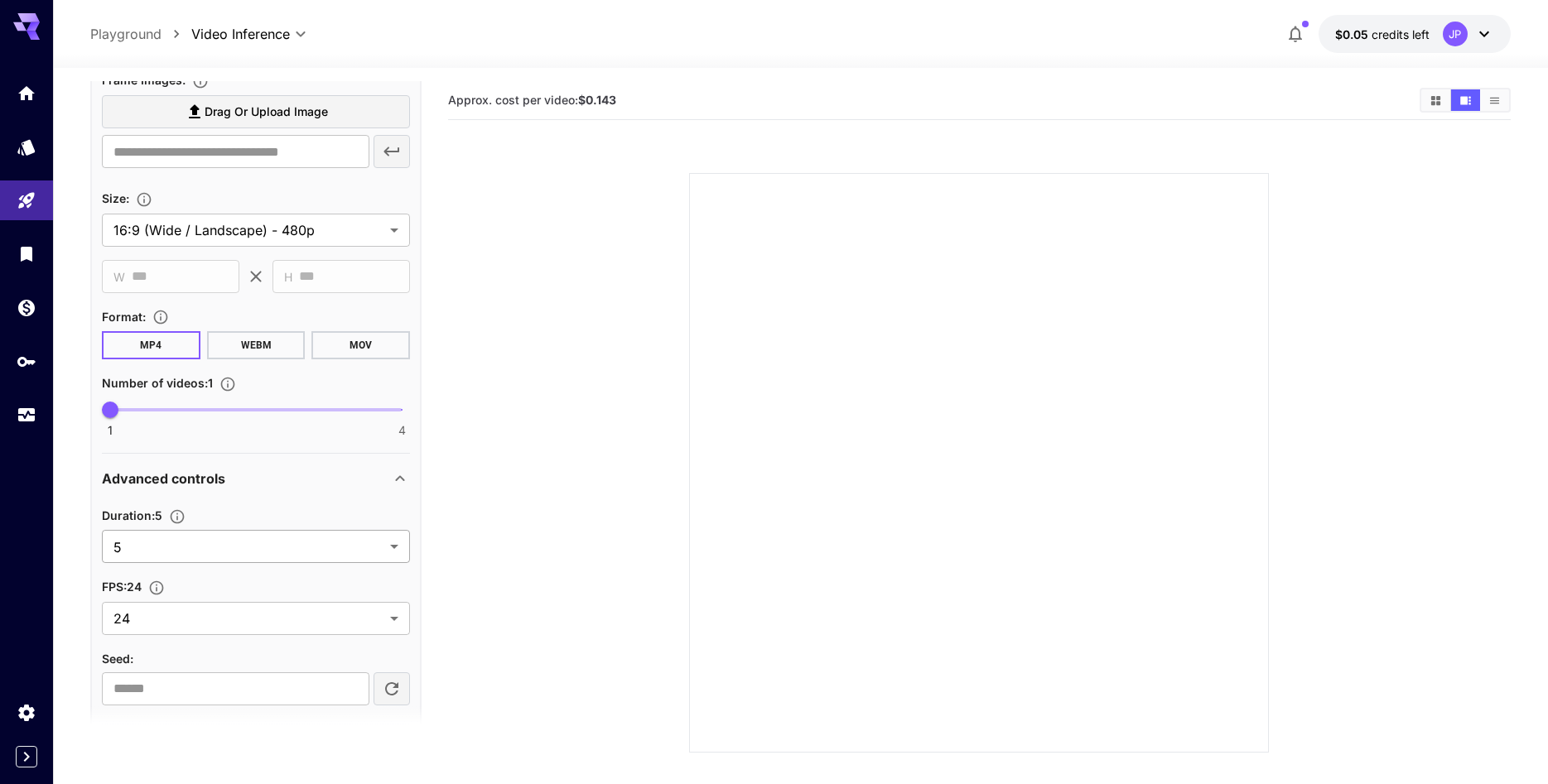 scroll, scrollTop: 552, scrollLeft: 0, axis: vertical 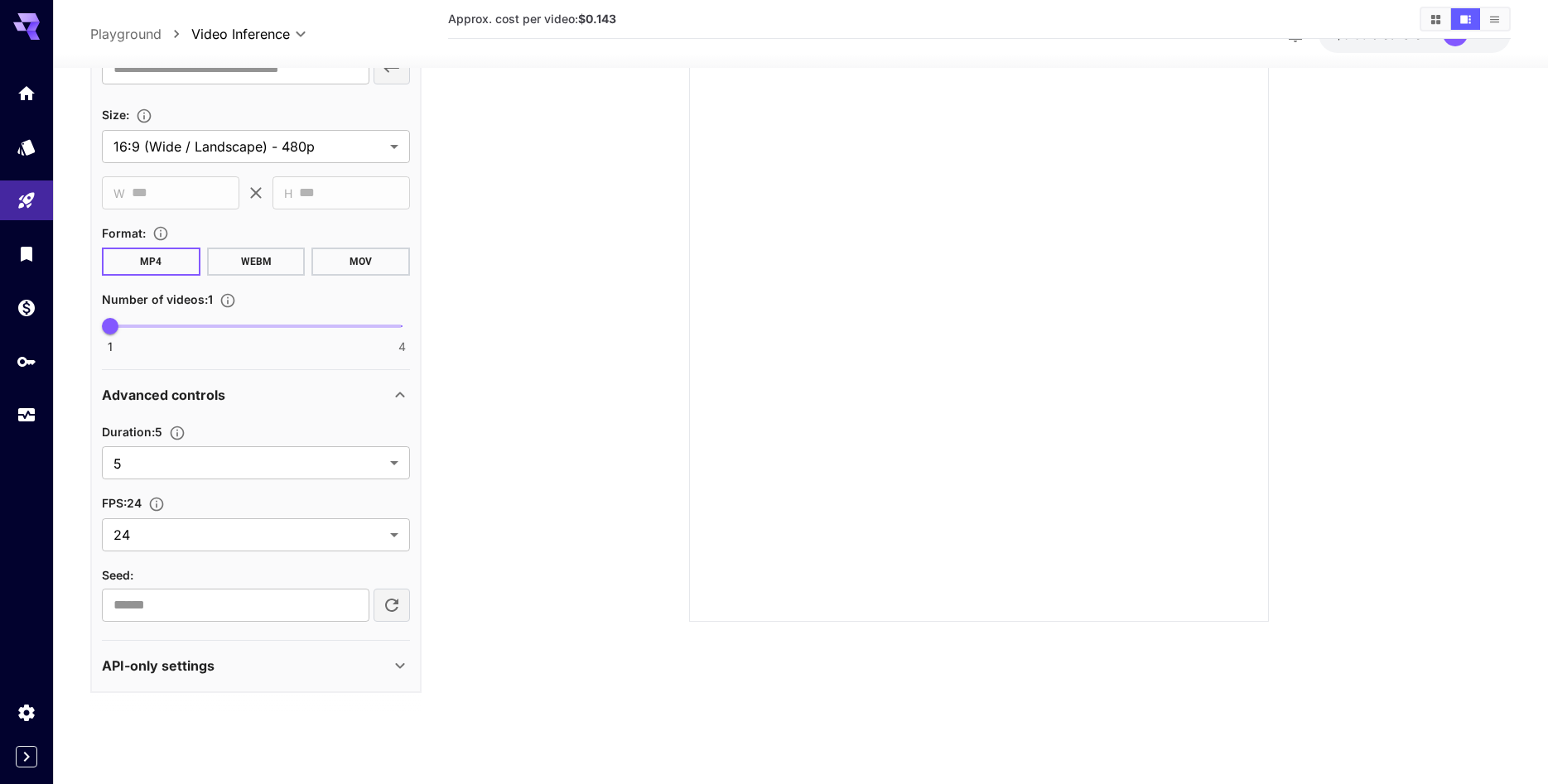 click 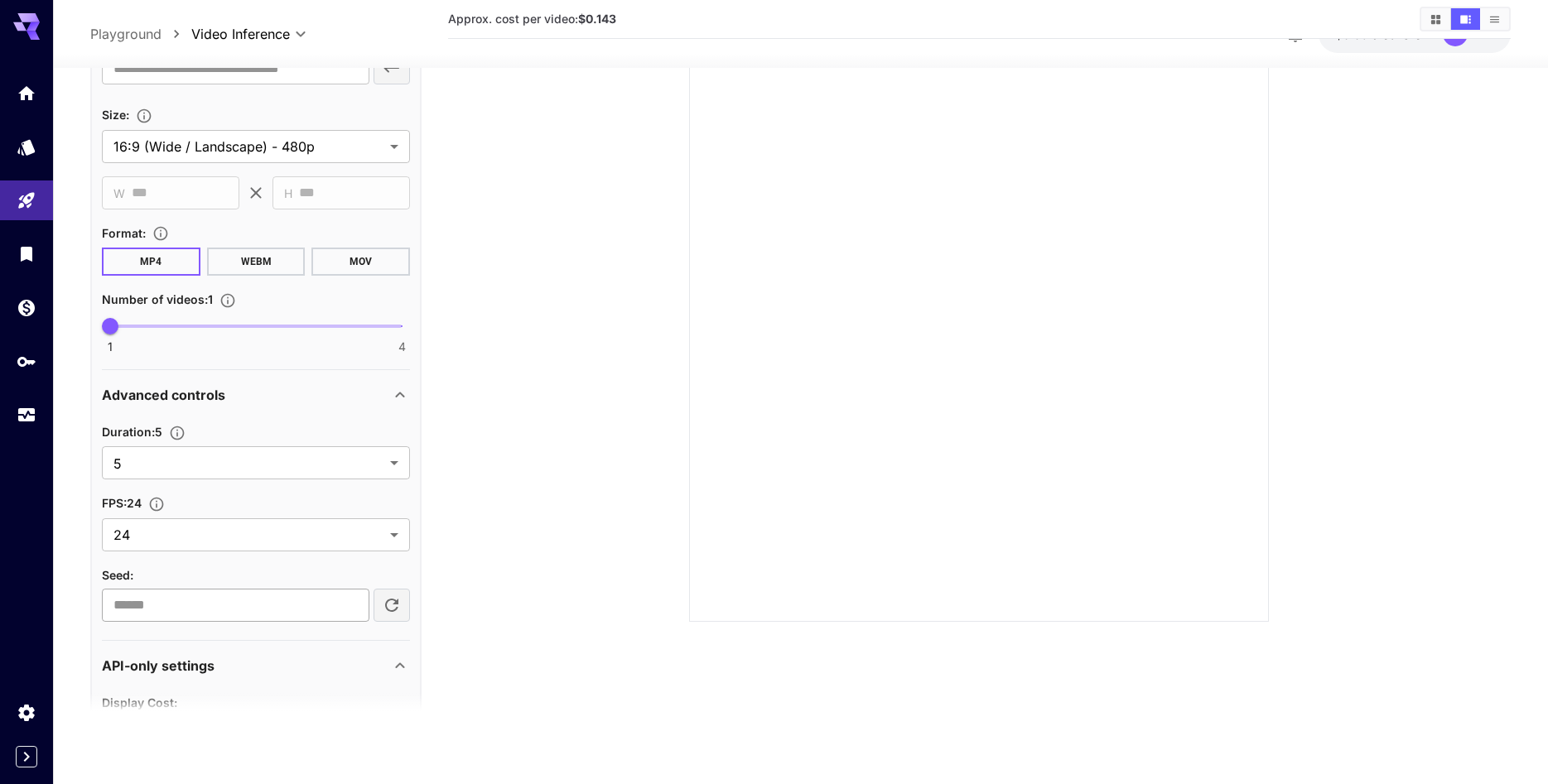 scroll, scrollTop: 703, scrollLeft: 0, axis: vertical 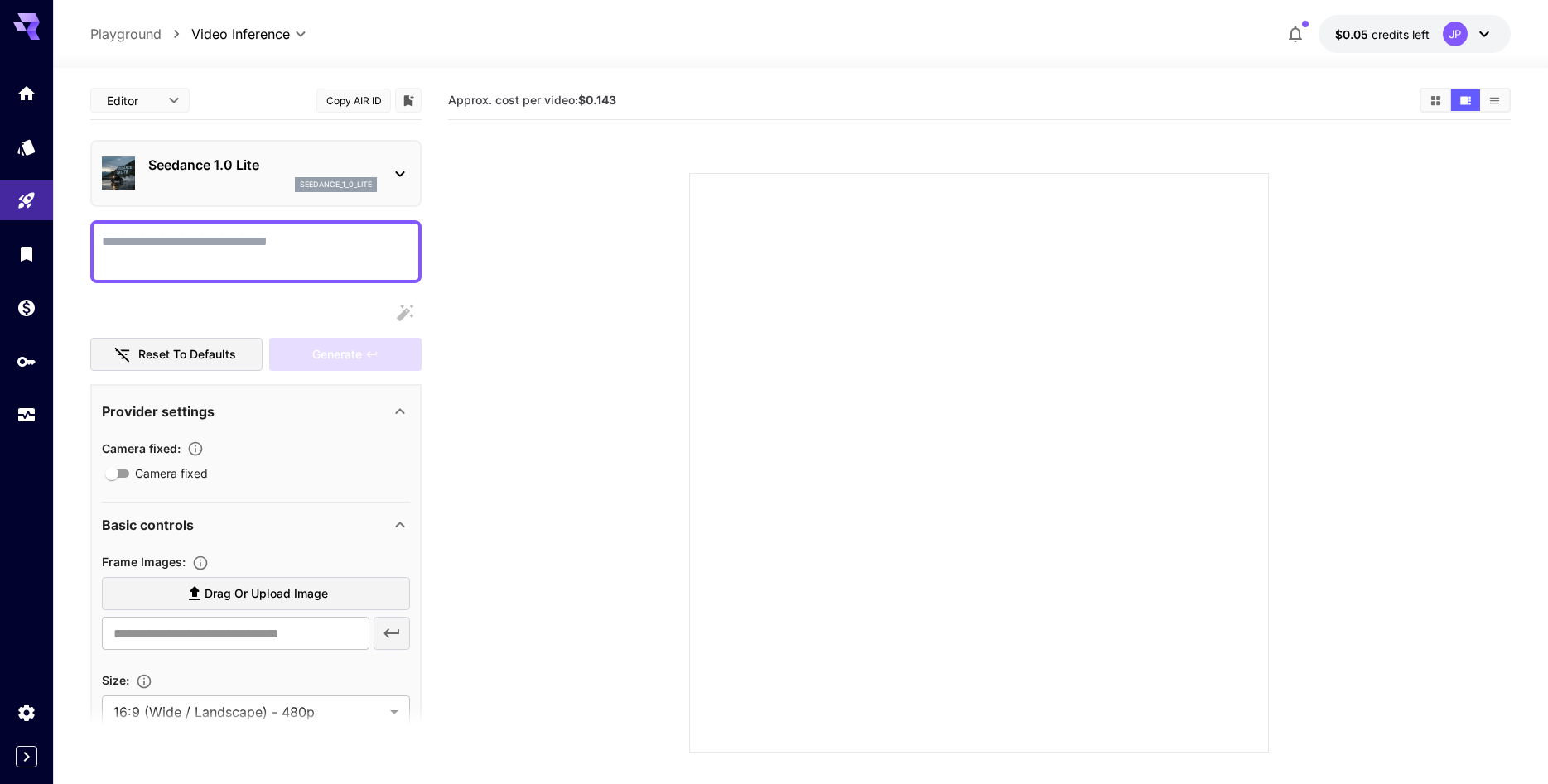 click on "**********" at bounding box center [774, 457] 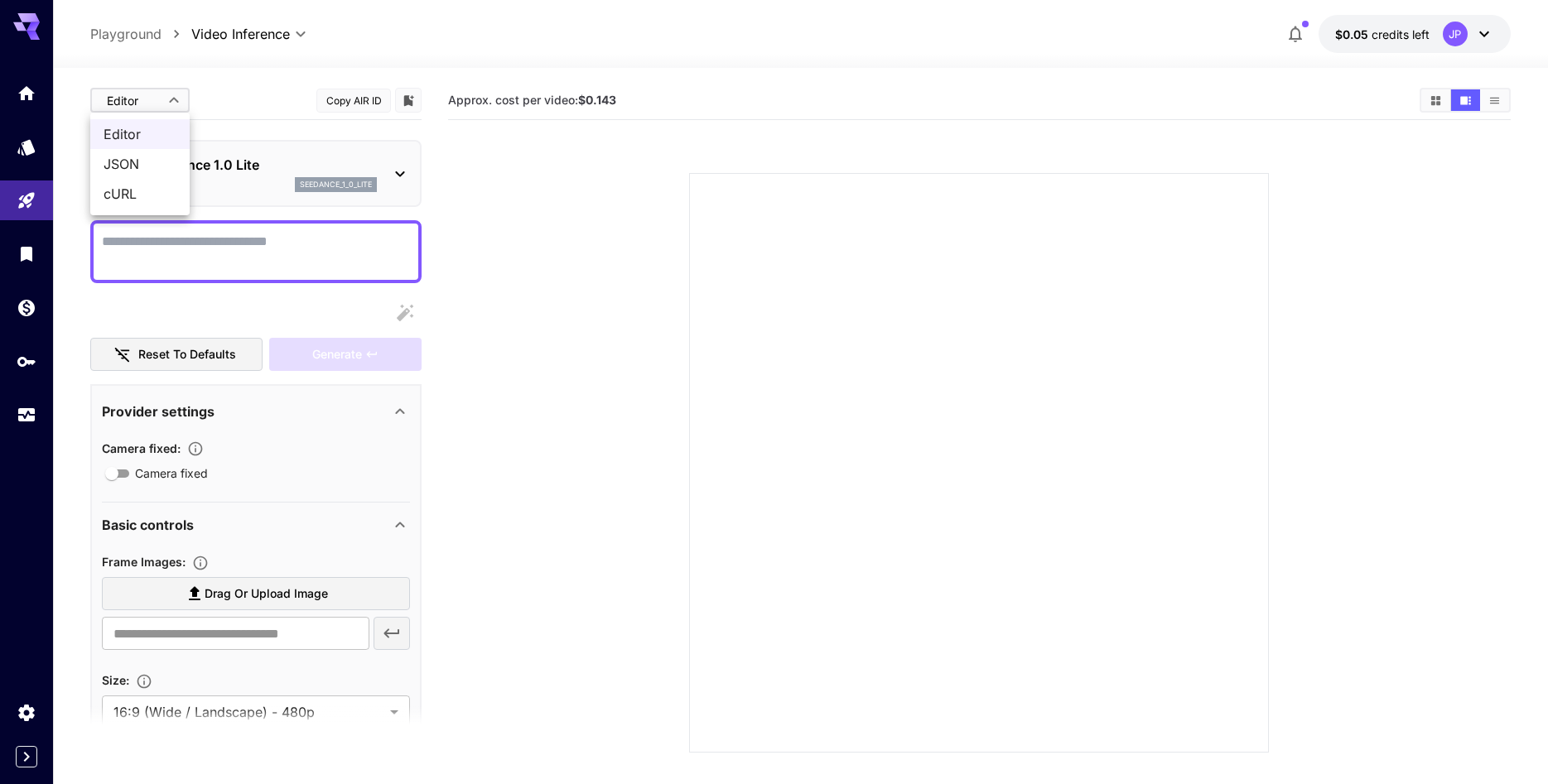 click at bounding box center (774, 392) 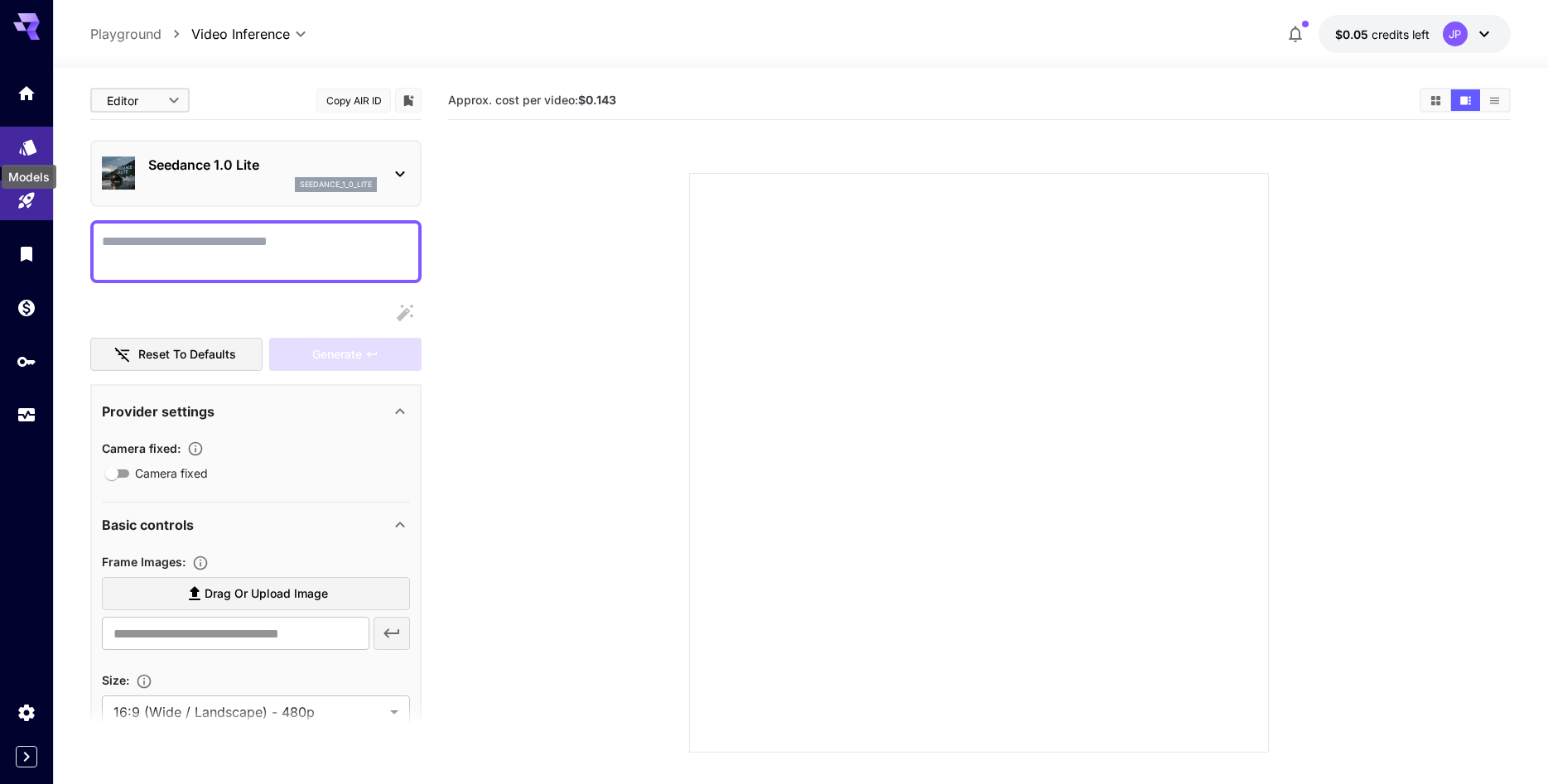 click 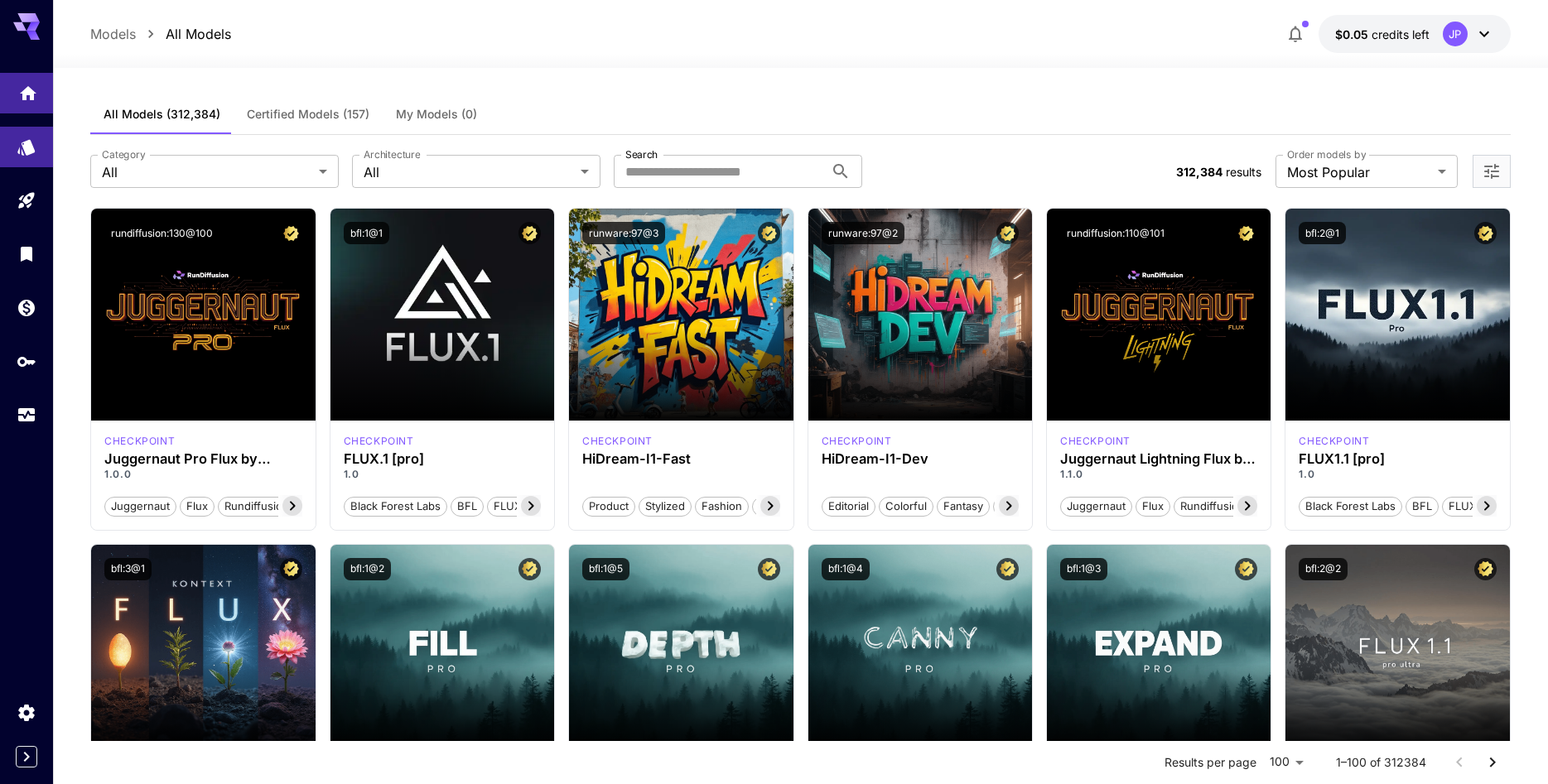 click at bounding box center [27, 93] 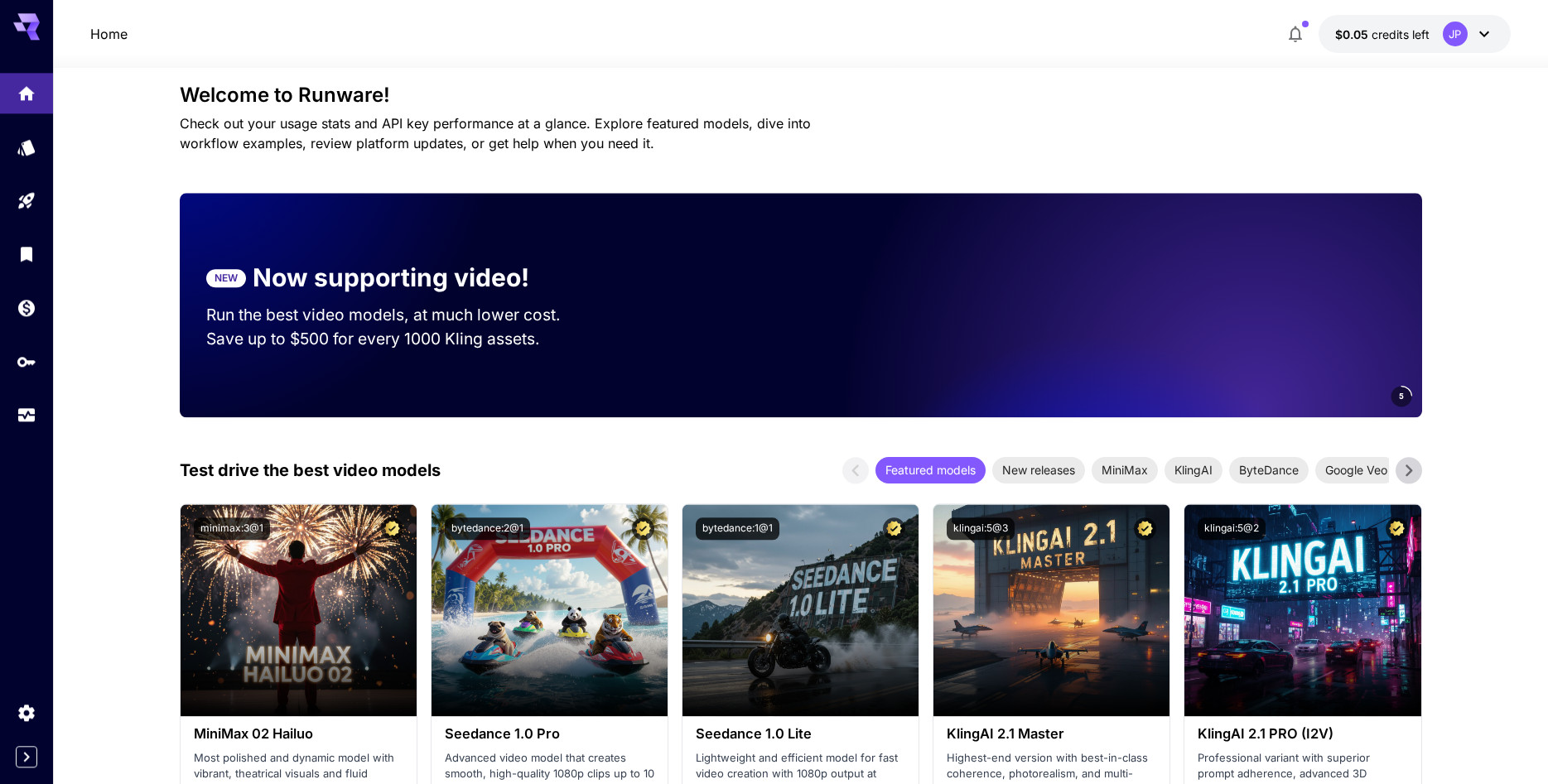 scroll, scrollTop: 0, scrollLeft: 0, axis: both 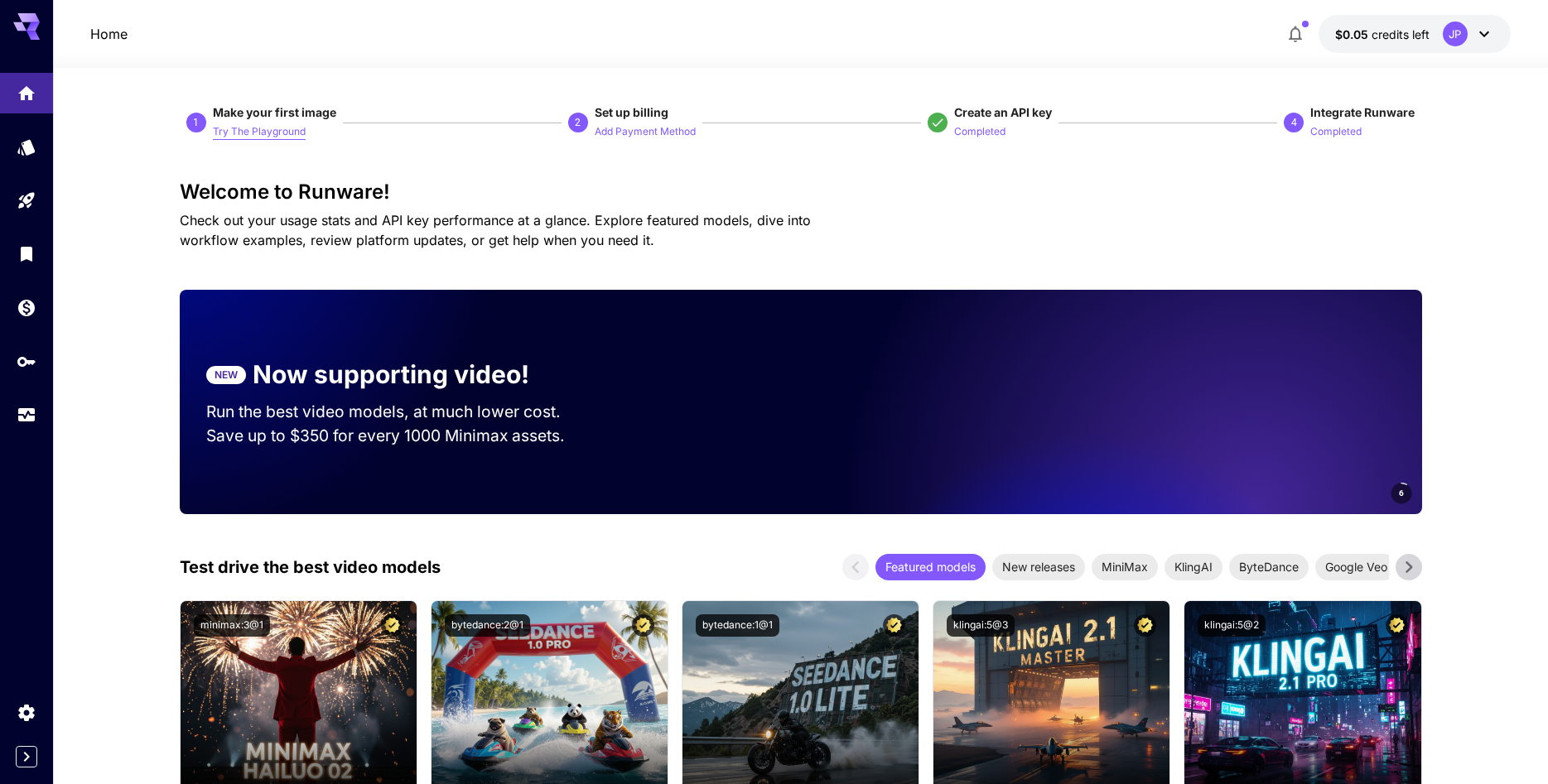 click on "Try The Playground" at bounding box center [259, 132] 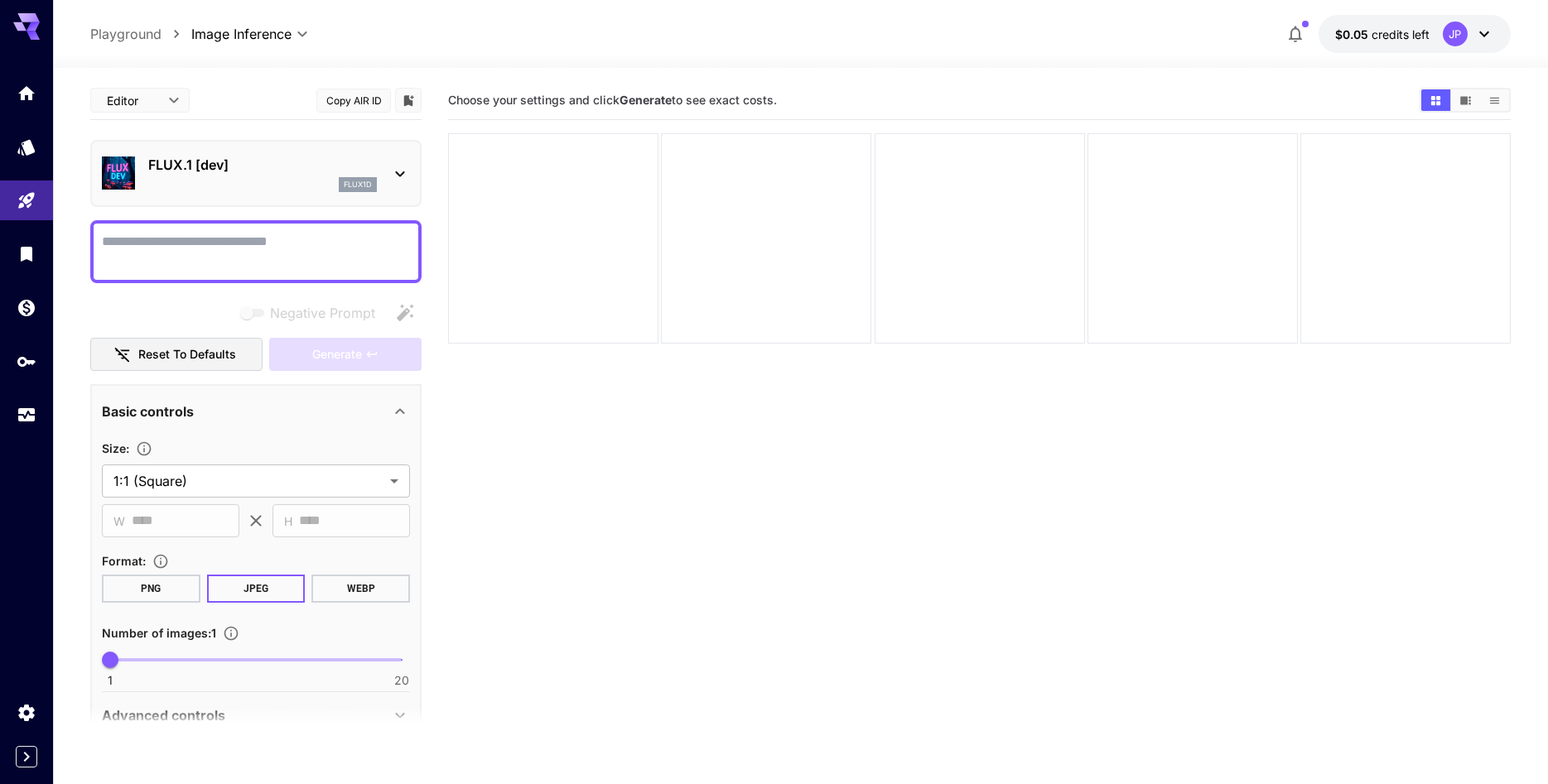 click on "**********" at bounding box center (774, 457) 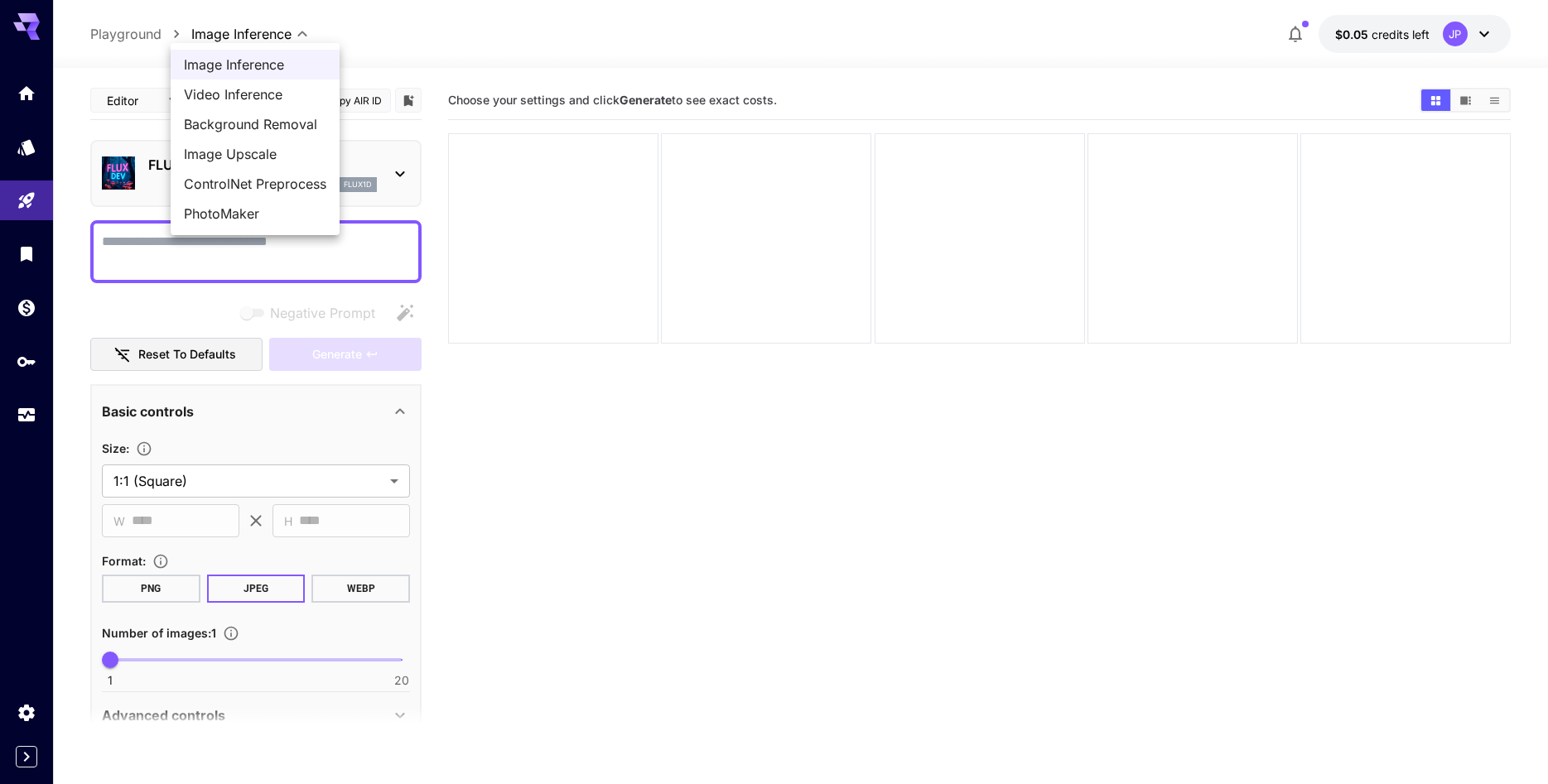 click on "Video Inference" at bounding box center (255, 94) 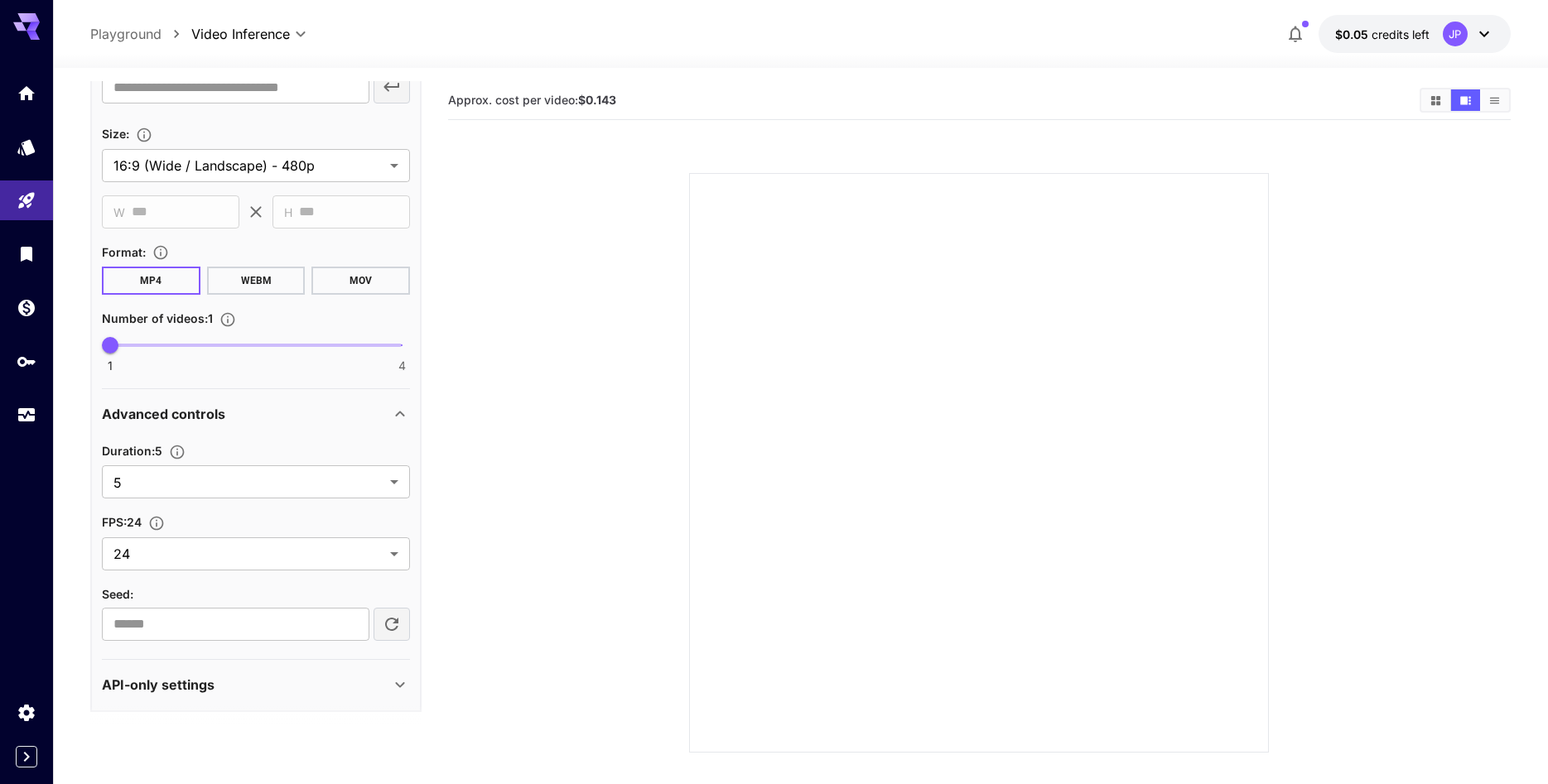 scroll, scrollTop: 552, scrollLeft: 0, axis: vertical 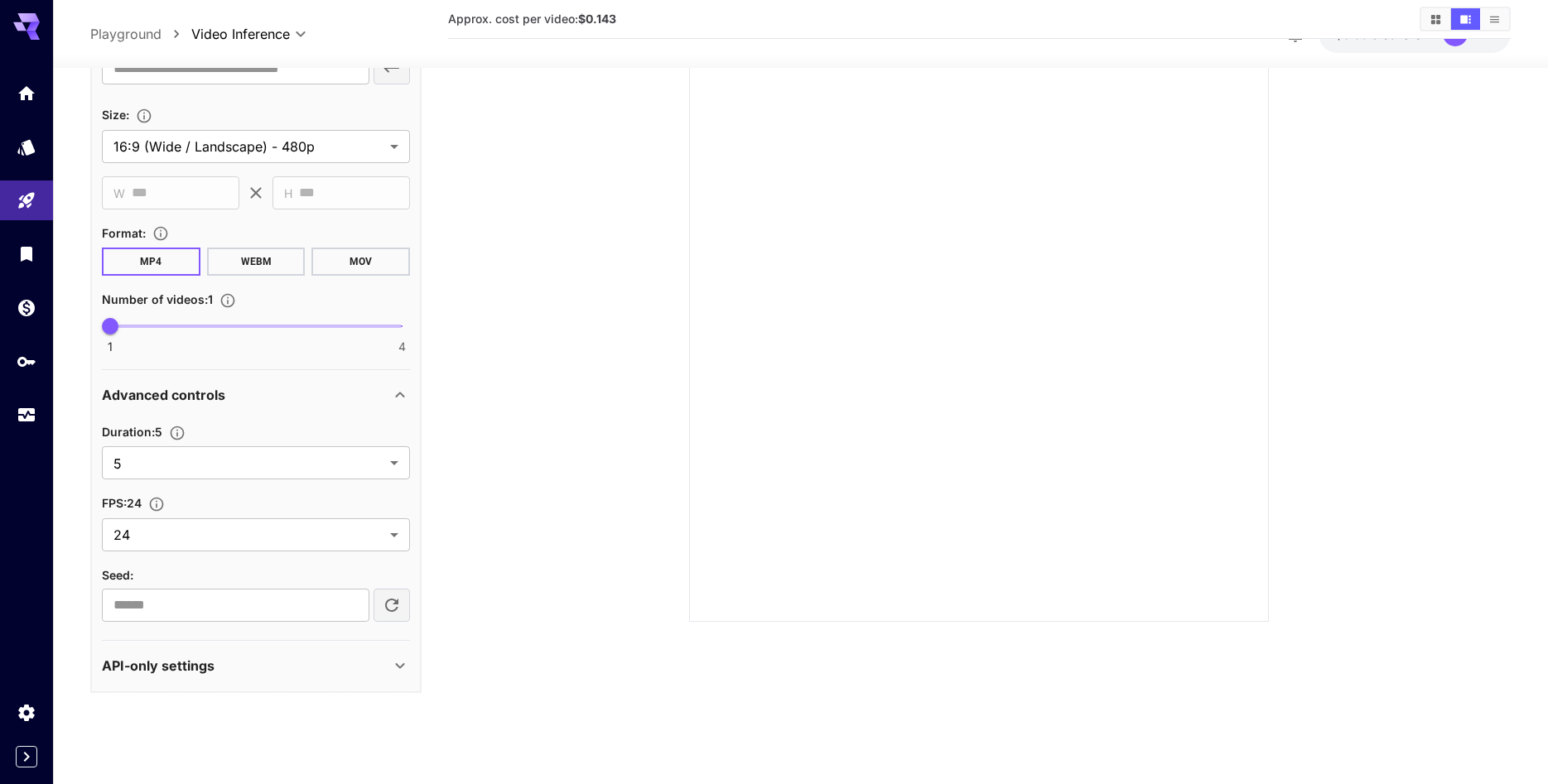 click on "API-only settings" at bounding box center [246, 666] 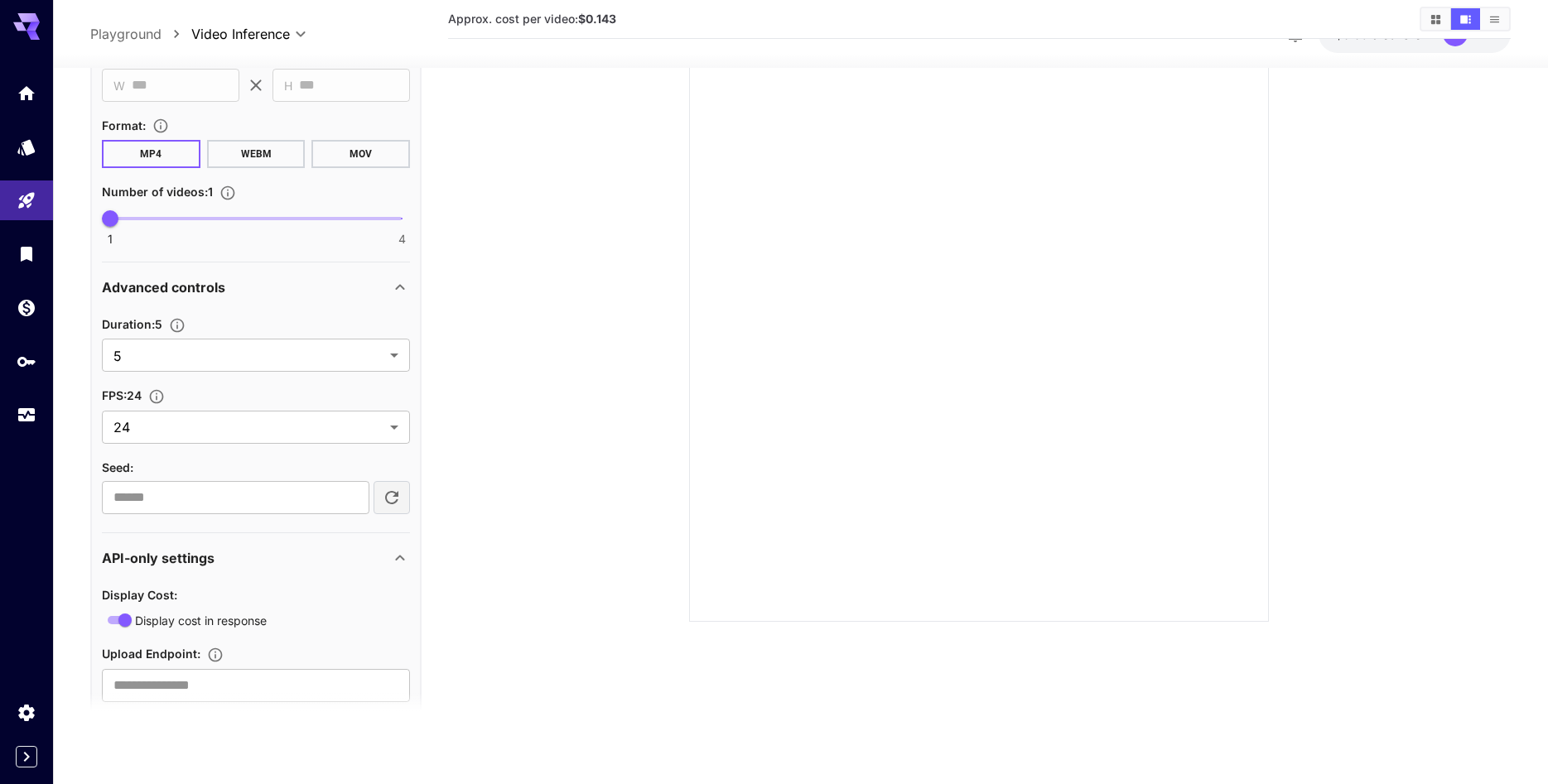 scroll, scrollTop: 703, scrollLeft: 0, axis: vertical 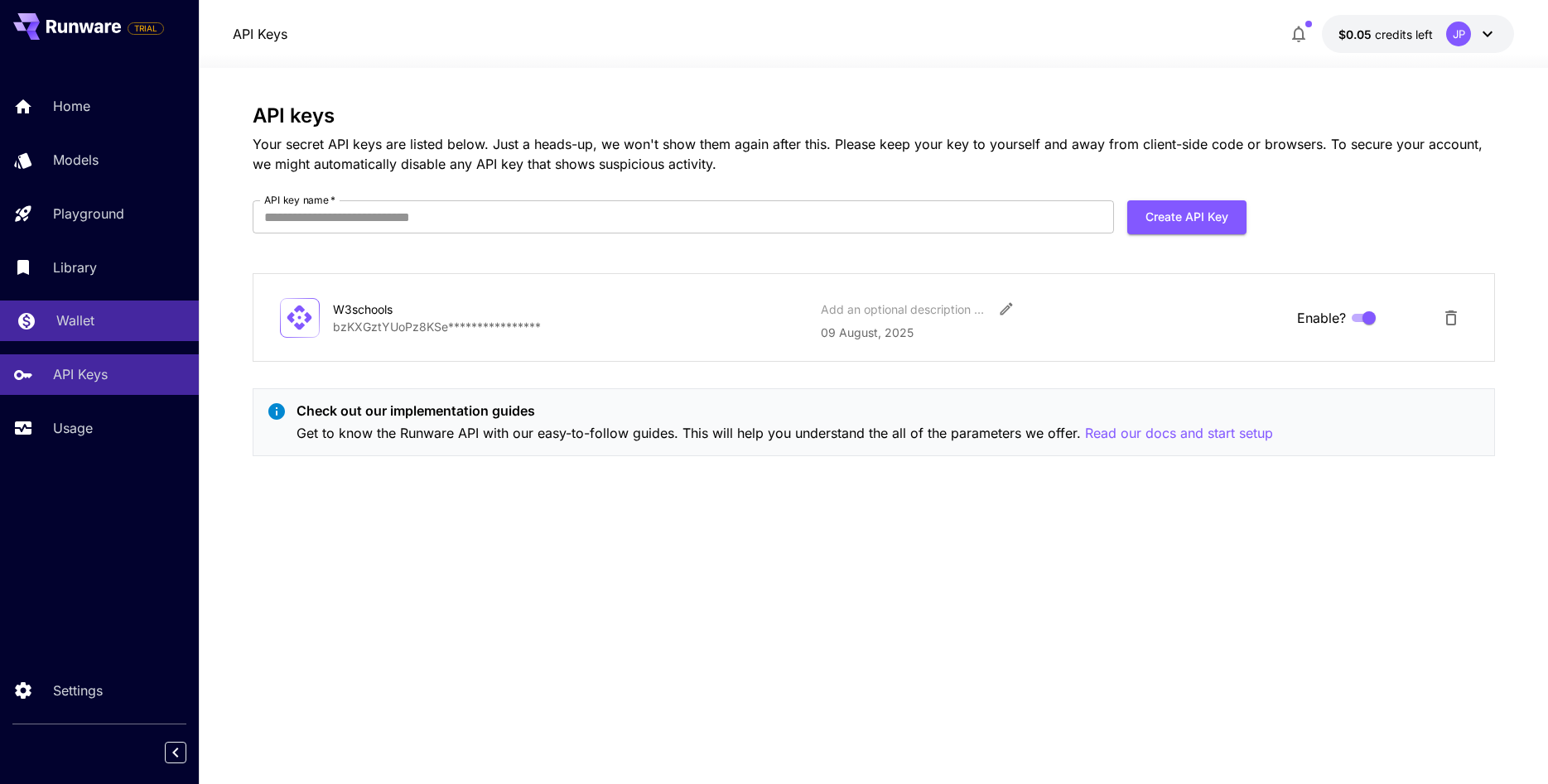 click on "Wallet" at bounding box center (121, 320) 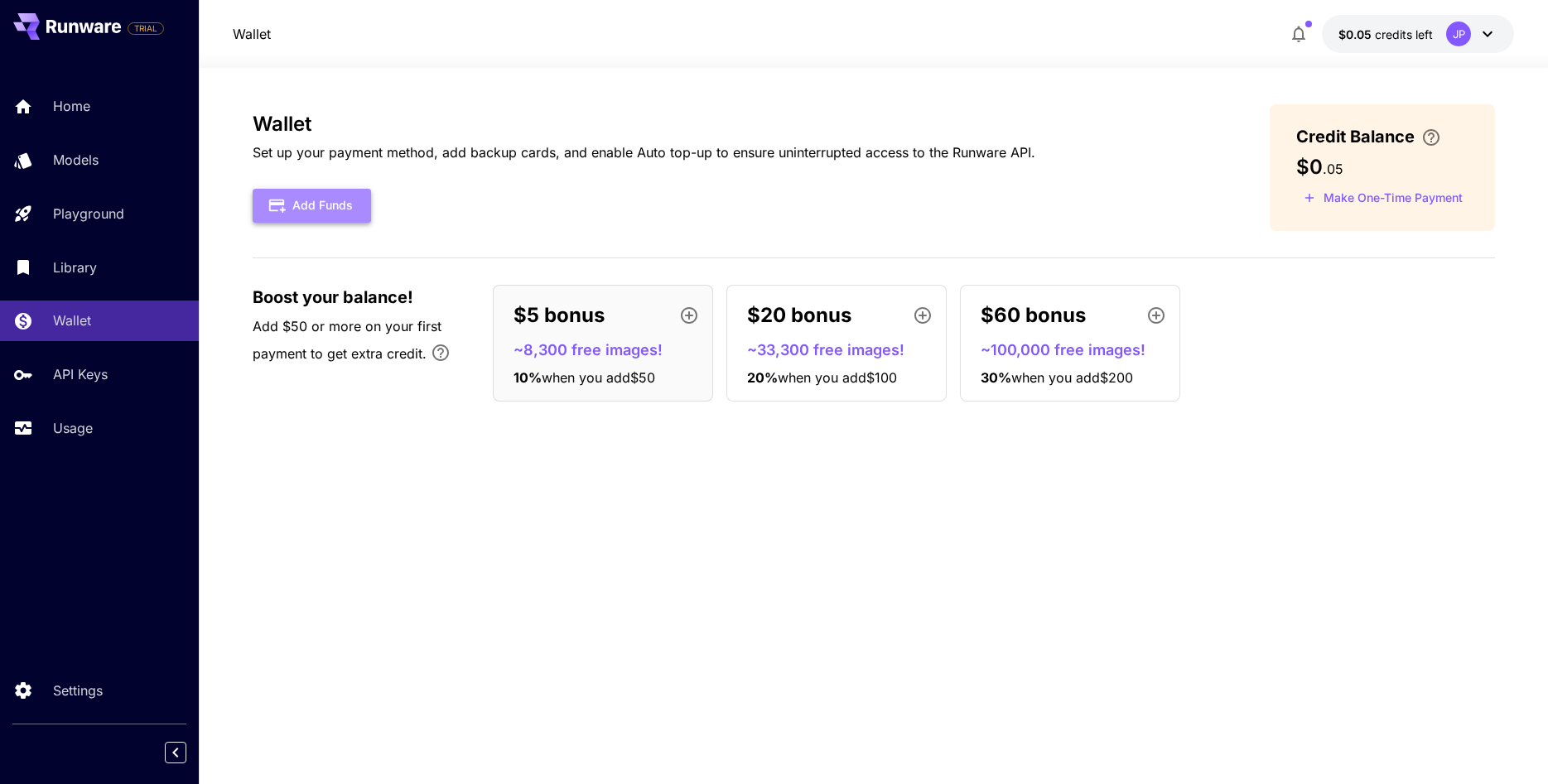 click on "Add Funds" at bounding box center [311, 205] 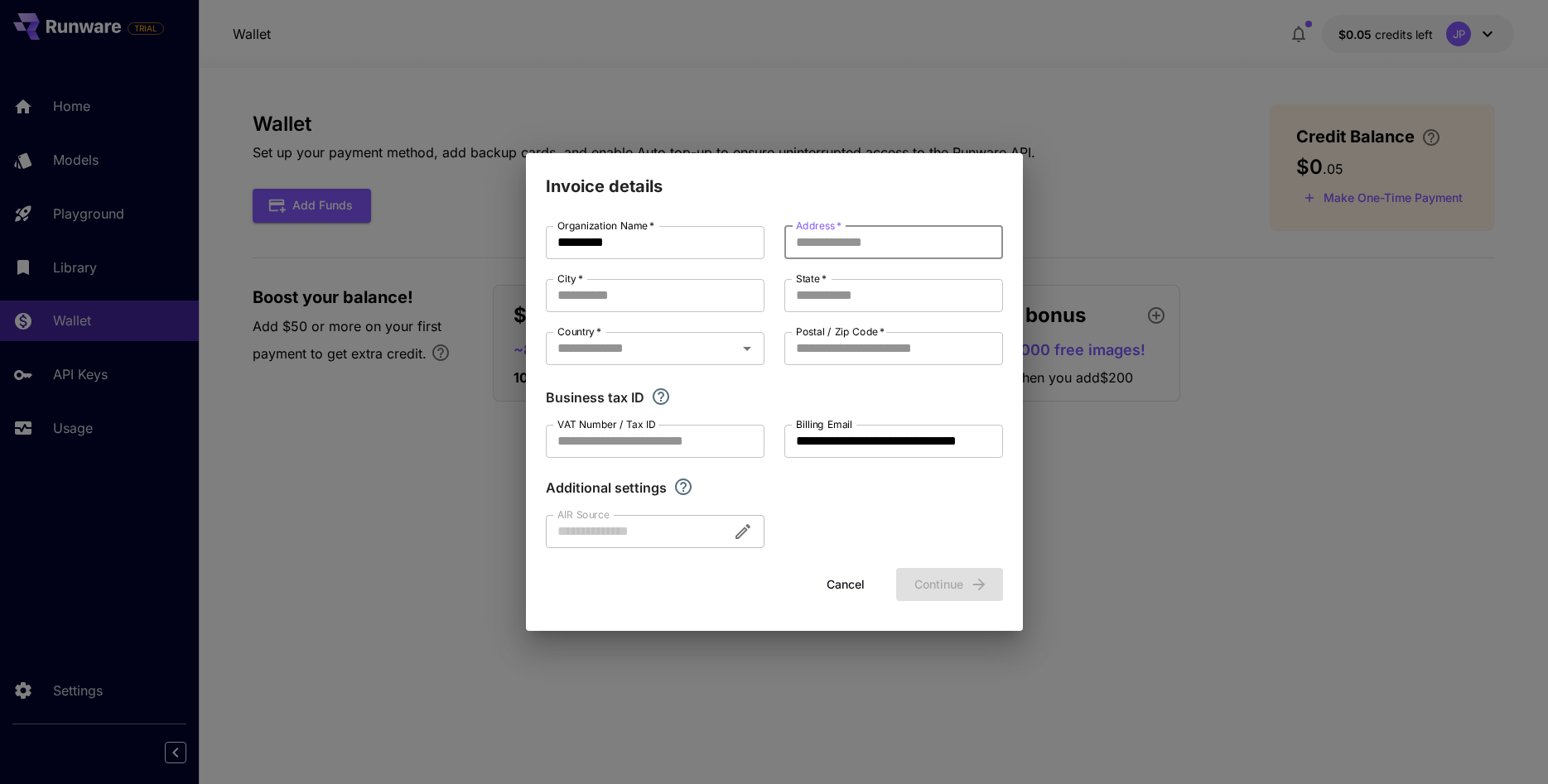 click on "Address   *" at bounding box center (894, 243) 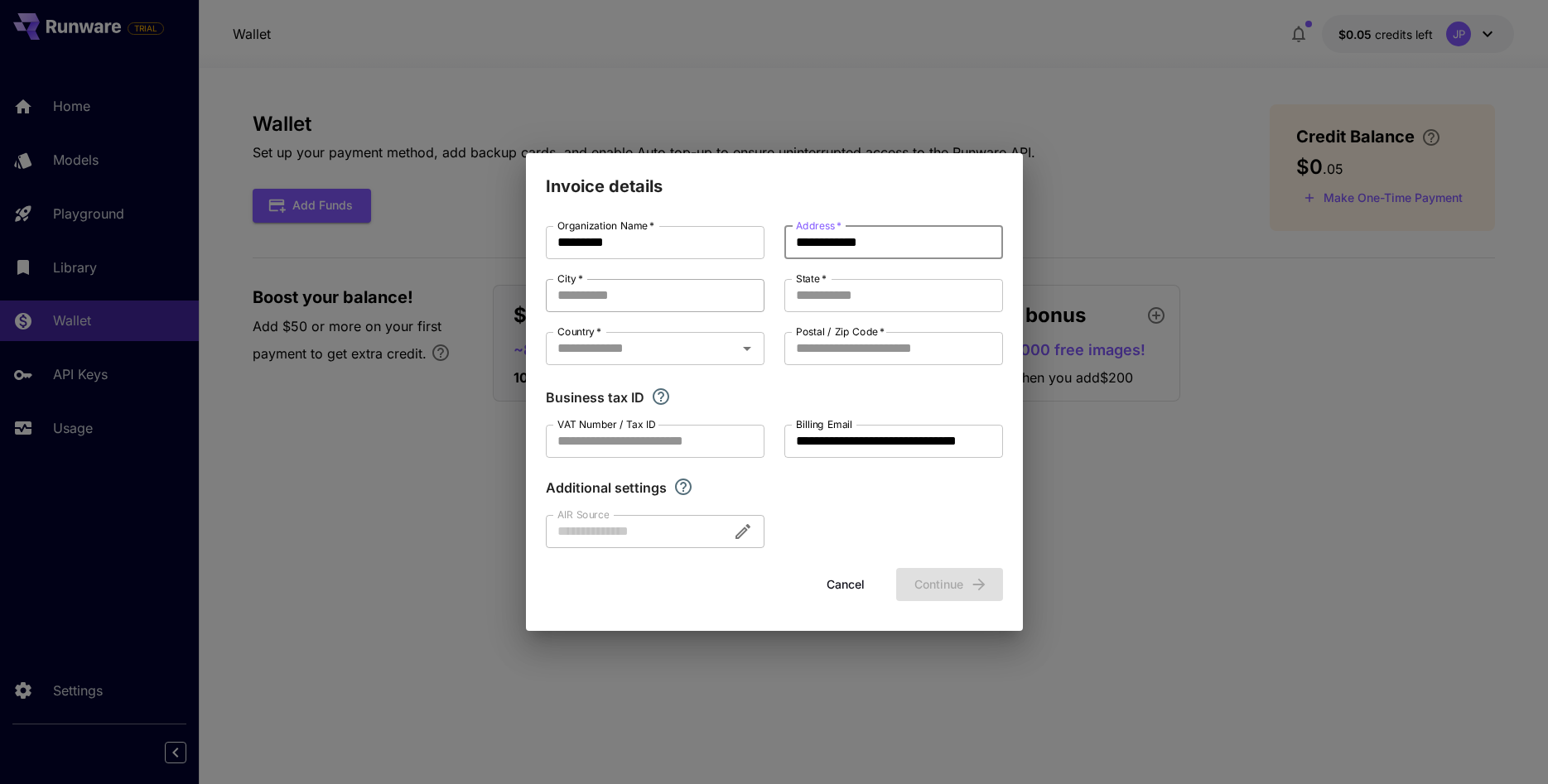 type on "**********" 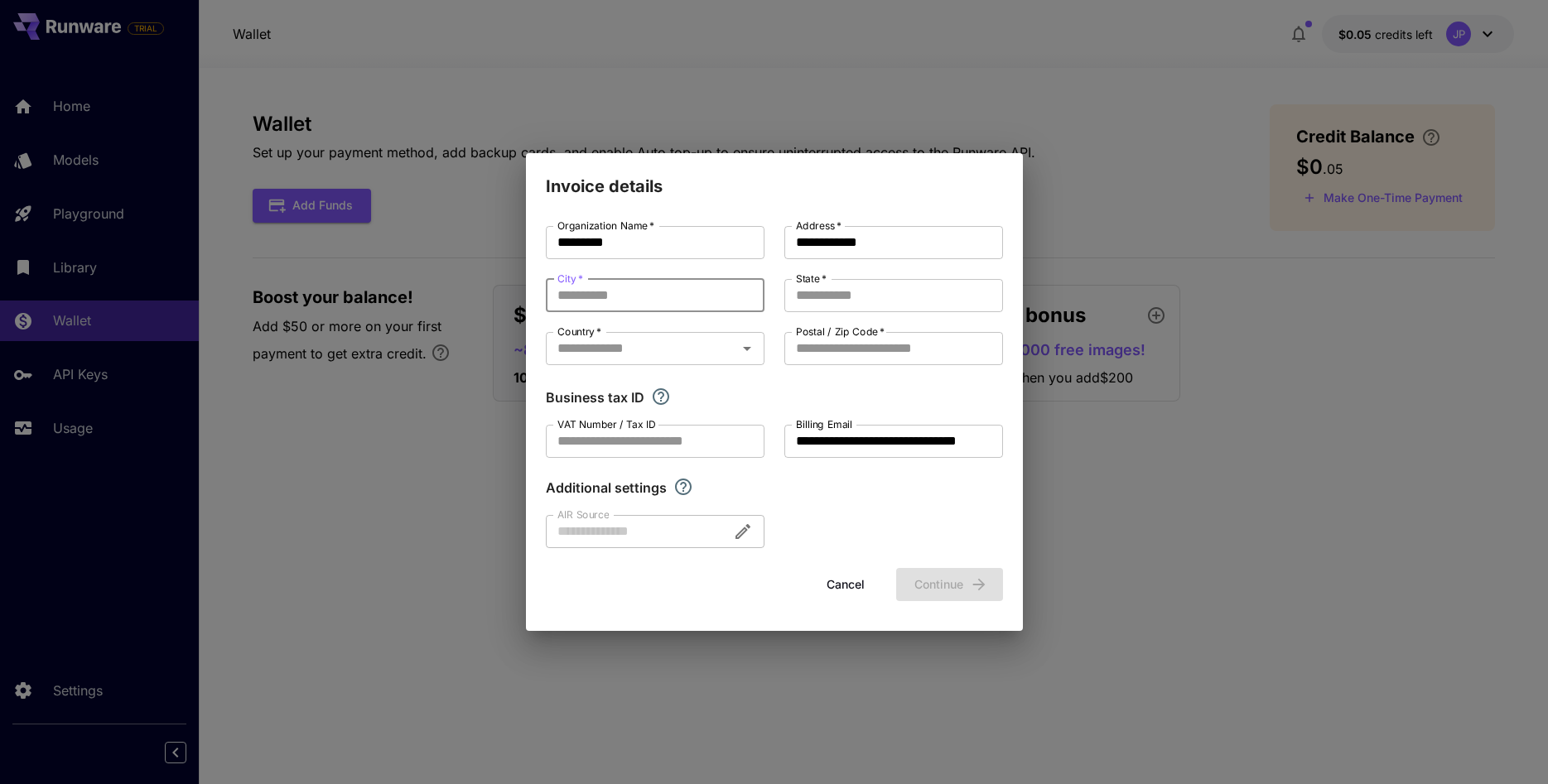 click on "City   *" at bounding box center [655, 296] 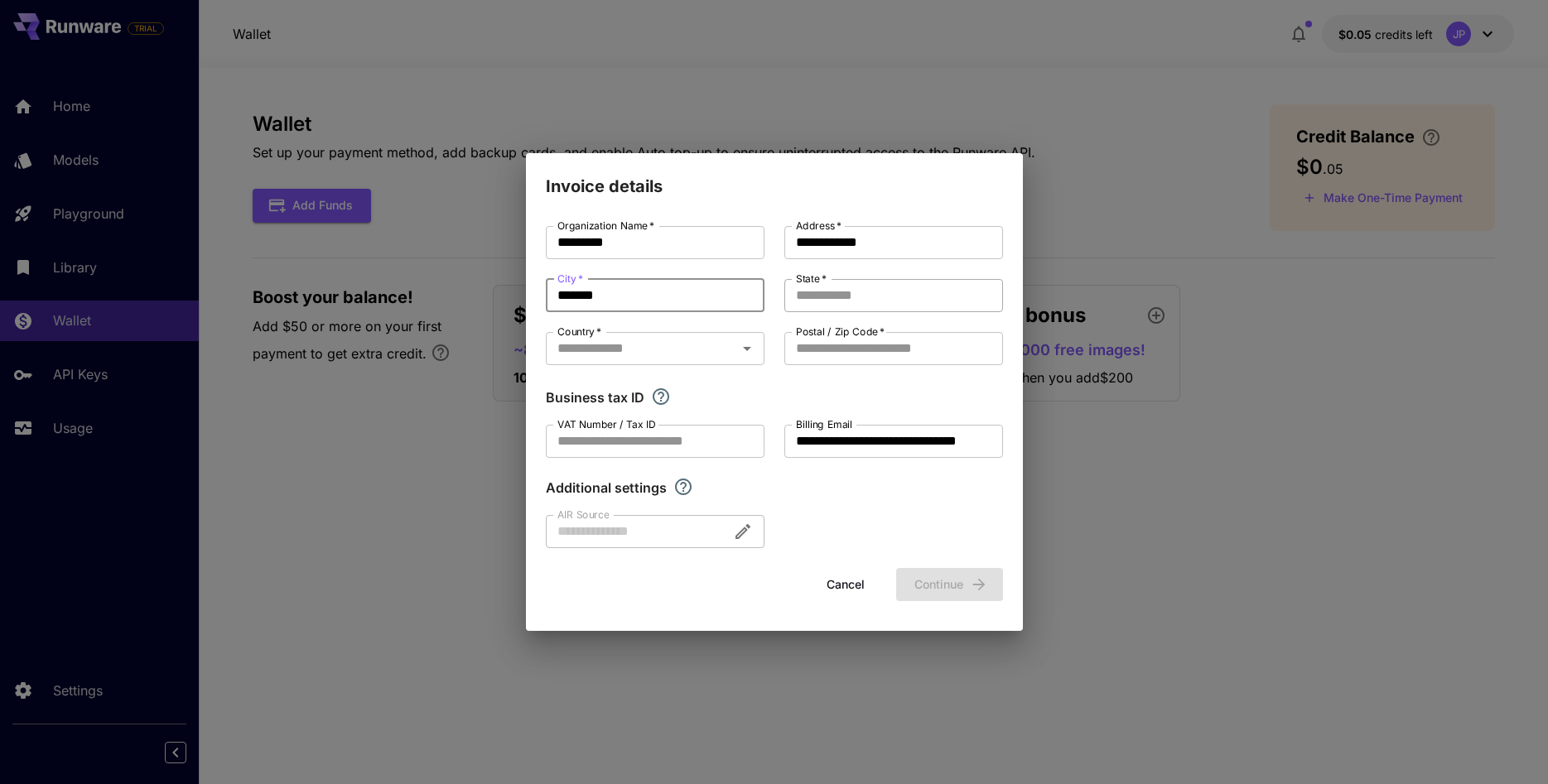 type on "*******" 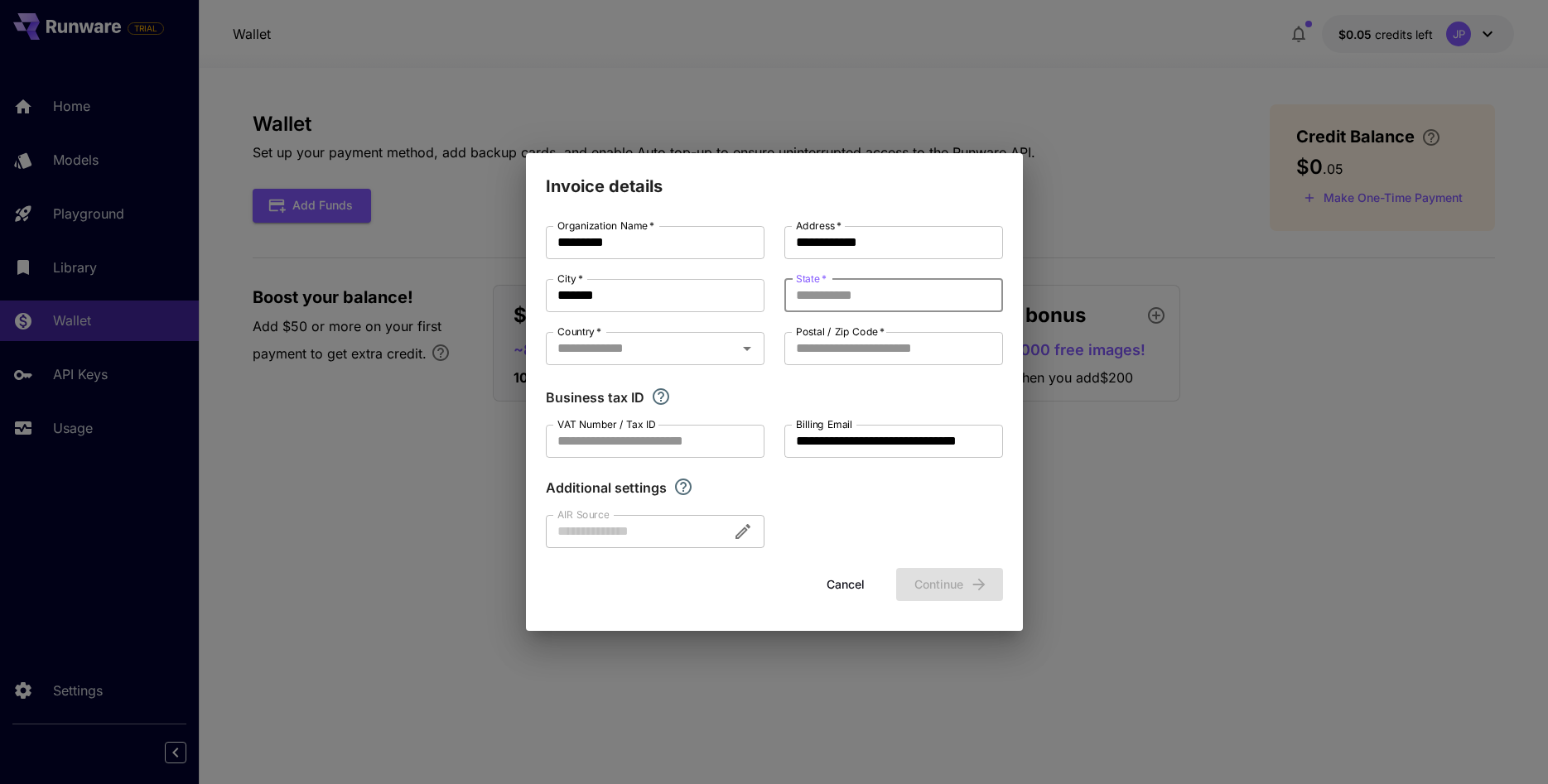 click on "State   *" at bounding box center [894, 296] 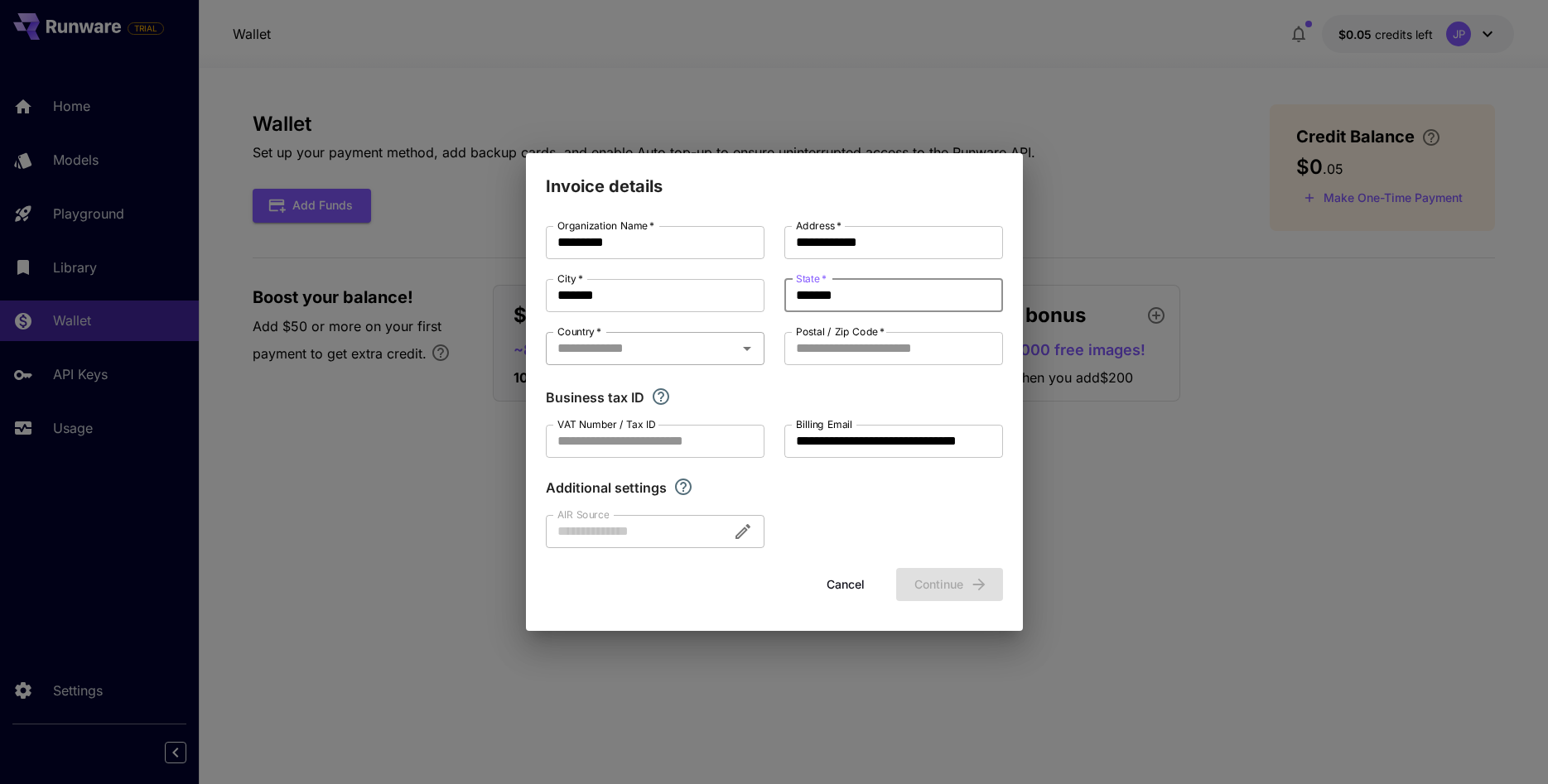 type on "*******" 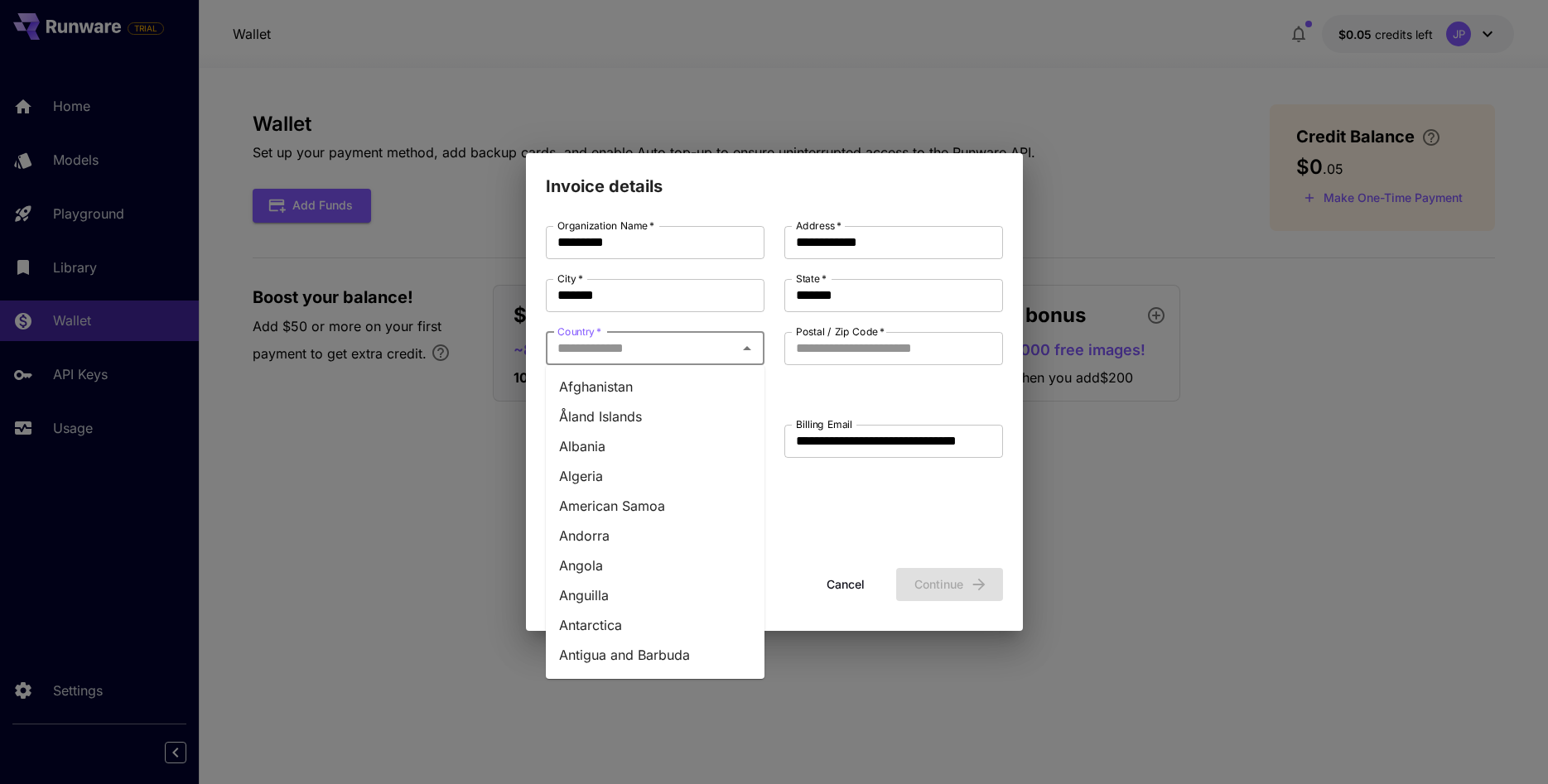 click on "Country   *" at bounding box center (641, 349) 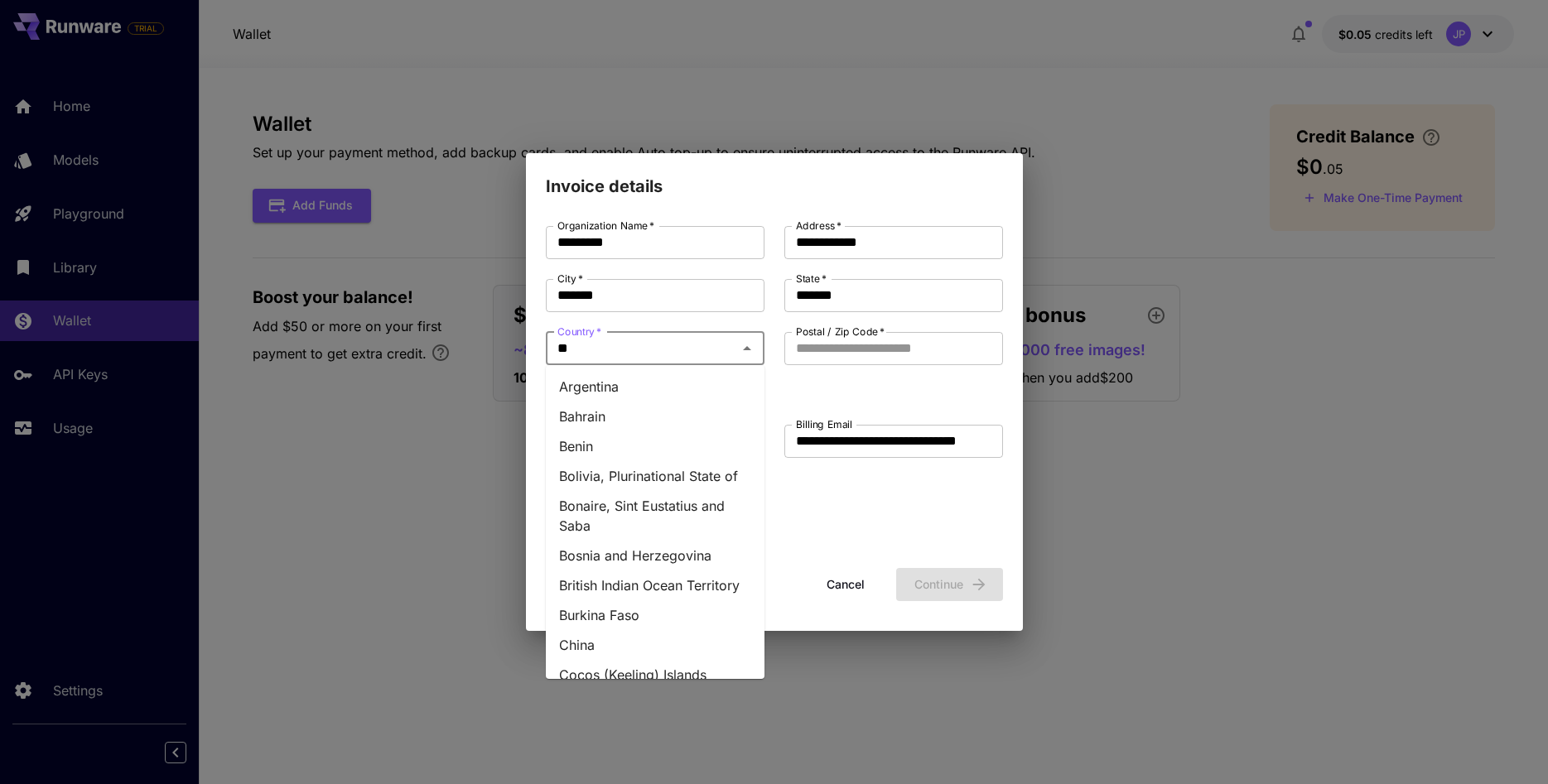 type on "***" 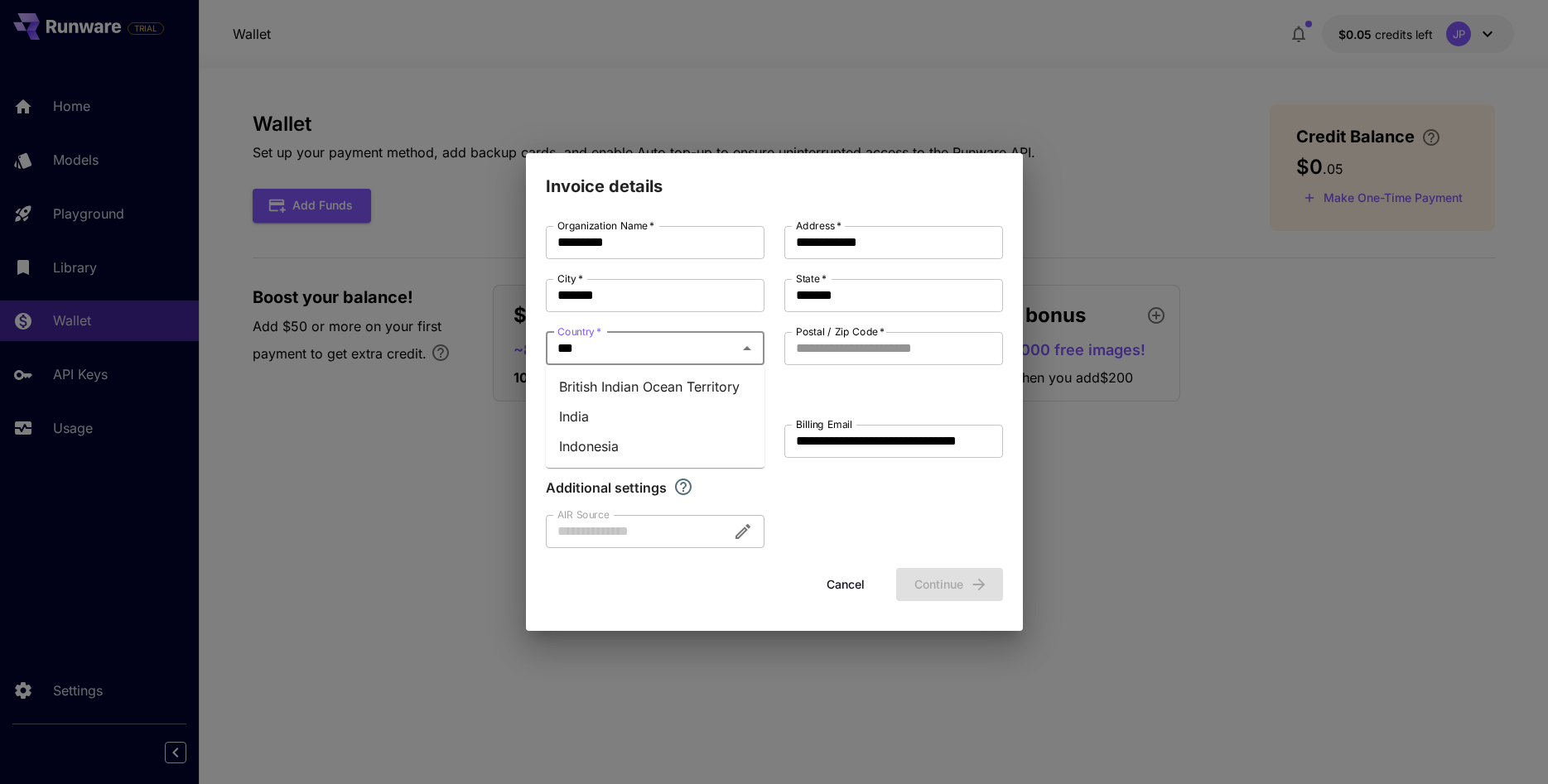 click on "India" at bounding box center (655, 416) 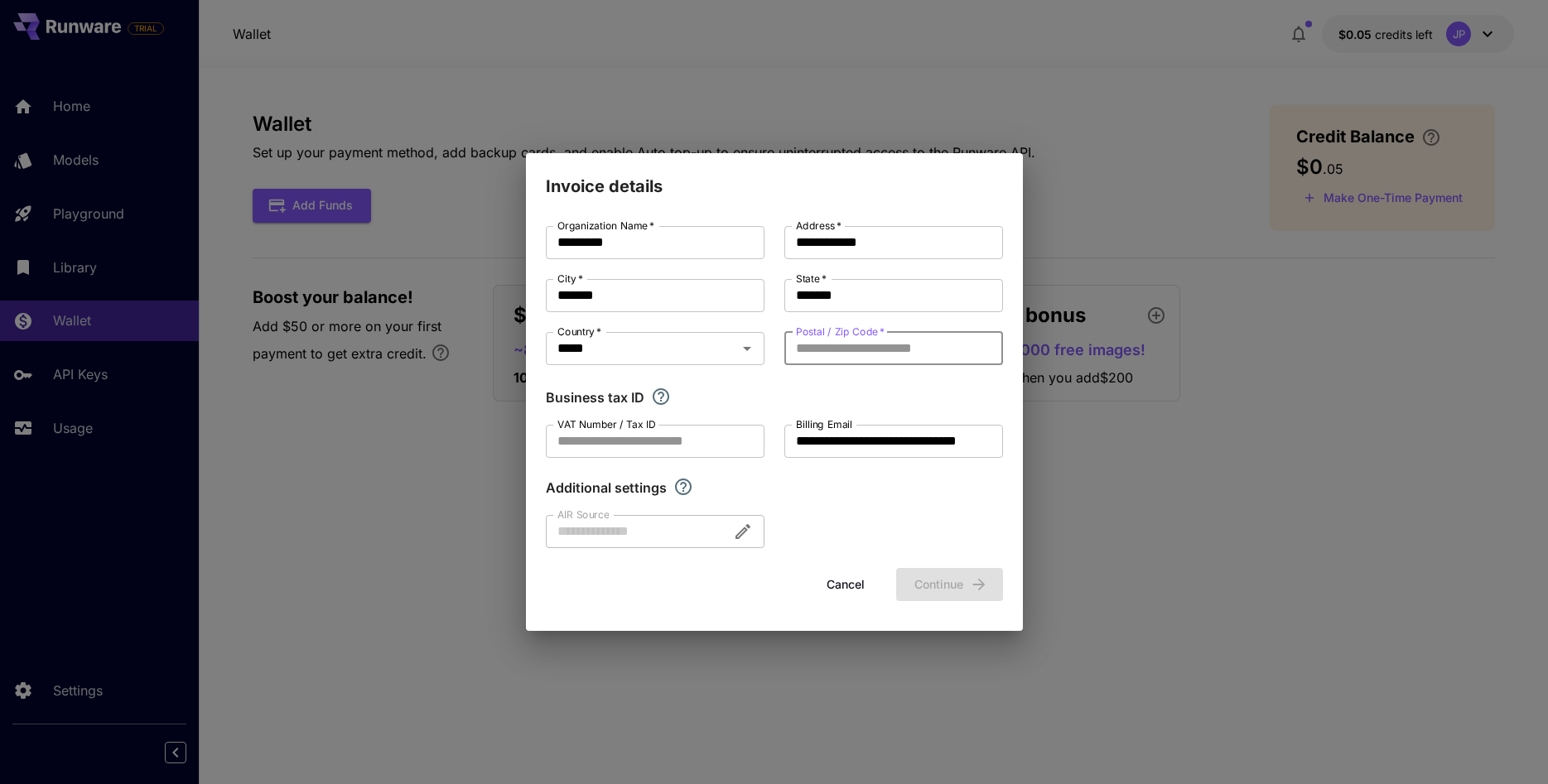 click on "Postal / Zip Code   *" at bounding box center [894, 349] 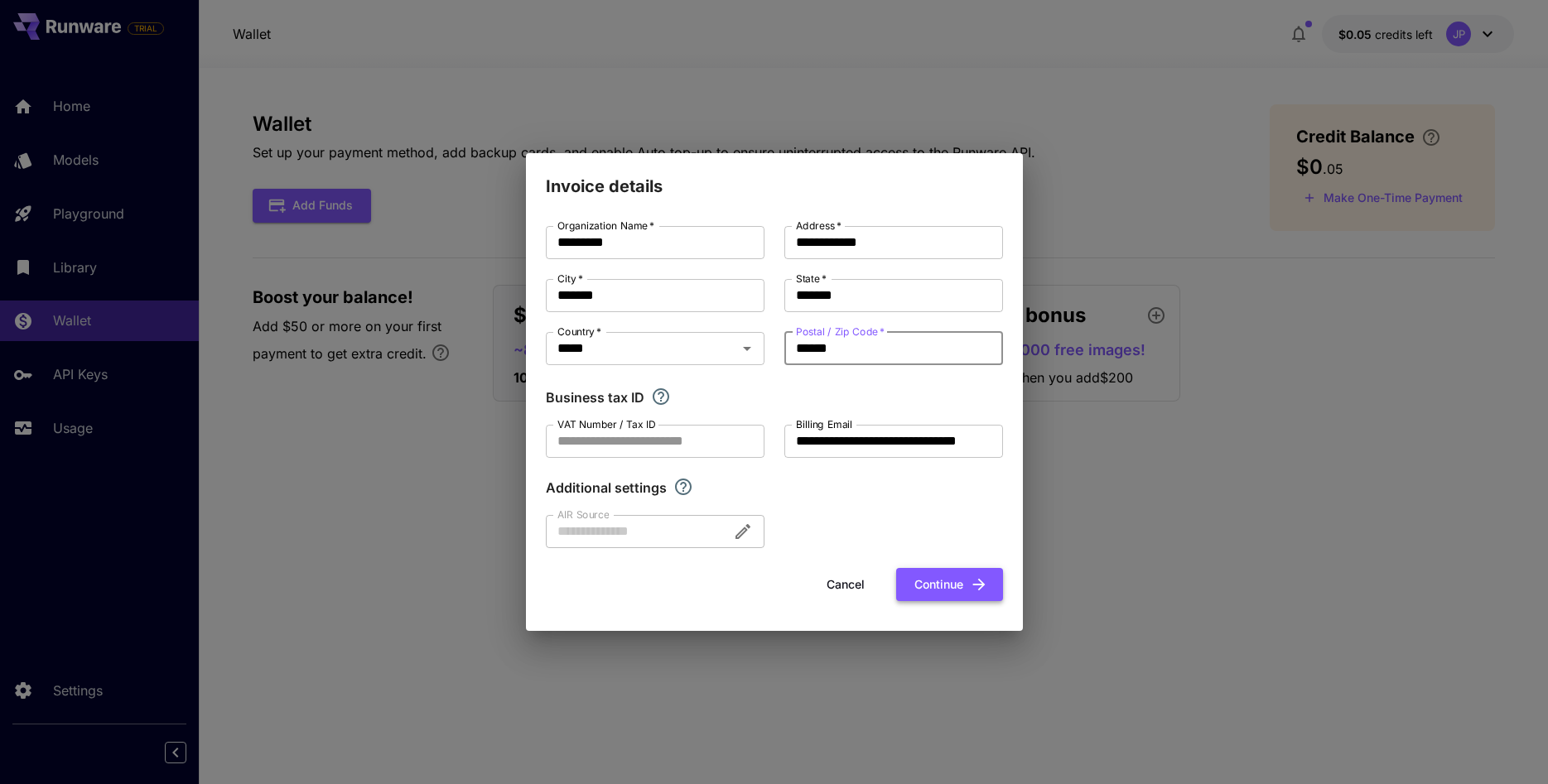 type on "******" 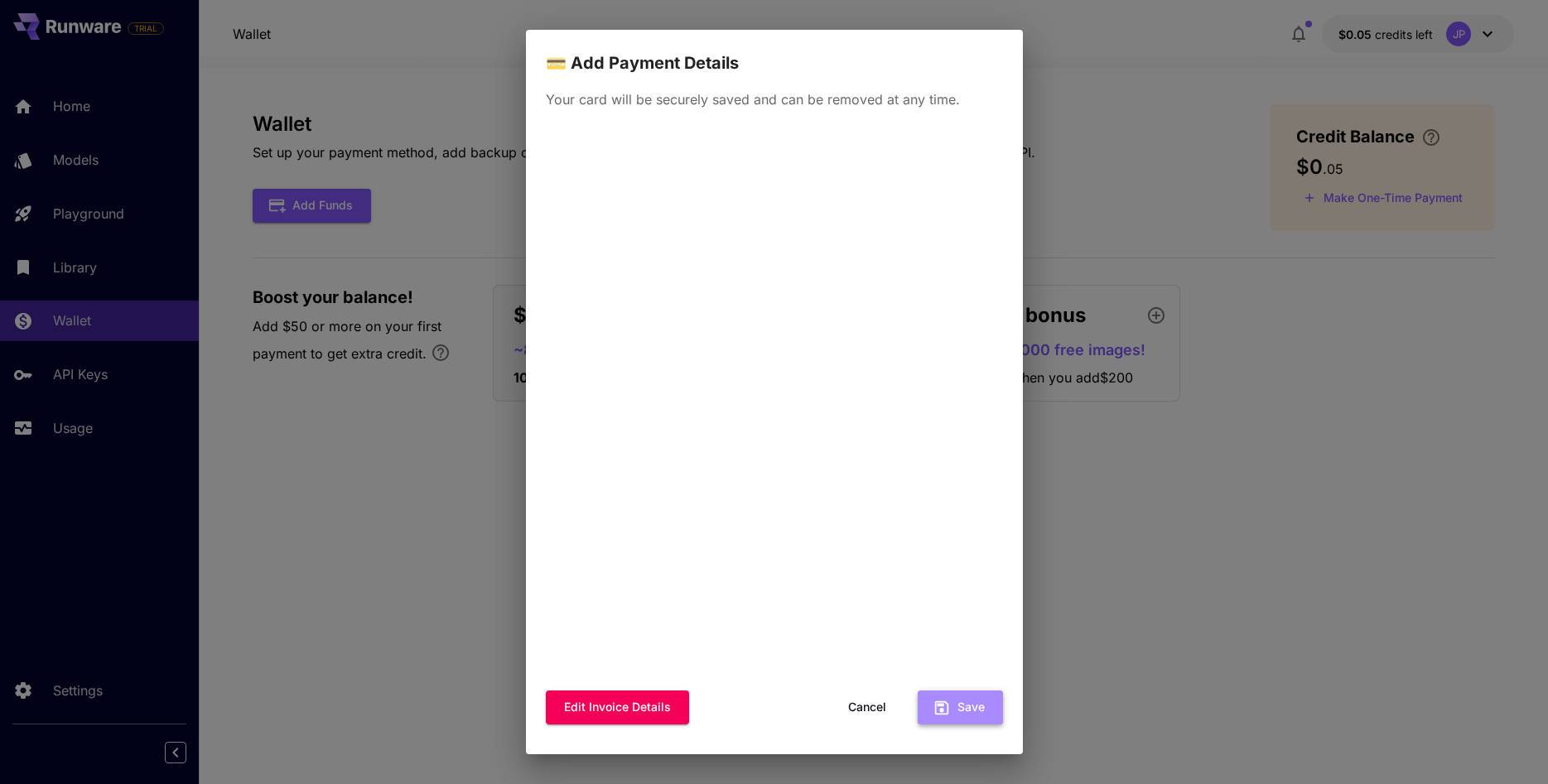 click on "Save" at bounding box center [960, 707] 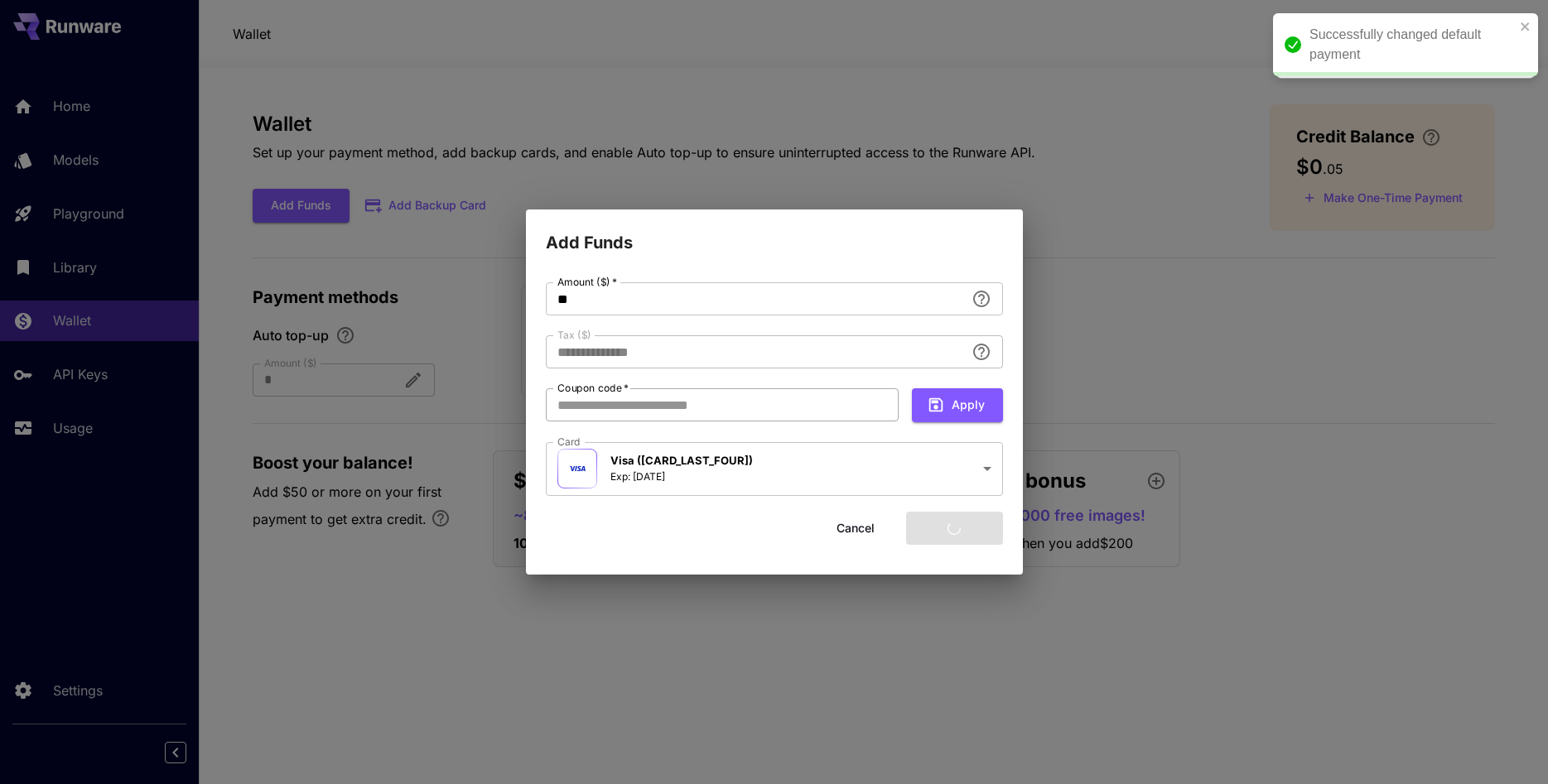 type on "****" 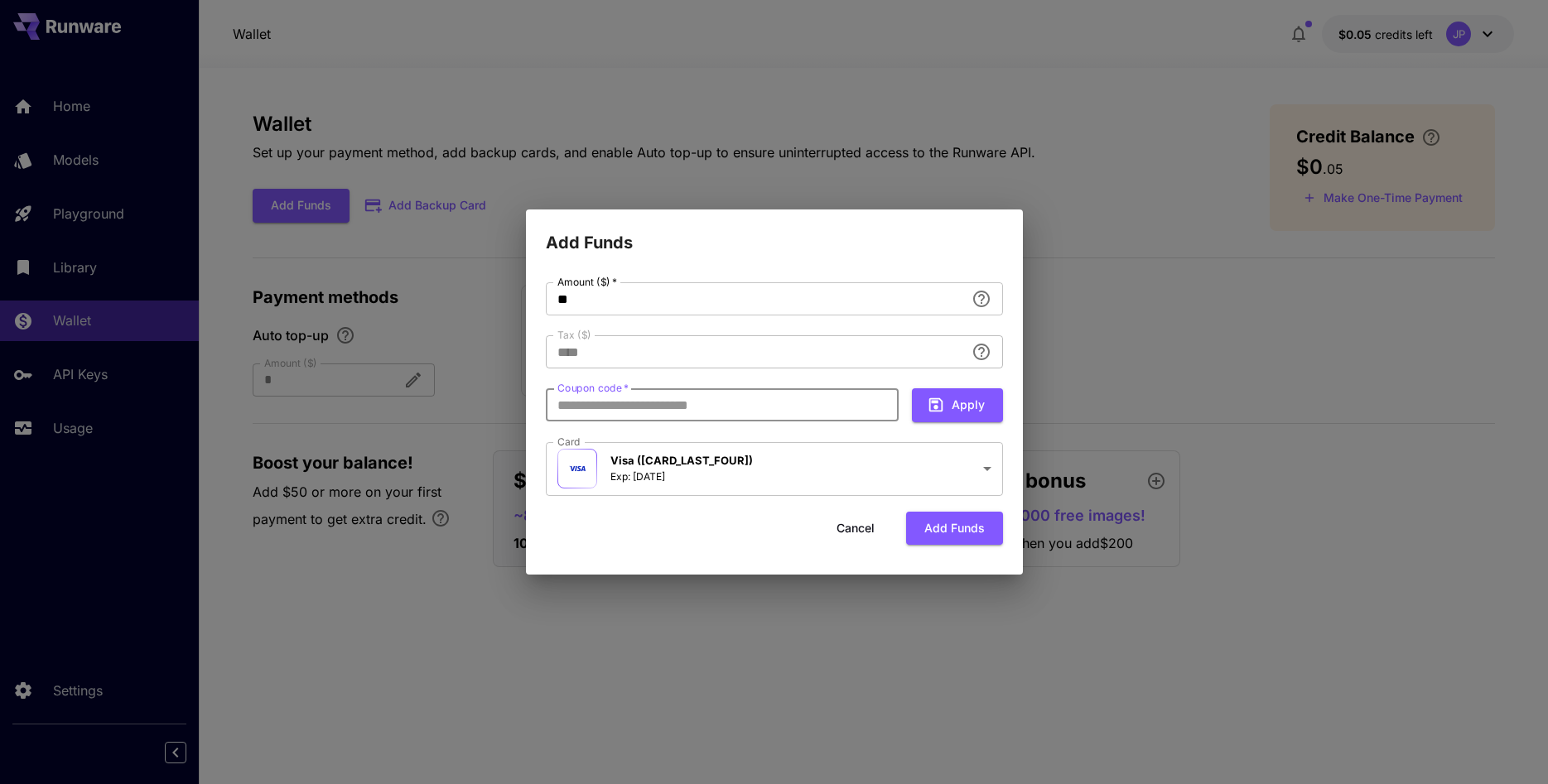 click on "Coupon code   *" at bounding box center (722, 405) 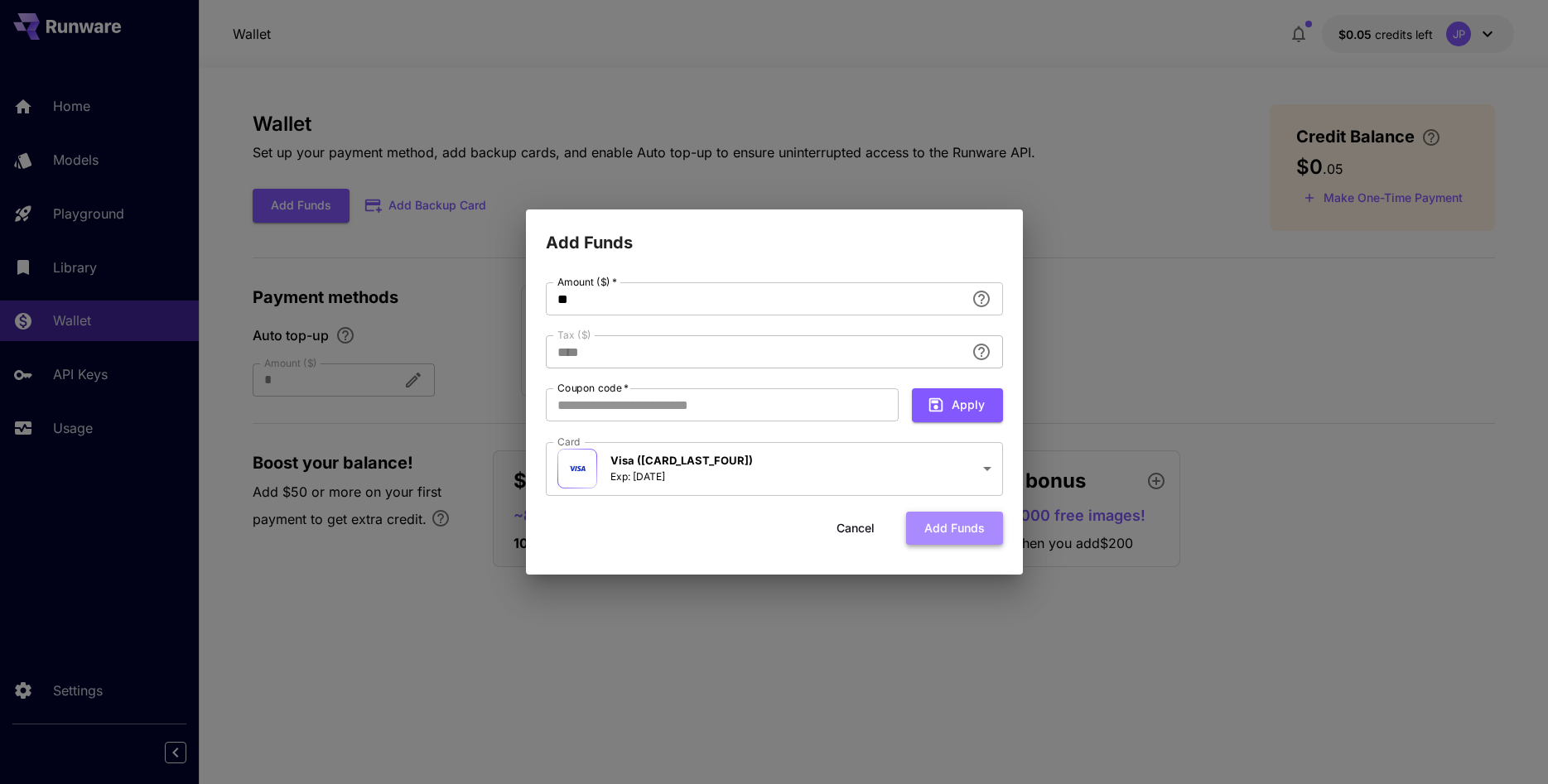 click on "Add funds" at bounding box center [954, 528] 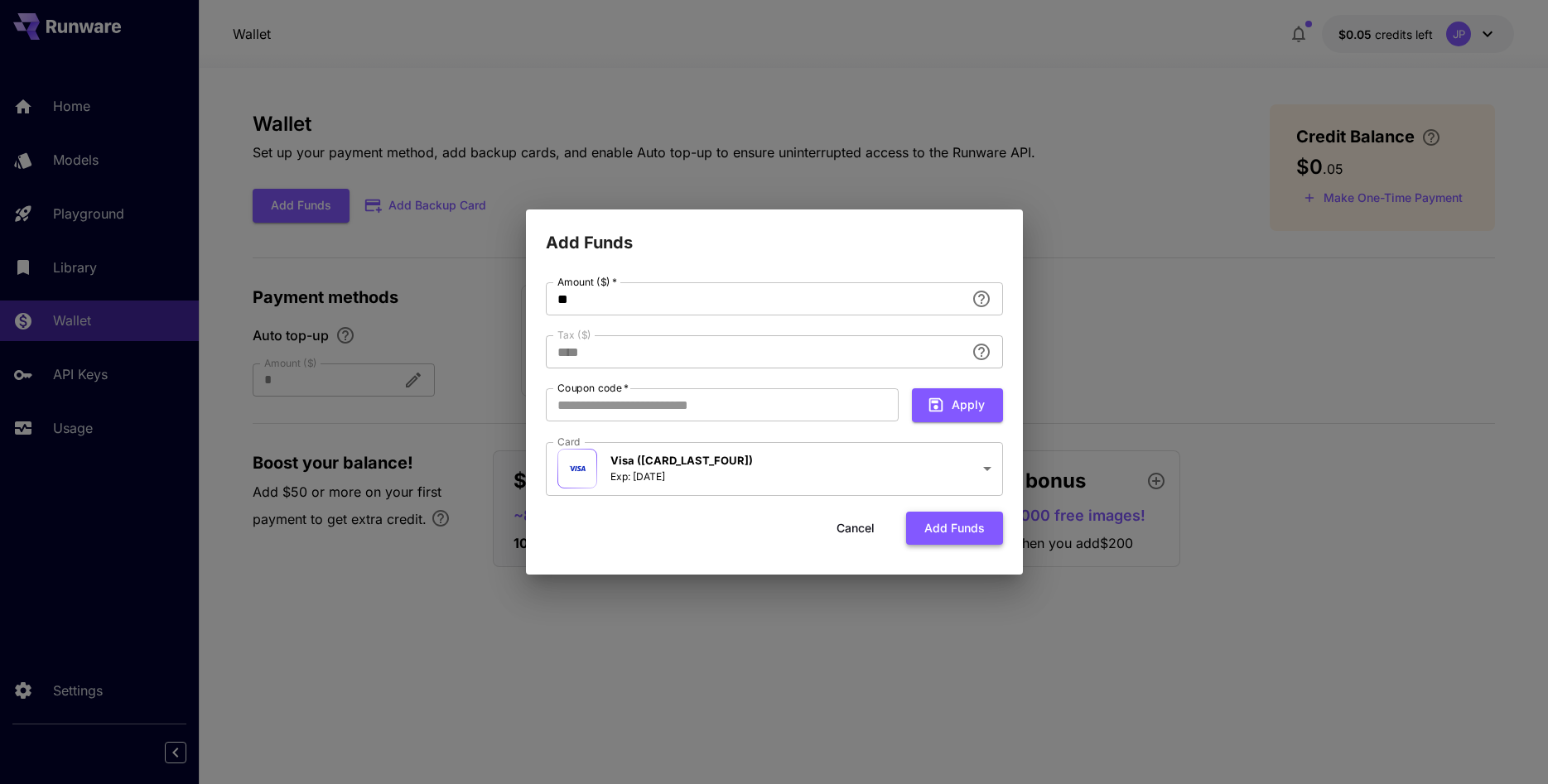 click on "Add funds" at bounding box center (954, 528) 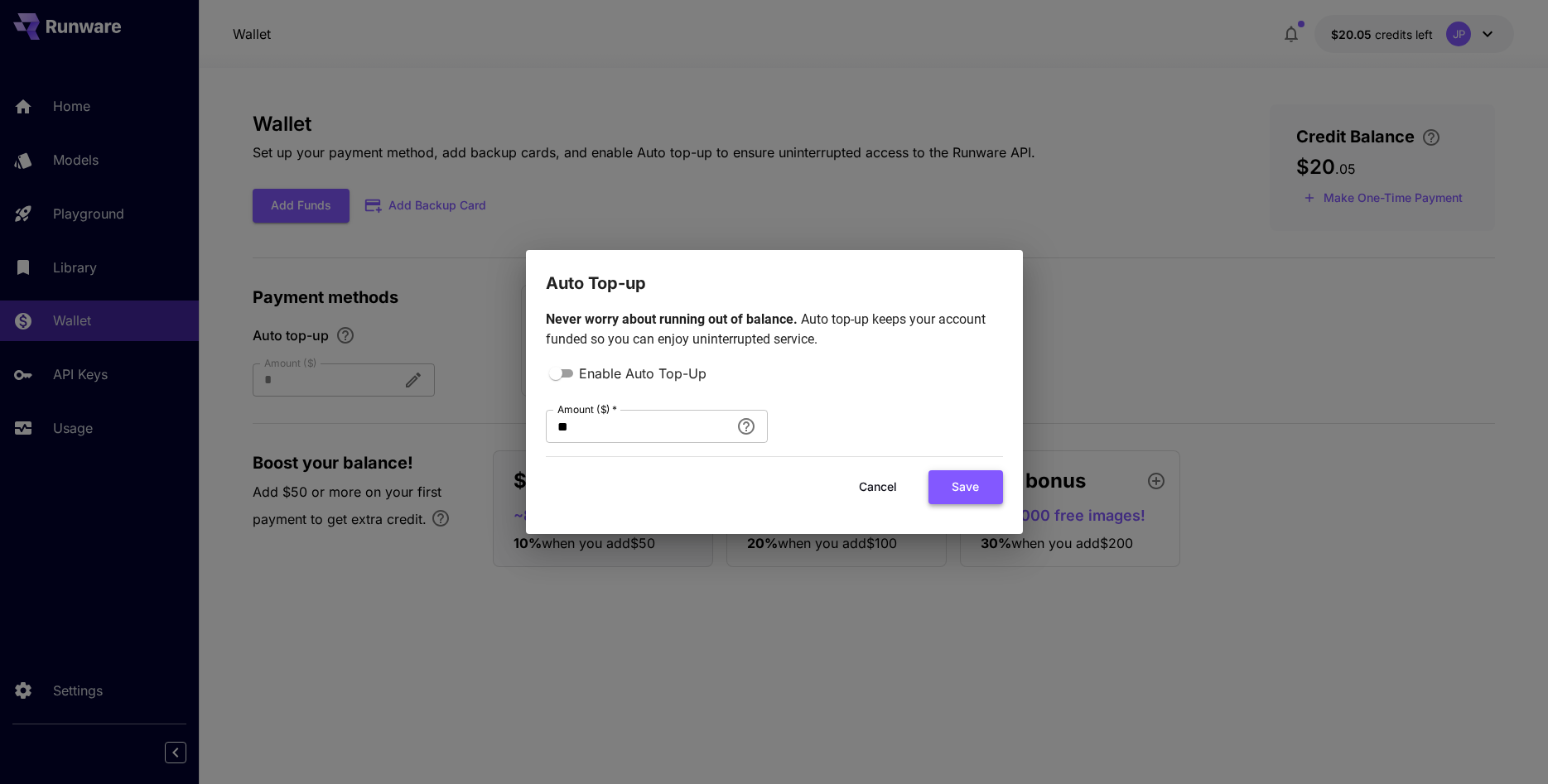 click on "Save" at bounding box center (966, 487) 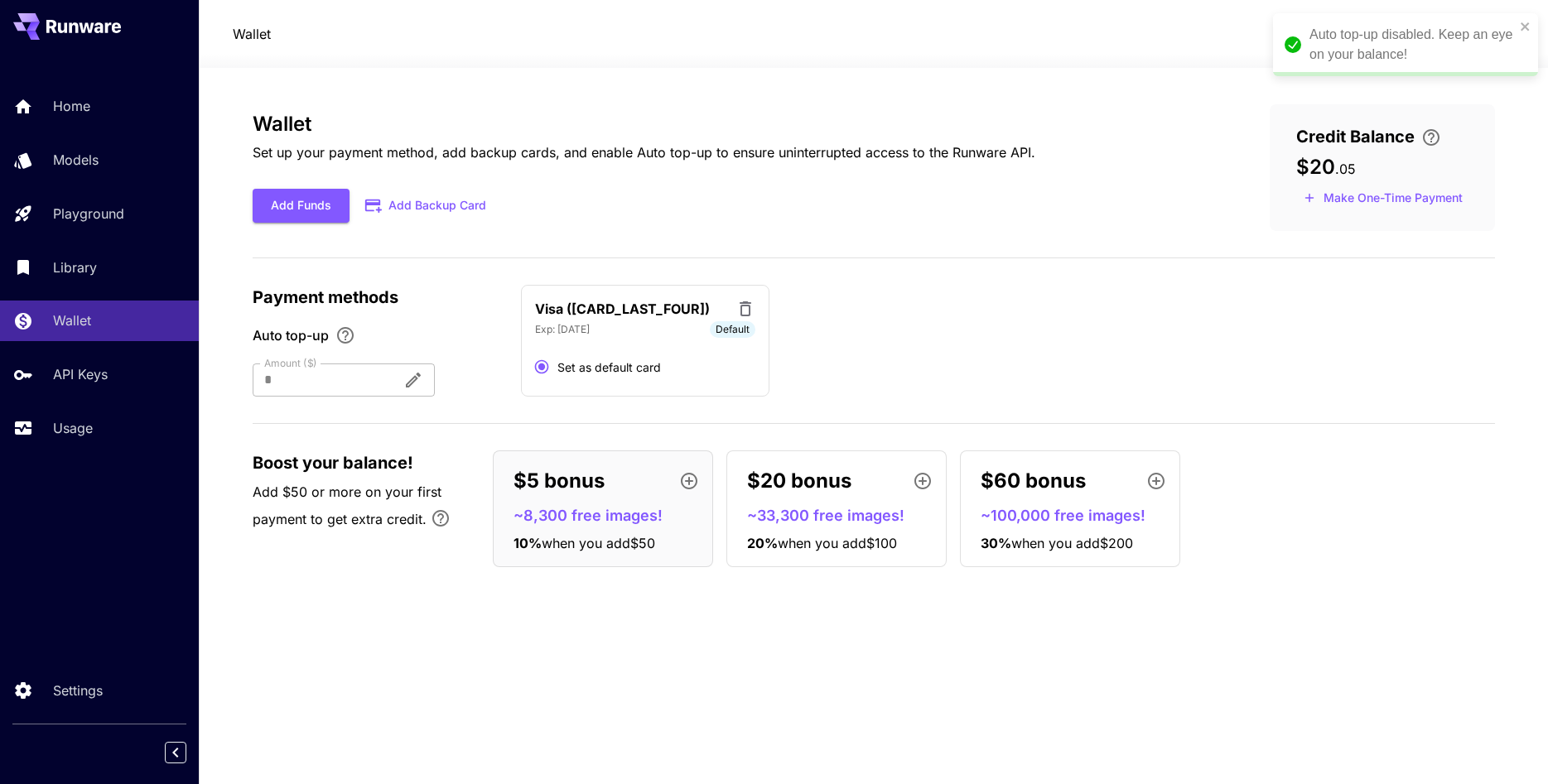 click on "Visa  (2756) Exp: 02/2029 Default Set as default card" at bounding box center [1008, 341] 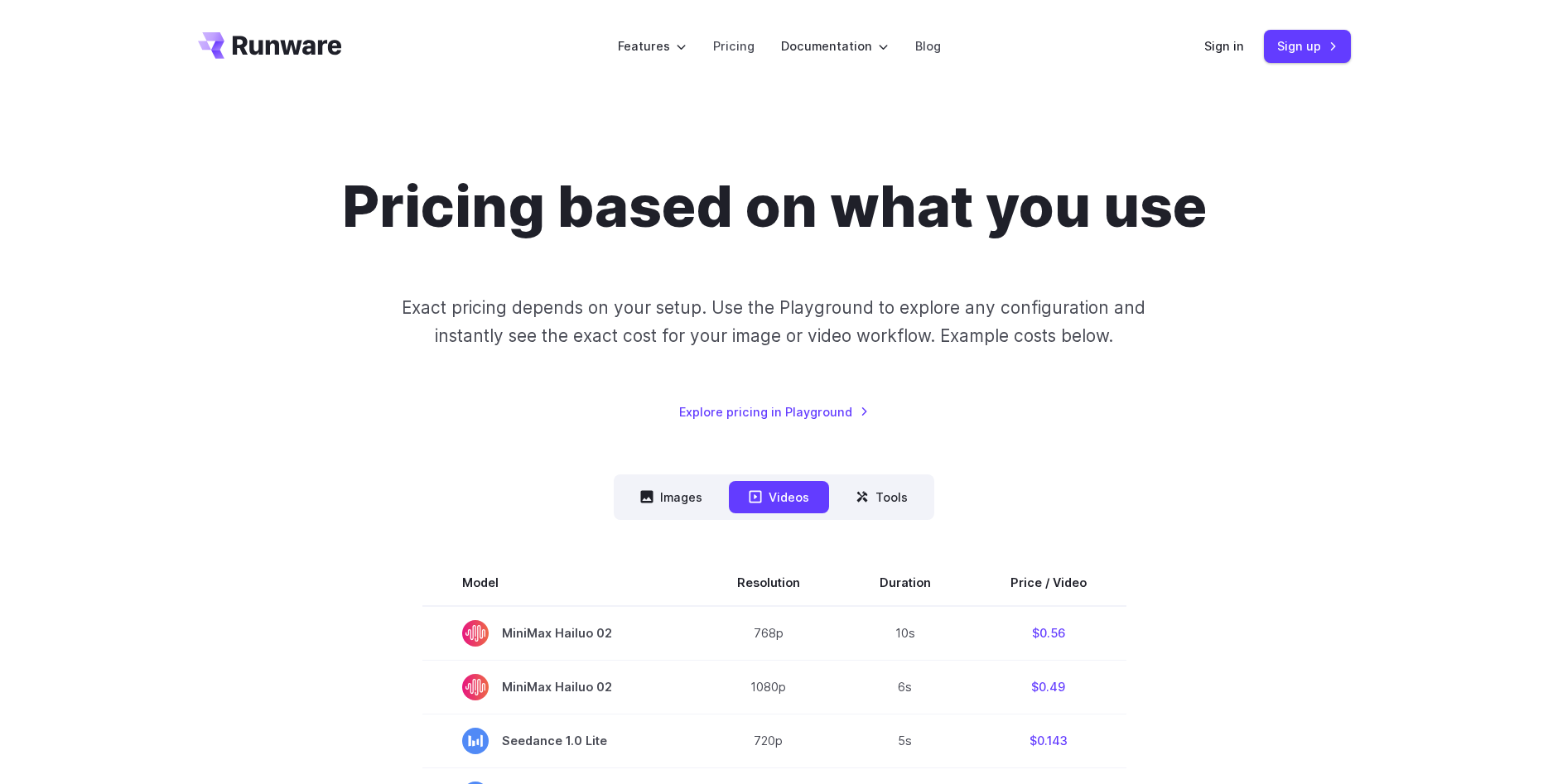 scroll, scrollTop: 0, scrollLeft: 0, axis: both 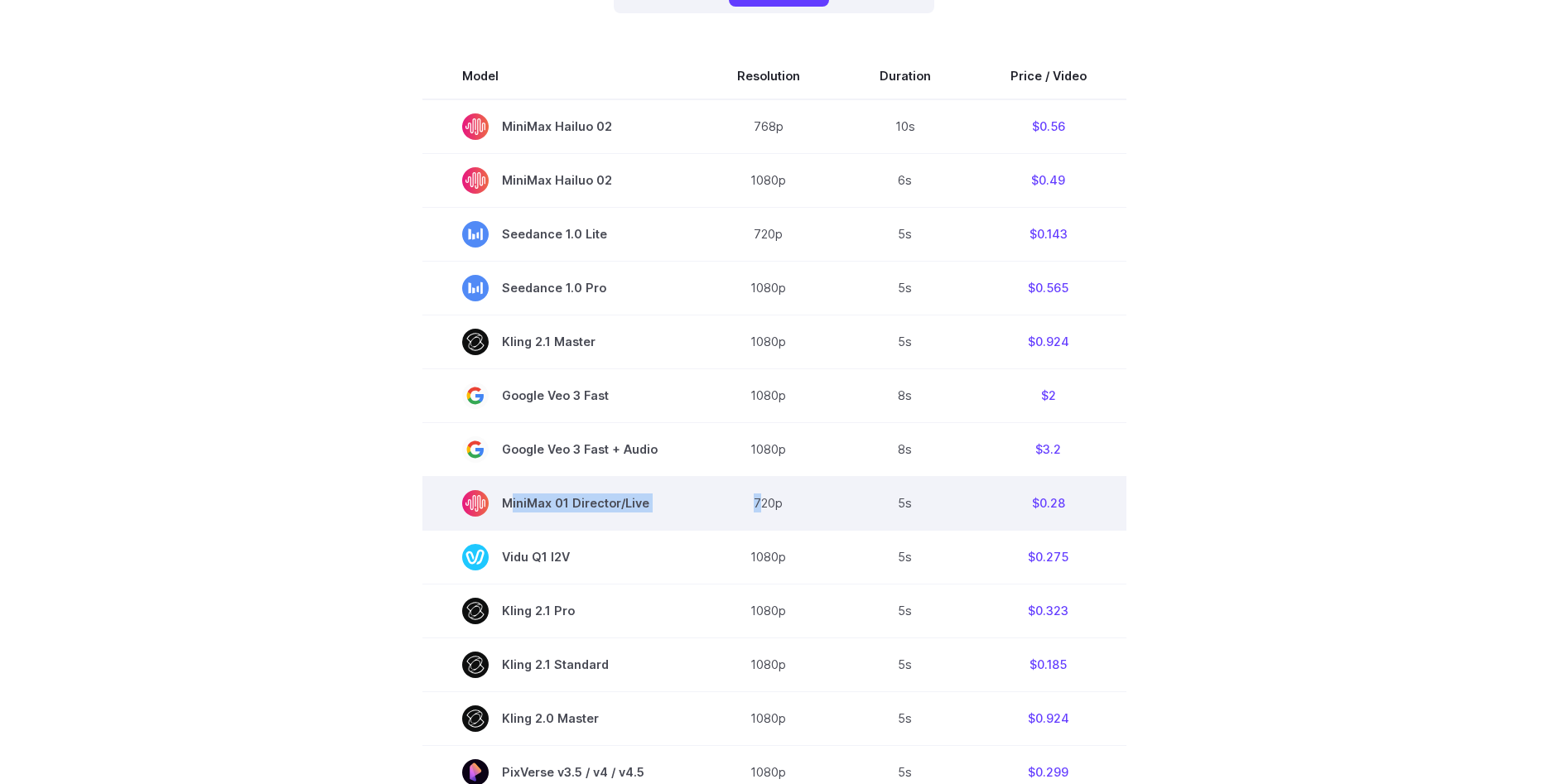 drag, startPoint x: 510, startPoint y: 501, endPoint x: 764, endPoint y: 503, distance: 254.0079 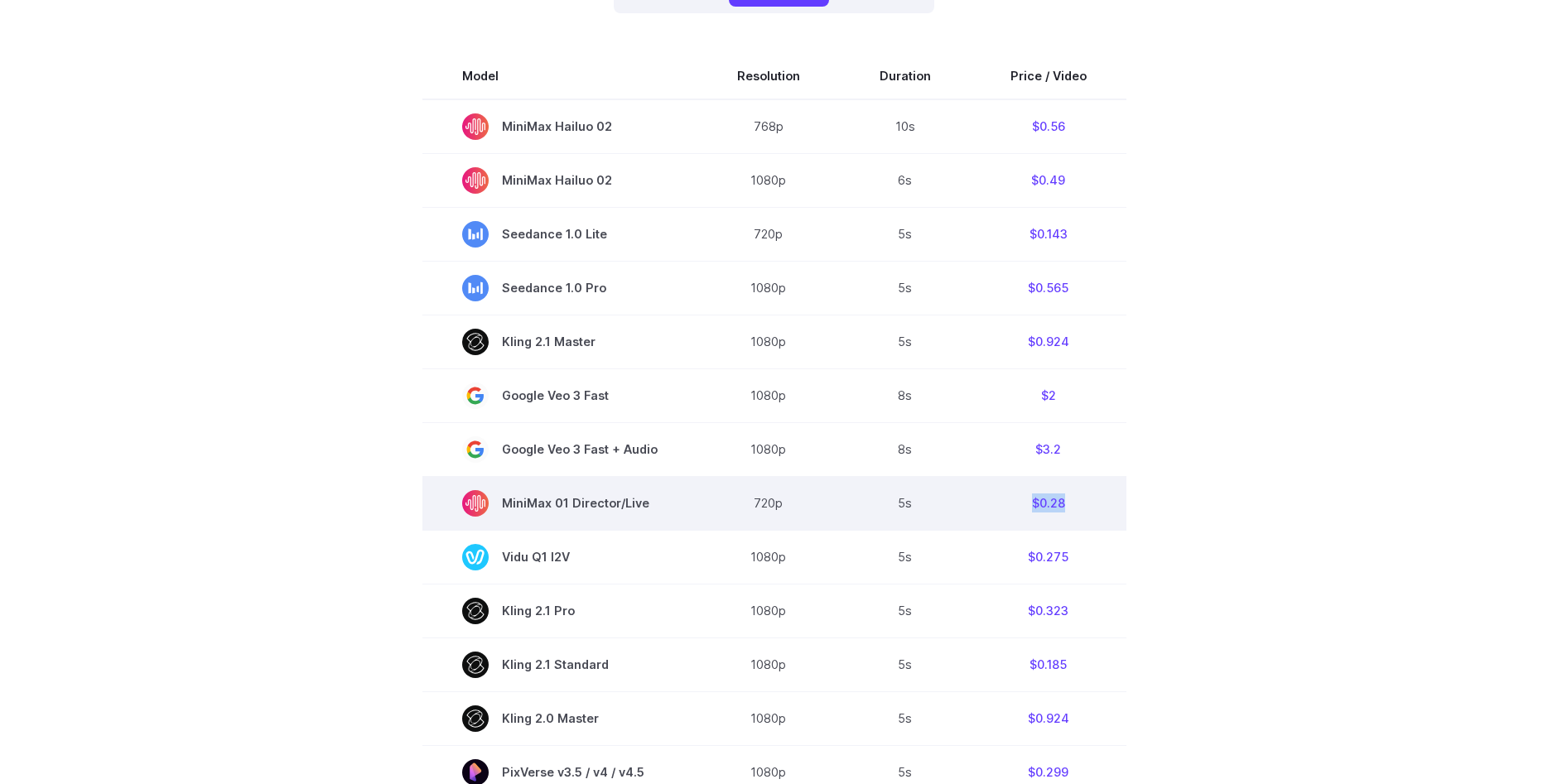 drag, startPoint x: 1031, startPoint y: 503, endPoint x: 1088, endPoint y: 505, distance: 57.03508 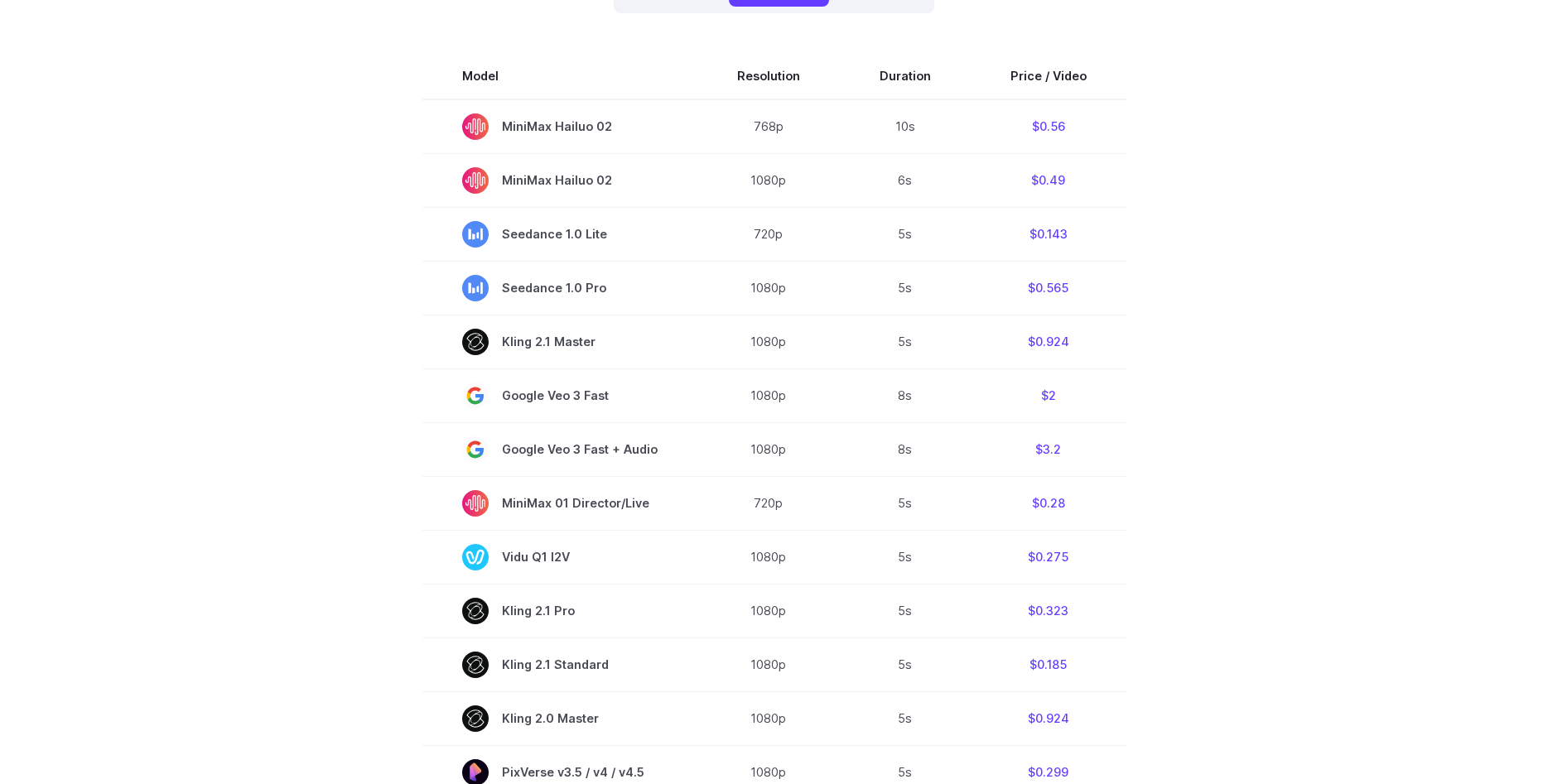 click on "Model   Resolution   Duration   Price / Video
MiniMax Hailuo 02   768p   10s   $0.56
MiniMax Hailuo 02   1080p   6s   $0.49
Seedance 1.0 Lite   720p   5s   $0.143
Seedance 1.0 Pro   1080p   5s   $0.565
Kling 2.1 Master   1080p   5s   $0.924
Google Veo 3 Fast   1080p   8s   $2
Google Veo 3 Fast + Audio   1080p   8s   $3.2
MiniMax 01 Director/Live   720p   5s   $0.28
Vidu Q1 I2V   1080p   5s   $0.275
Kling 2.1 Pro   1080p   5s   $0.323
Kling 2.1 Standard   1080p   5s   $0.185
Kling 2.0 Master   1080p   5s   $0.924" at bounding box center (774, 614) 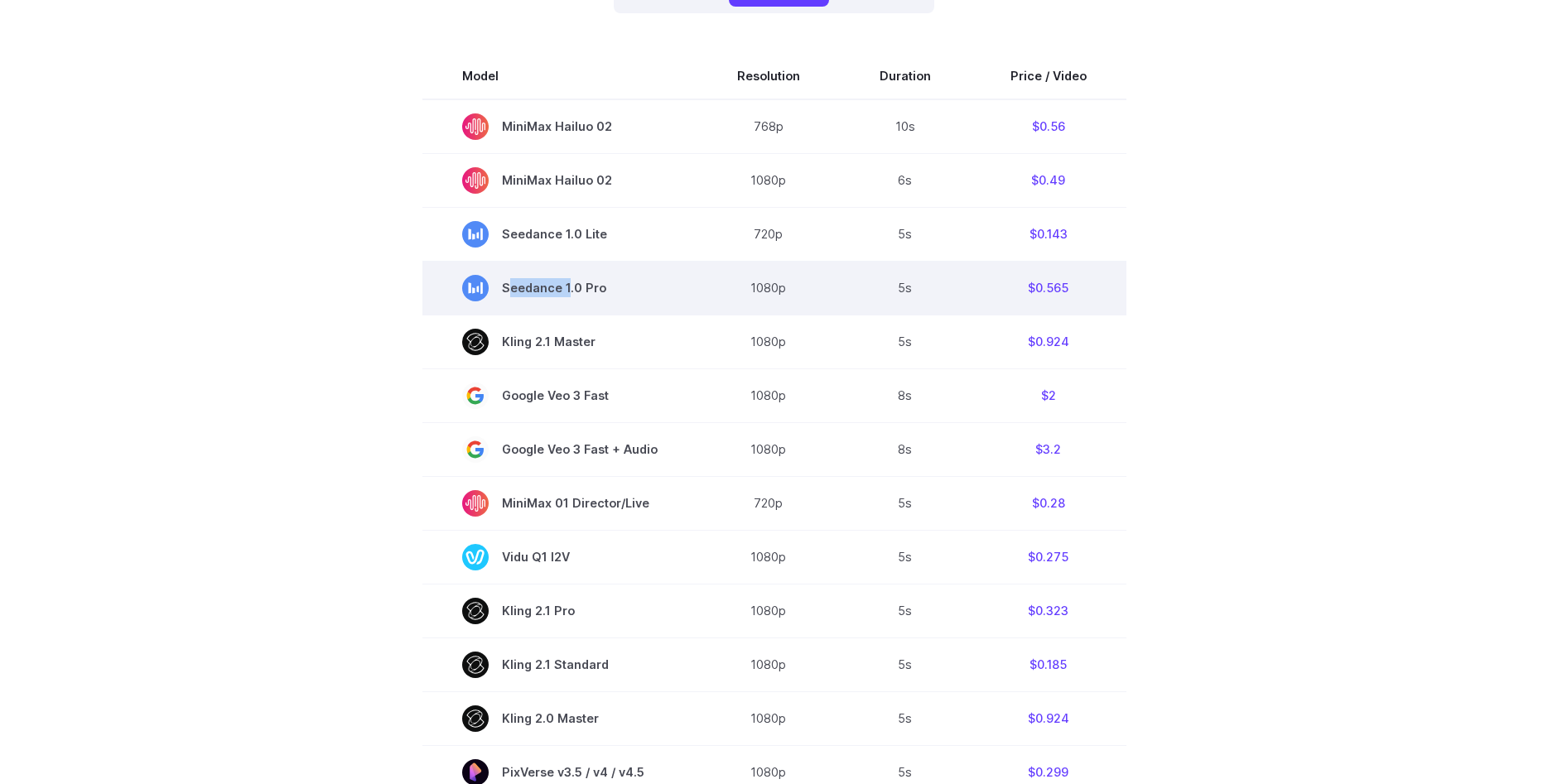 drag, startPoint x: 508, startPoint y: 289, endPoint x: 567, endPoint y: 290, distance: 59.00847 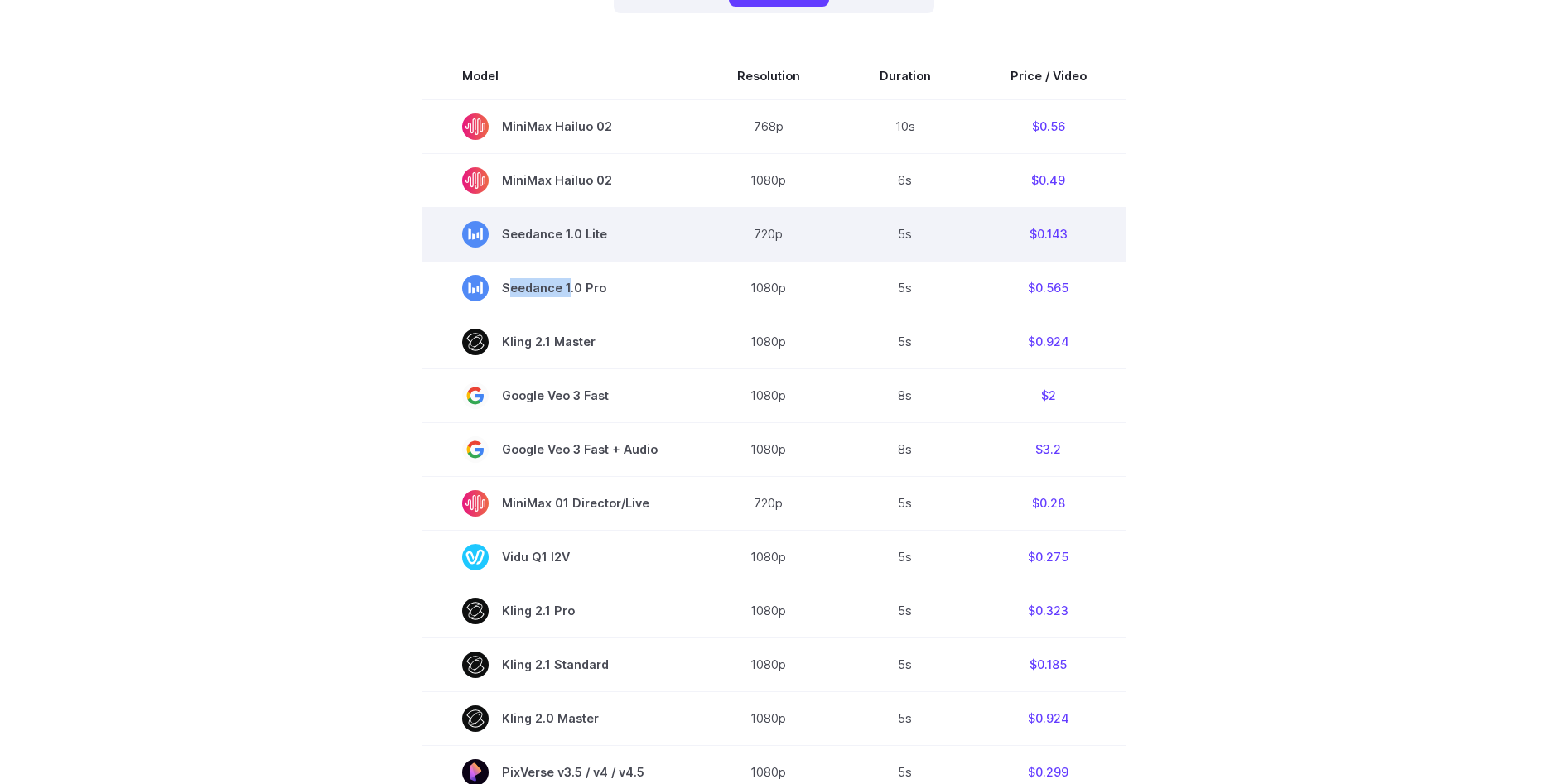 drag, startPoint x: 508, startPoint y: 233, endPoint x: 631, endPoint y: 221, distance: 123.58398 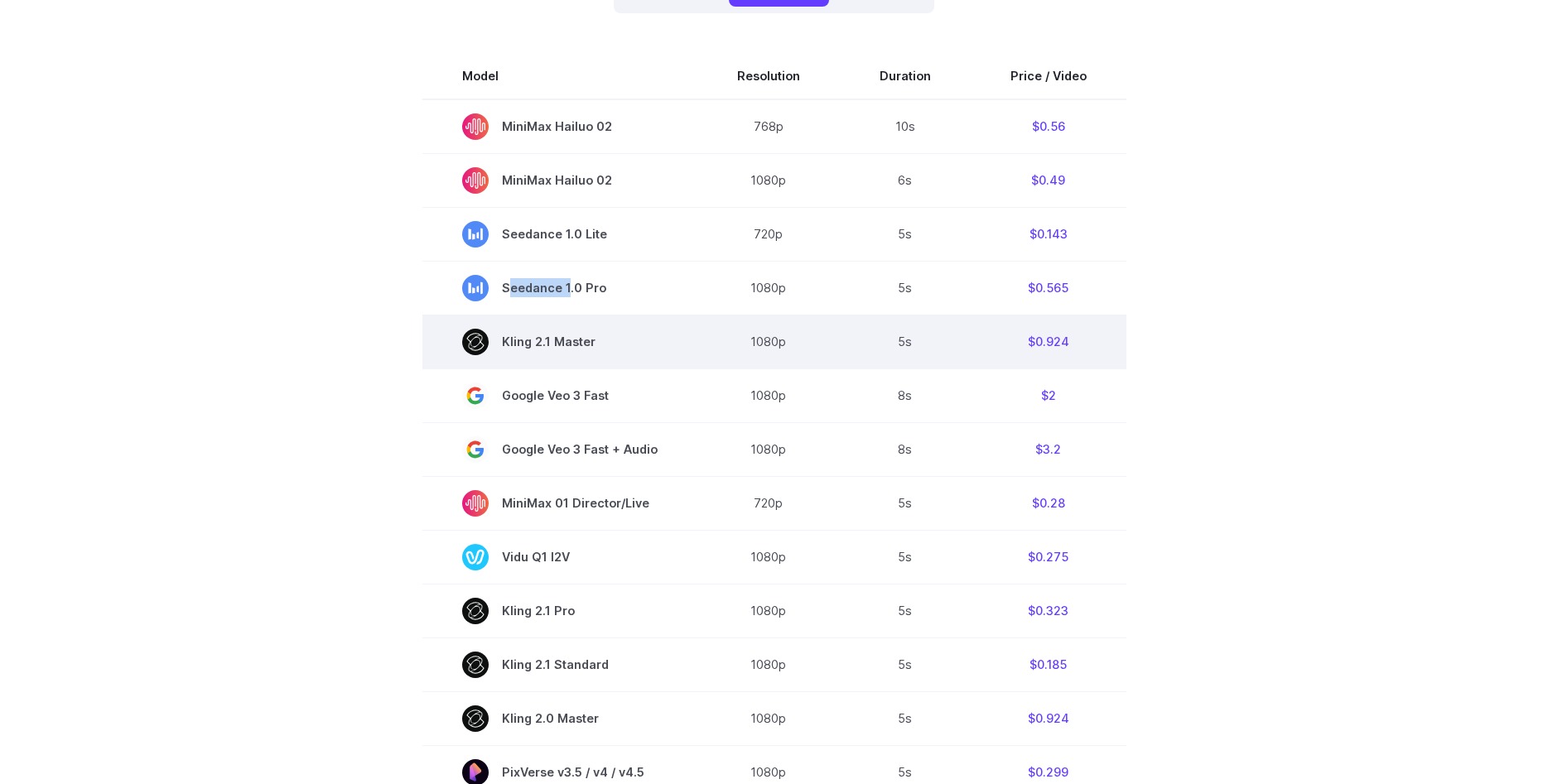 copy on "Seedance 1.0 Lite" 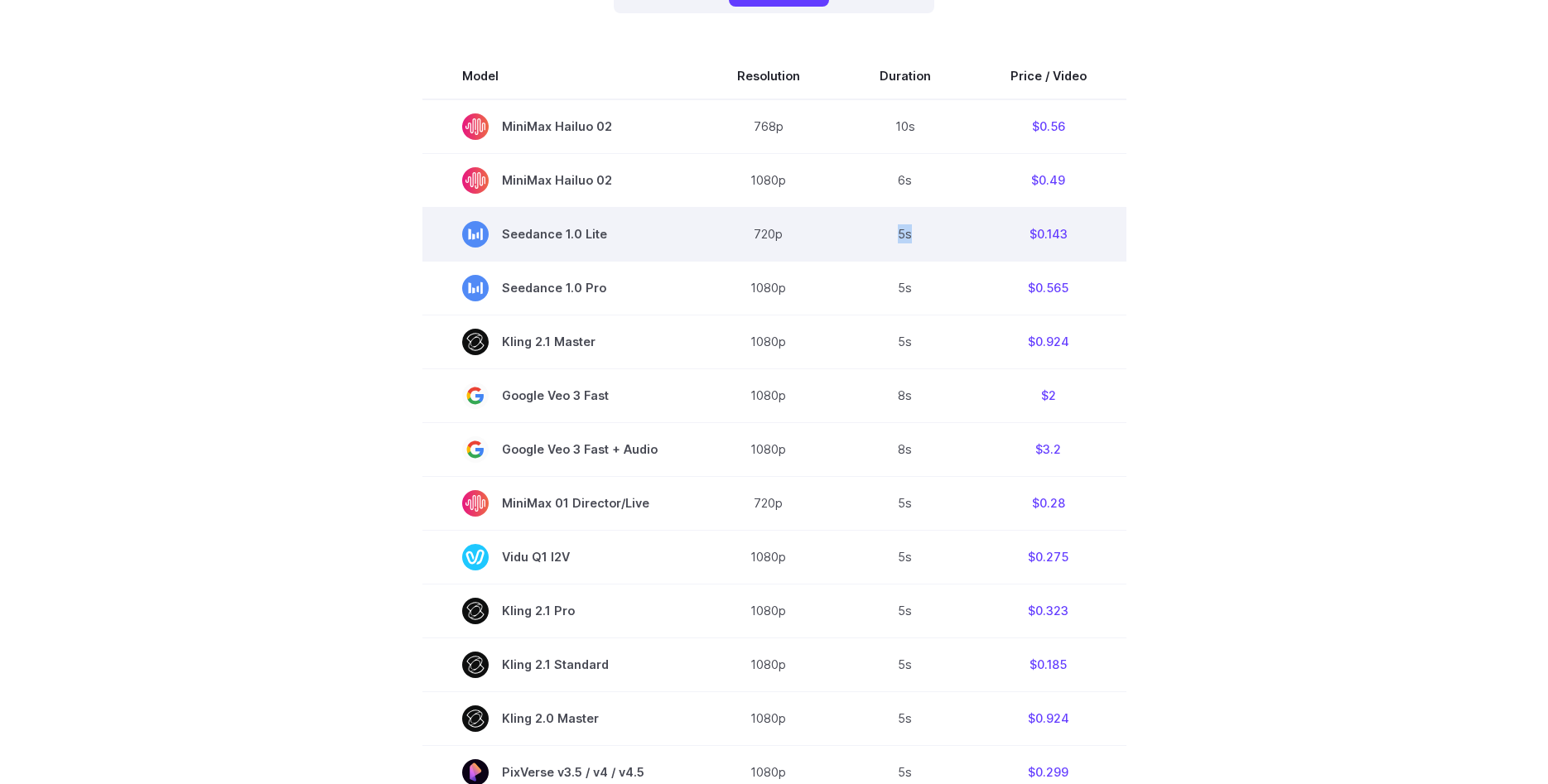 drag, startPoint x: 893, startPoint y: 234, endPoint x: 916, endPoint y: 230, distance: 23.345235 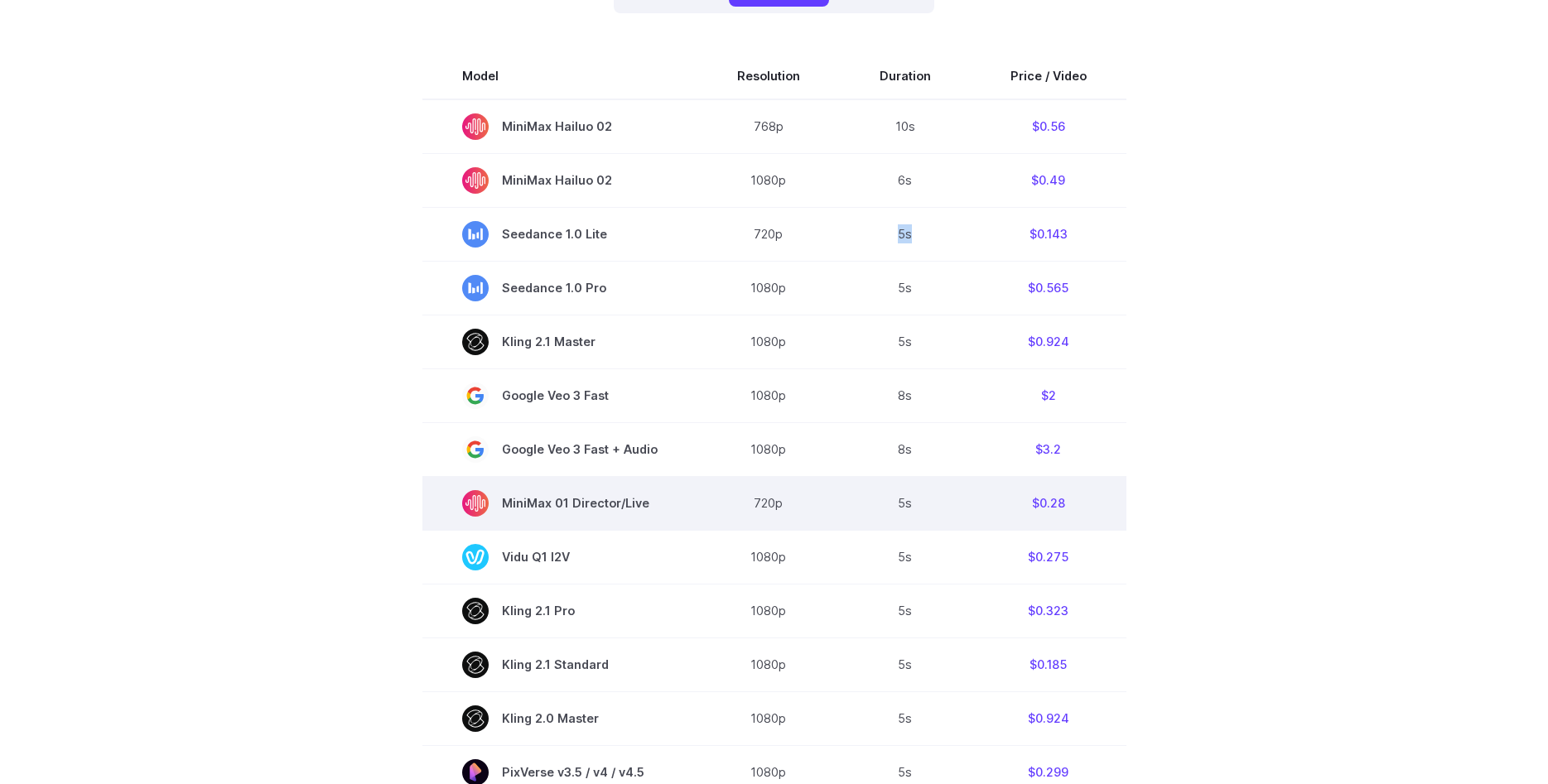 drag, startPoint x: 656, startPoint y: 505, endPoint x: 509, endPoint y: 501, distance: 147.0544 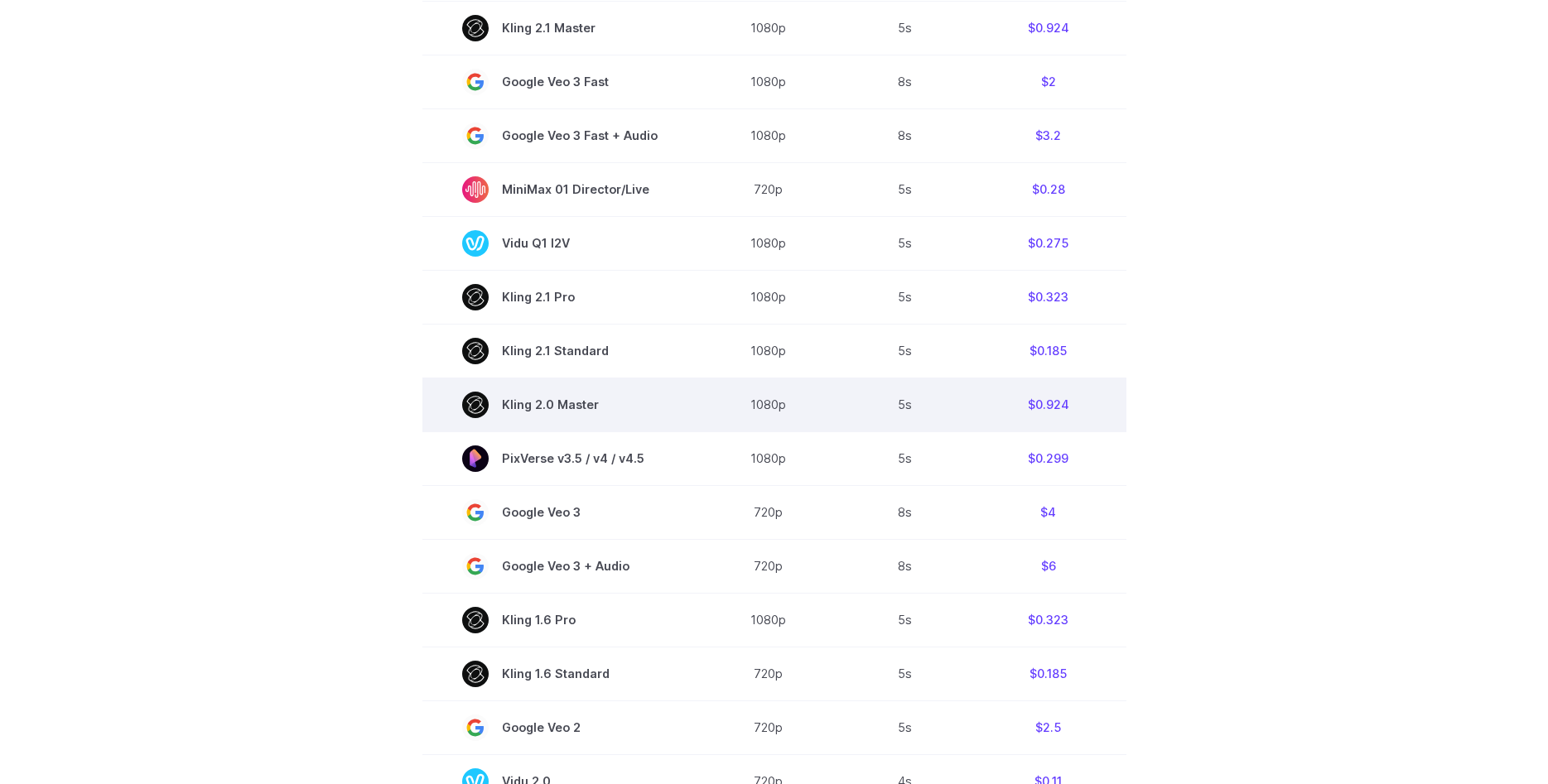 scroll, scrollTop: 844, scrollLeft: 0, axis: vertical 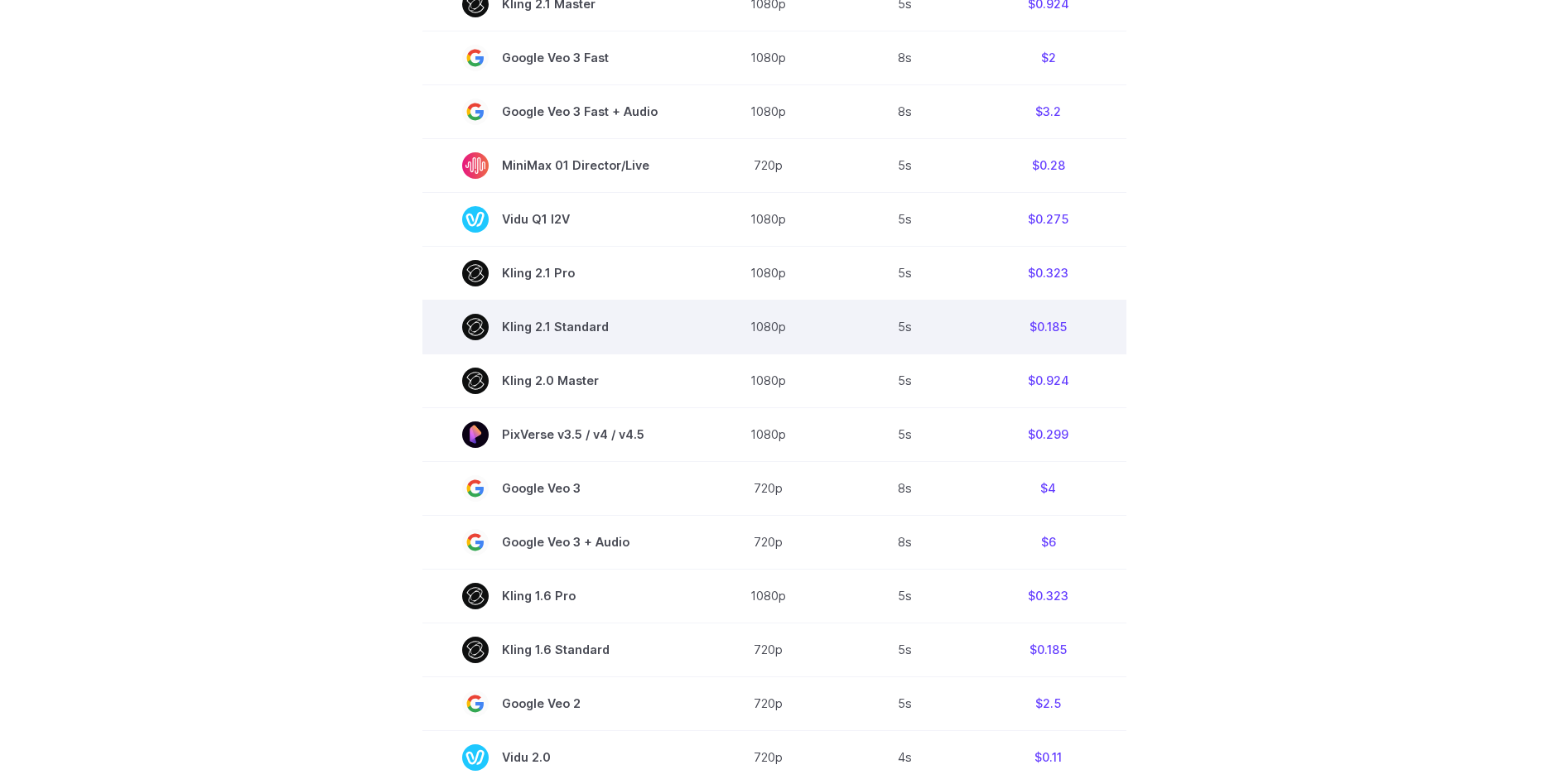drag, startPoint x: 619, startPoint y: 325, endPoint x: 505, endPoint y: 333, distance: 114.28036 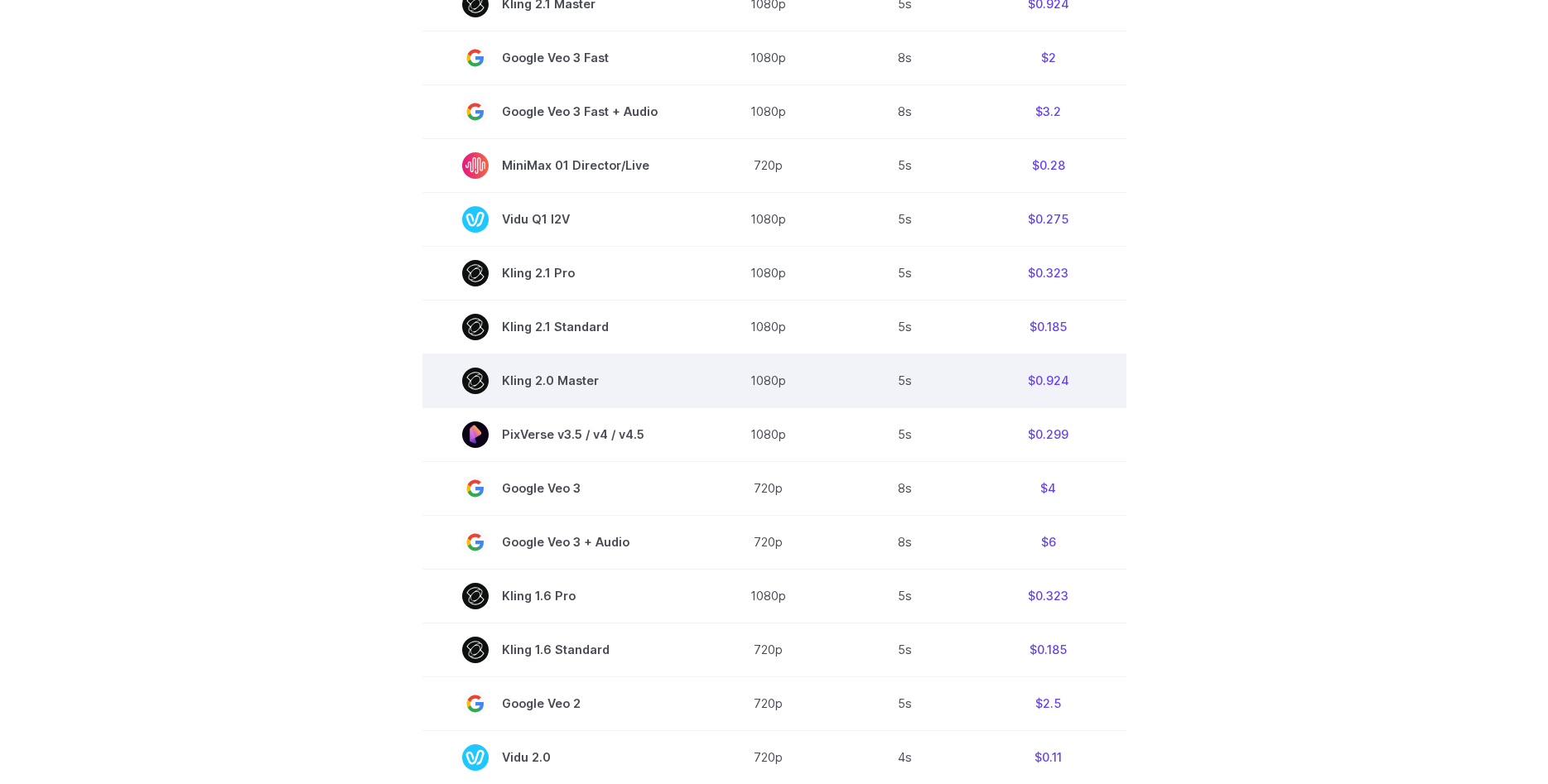 copy on "Kling 2.1 Standard" 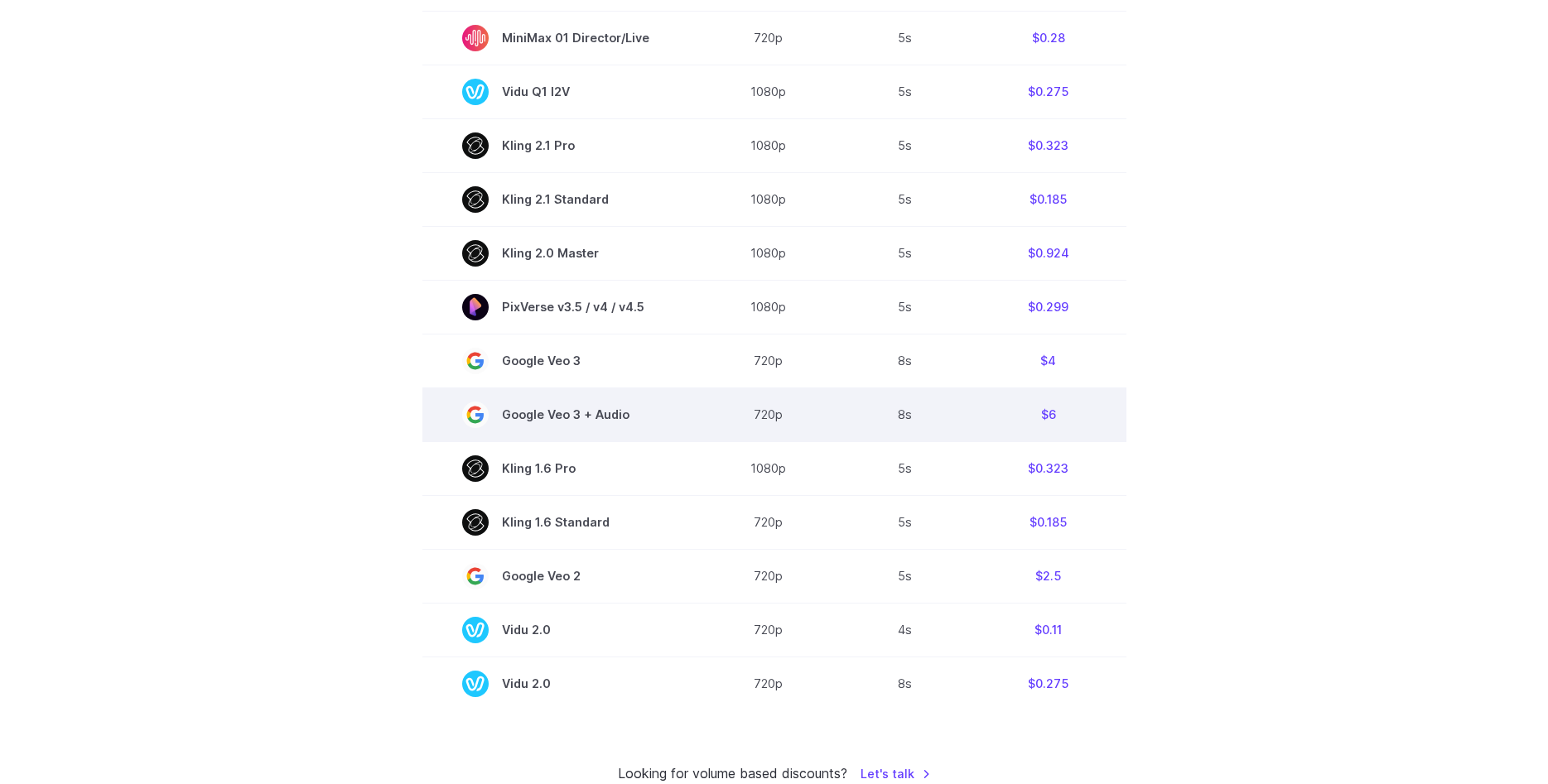 scroll, scrollTop: 1013, scrollLeft: 0, axis: vertical 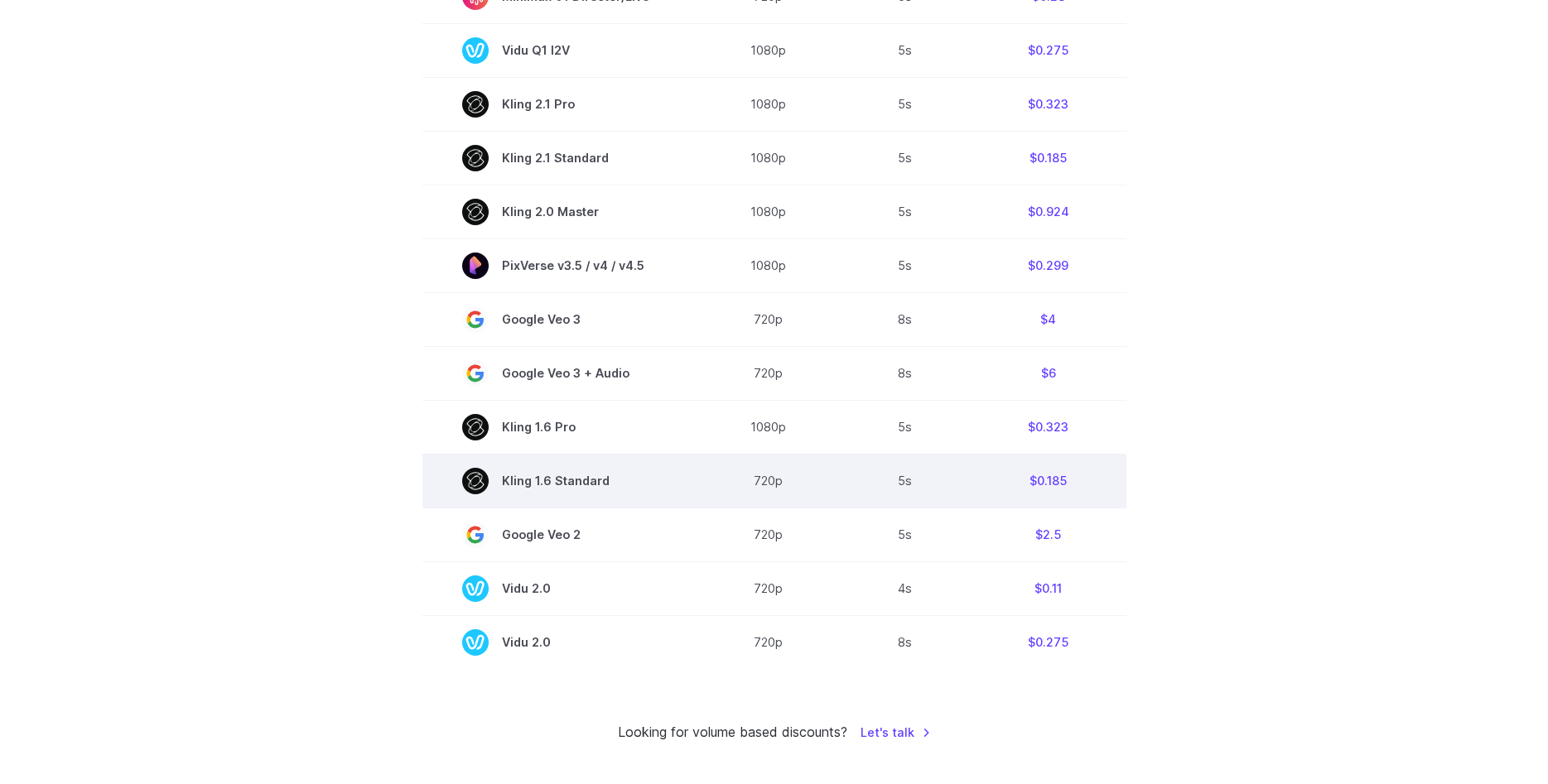 drag, startPoint x: 622, startPoint y: 483, endPoint x: 509, endPoint y: 483, distance: 113 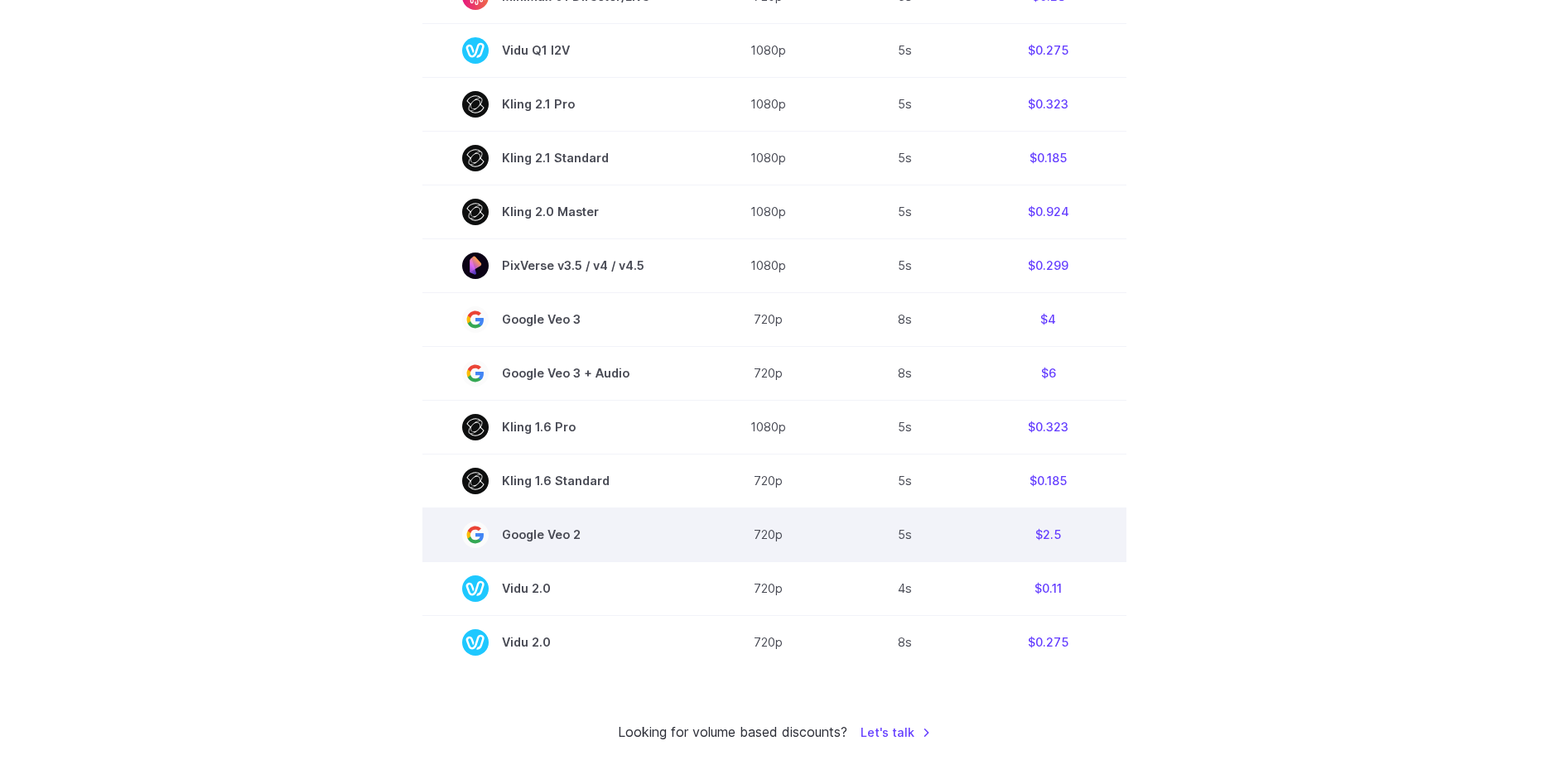 copy on "Kling 1.6 Standard" 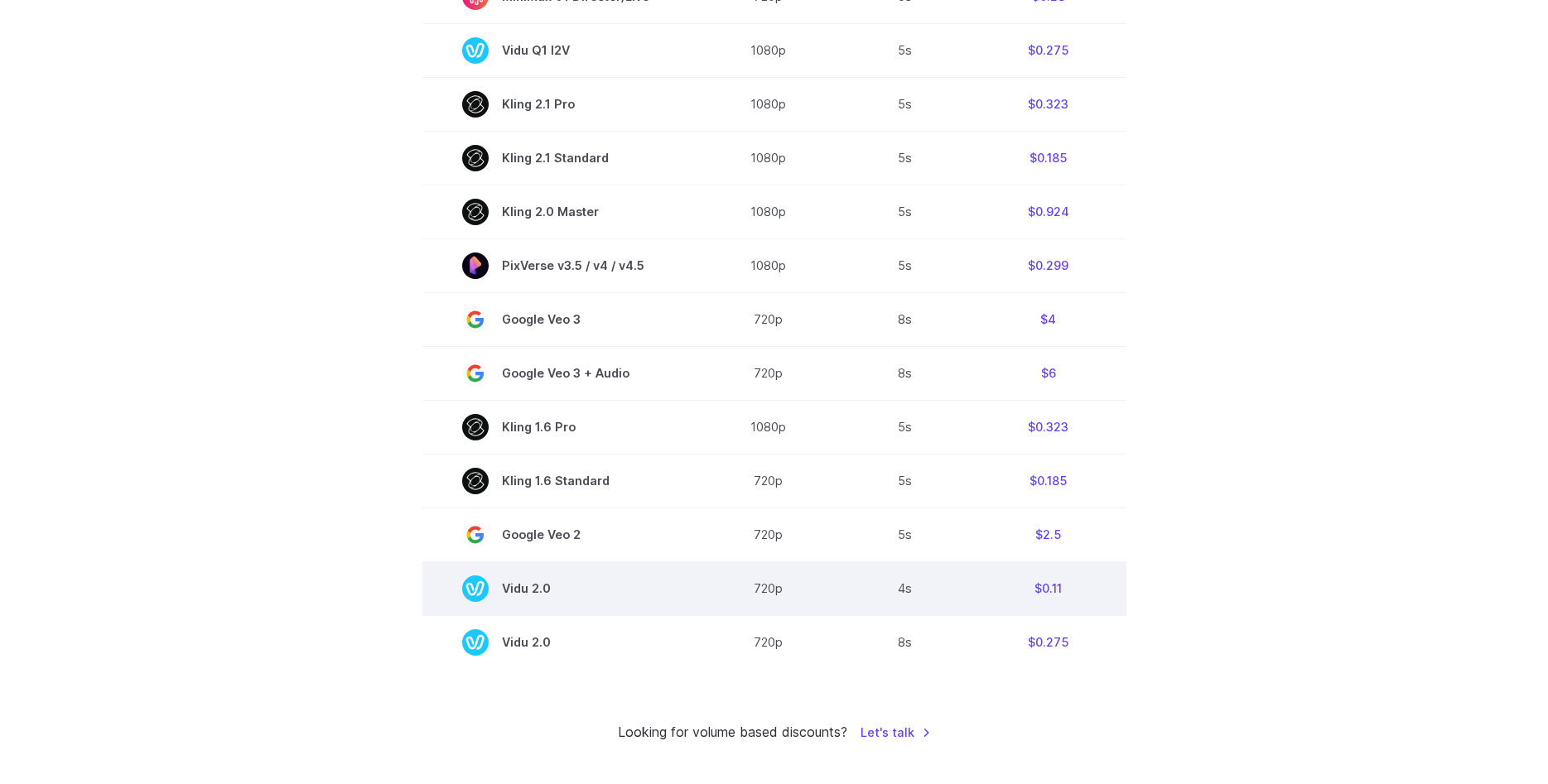 drag, startPoint x: 562, startPoint y: 585, endPoint x: 509, endPoint y: 591, distance: 53.338541 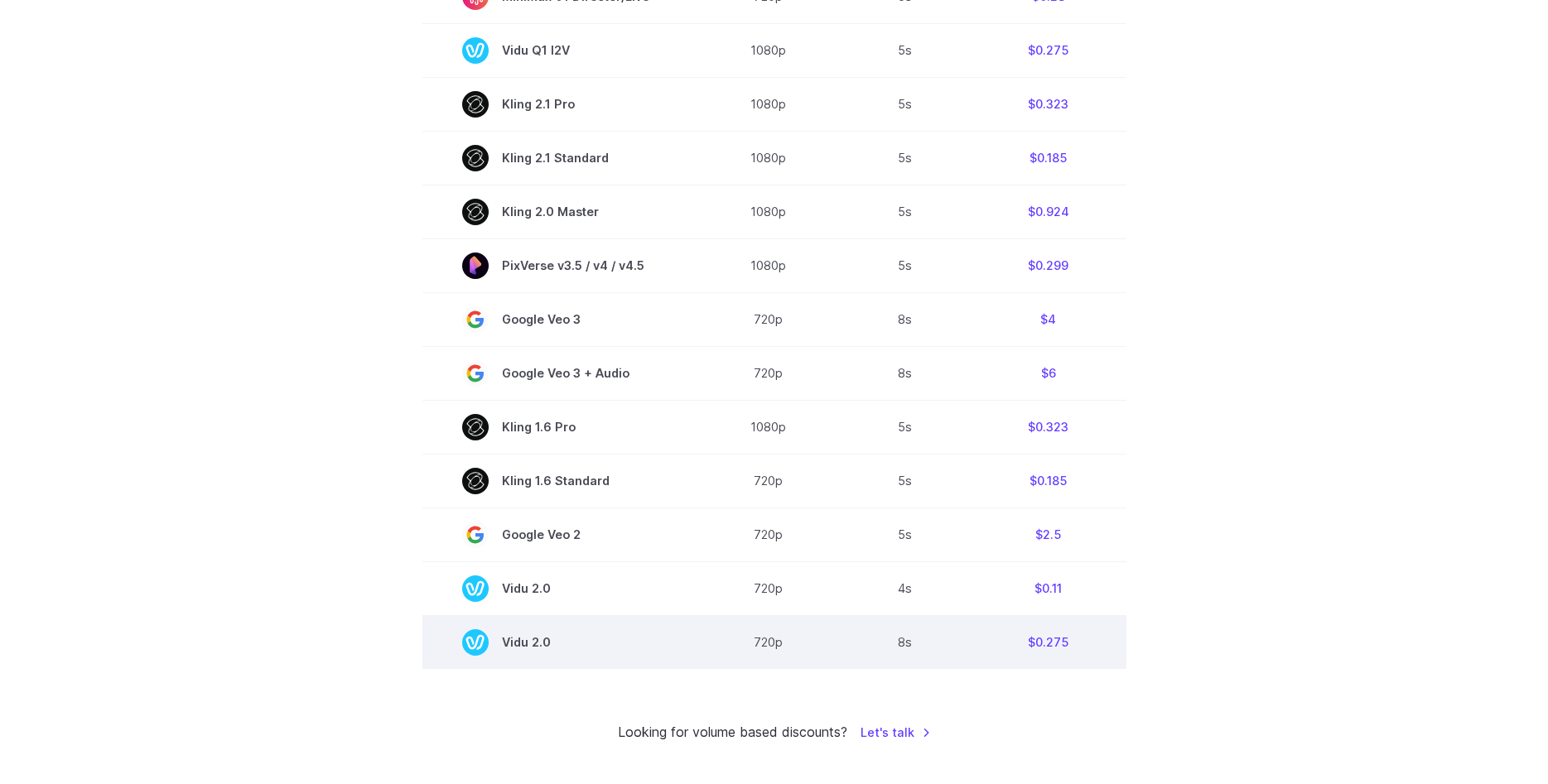 copy on "Vidu 2.0" 